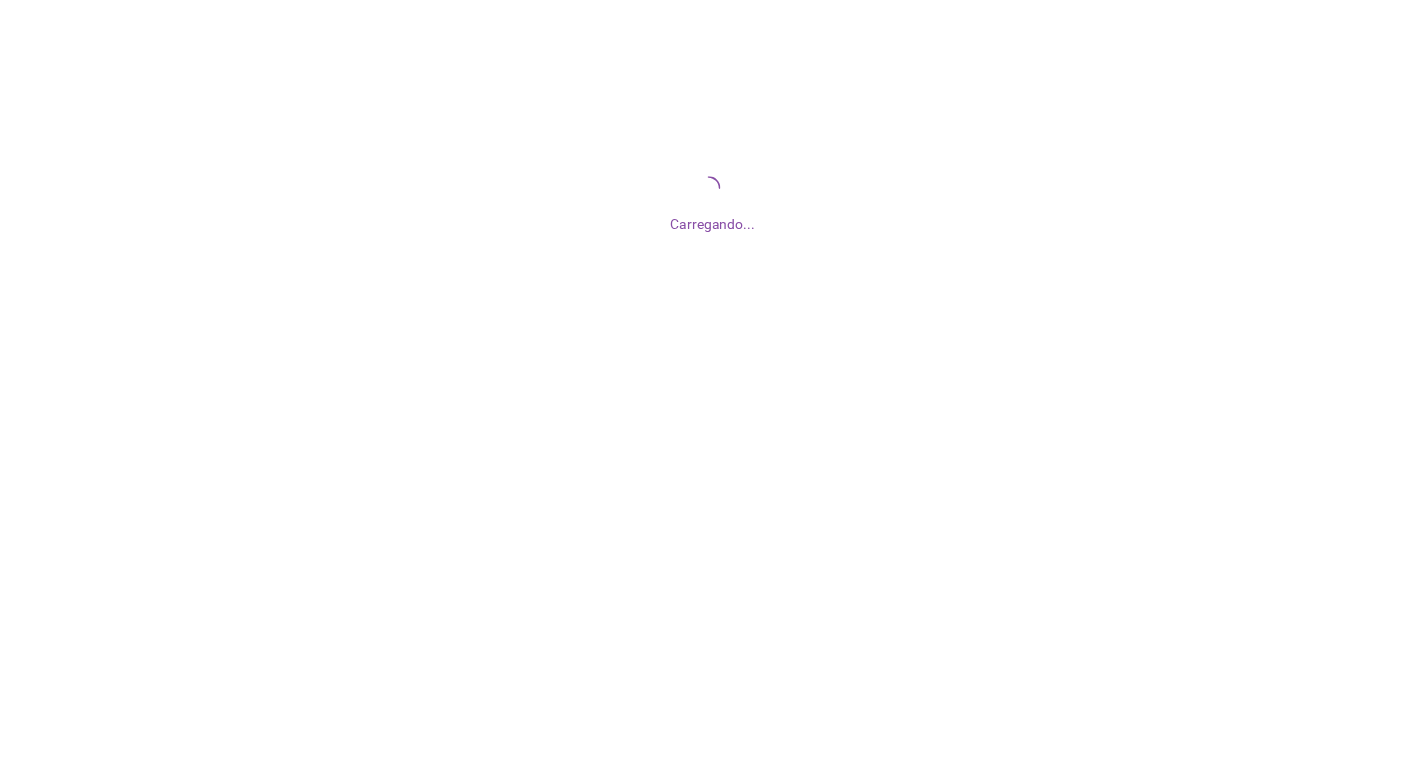 scroll, scrollTop: 0, scrollLeft: 0, axis: both 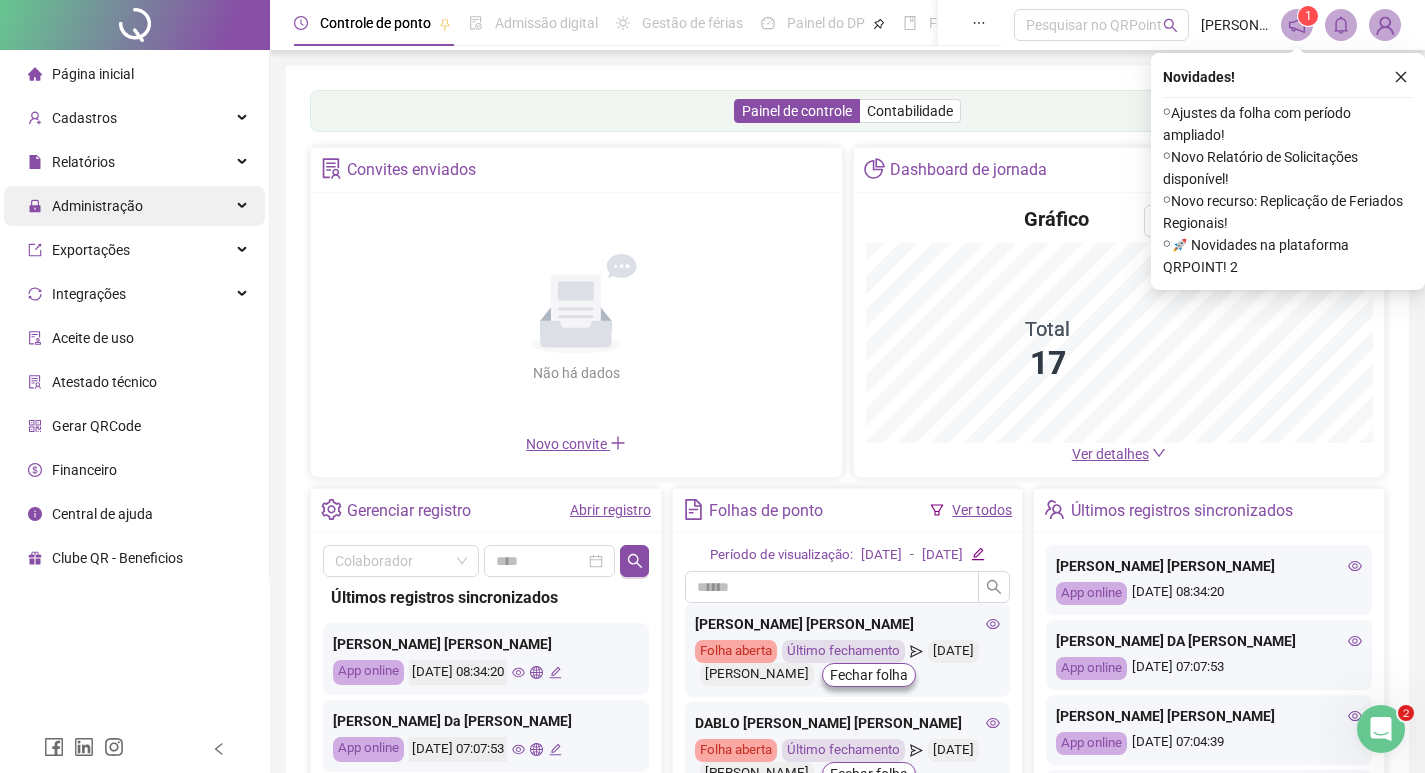 click on "Administração" at bounding box center [134, 206] 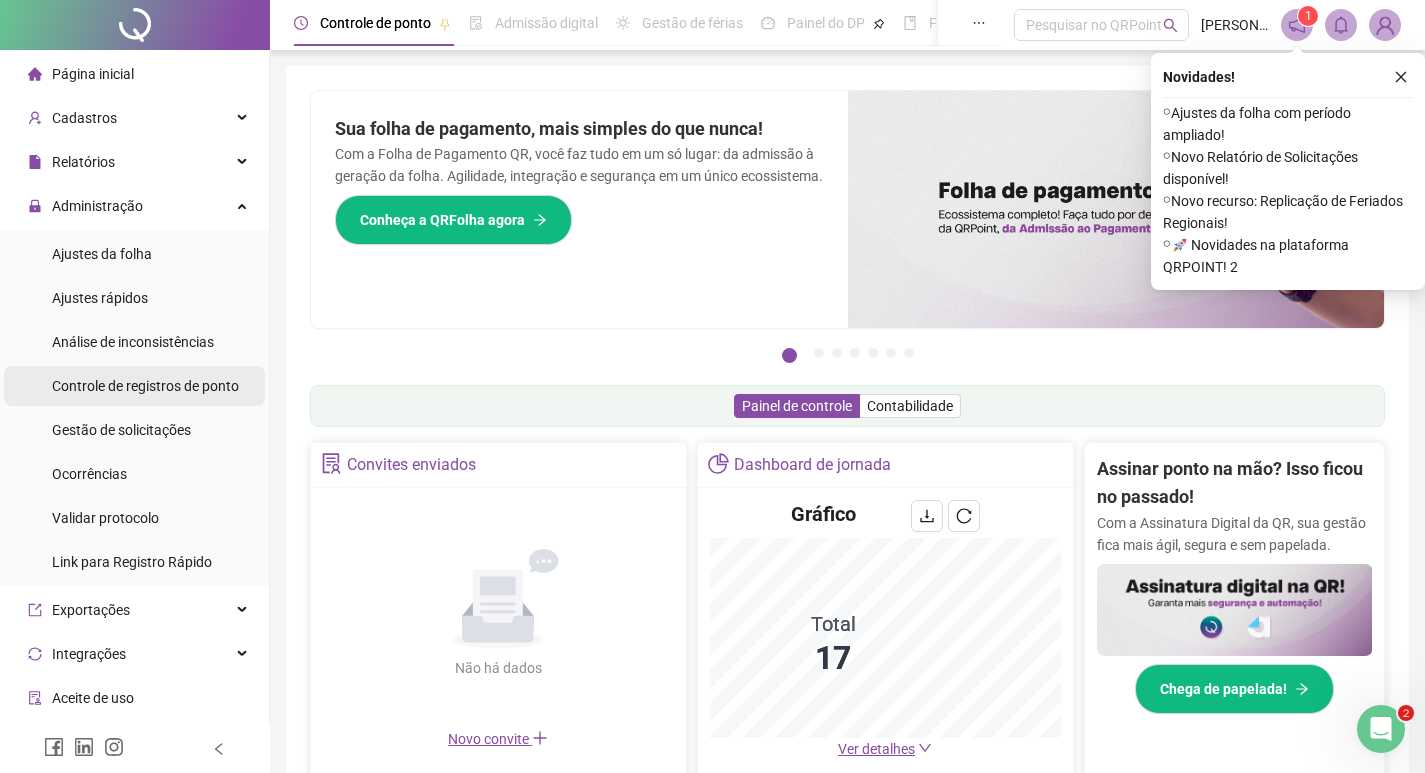 click on "Controle de registros de ponto" at bounding box center (145, 386) 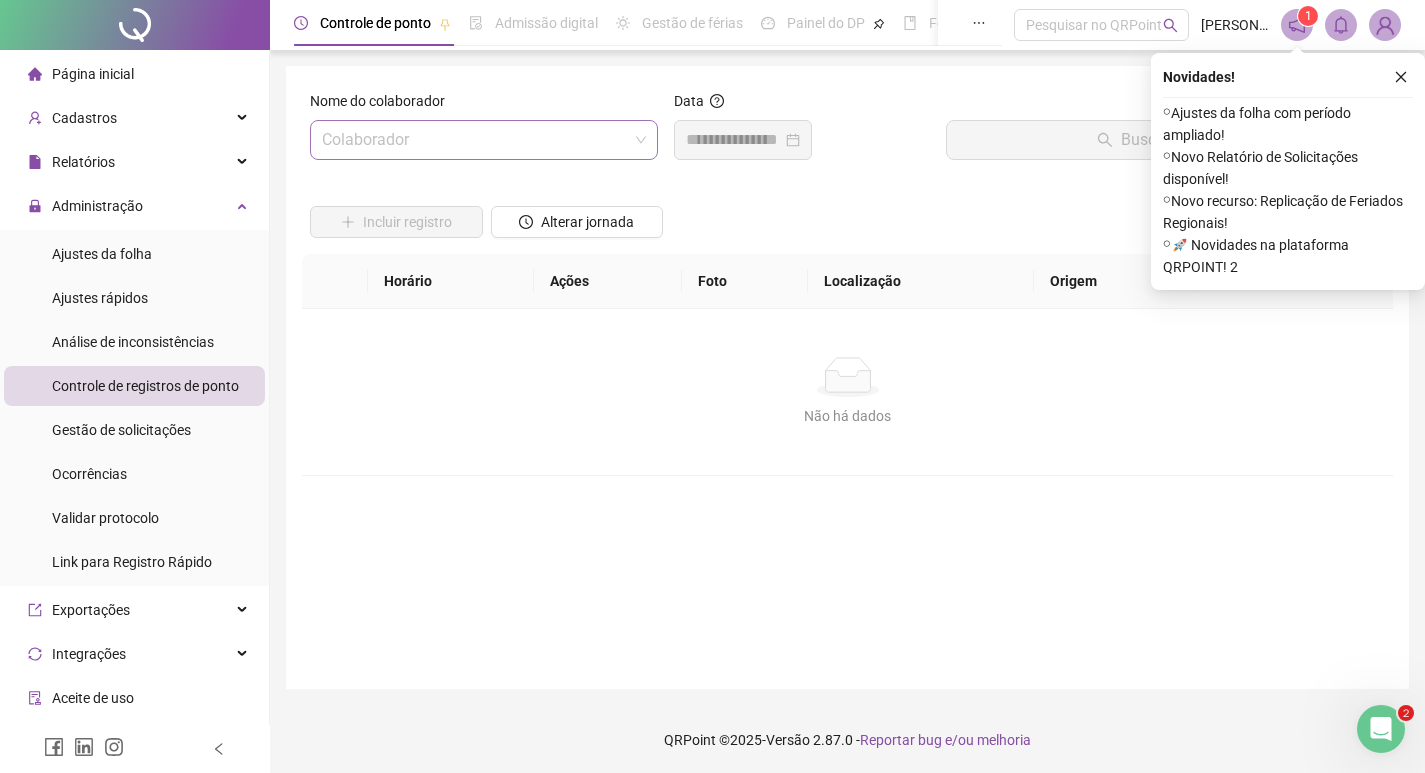 click at bounding box center (478, 140) 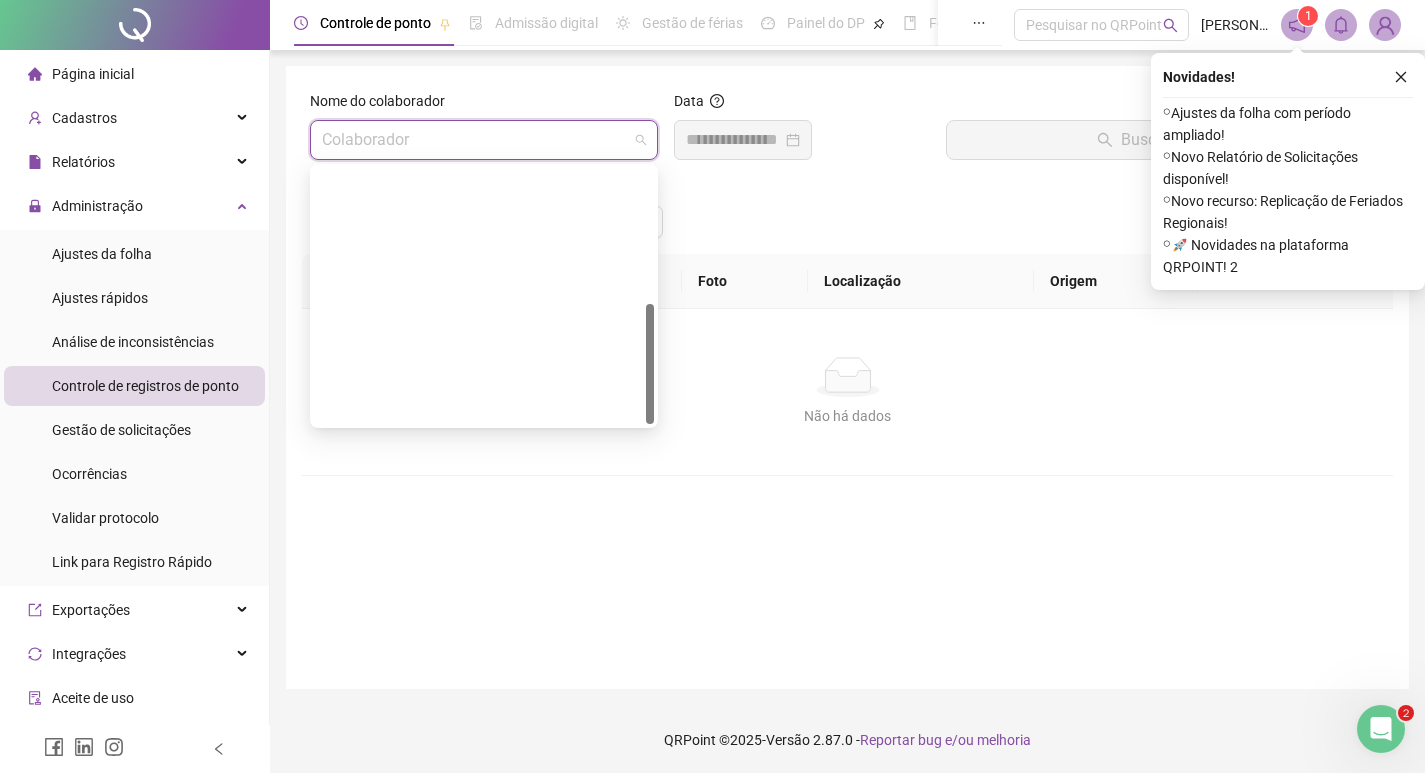 scroll, scrollTop: 288, scrollLeft: 0, axis: vertical 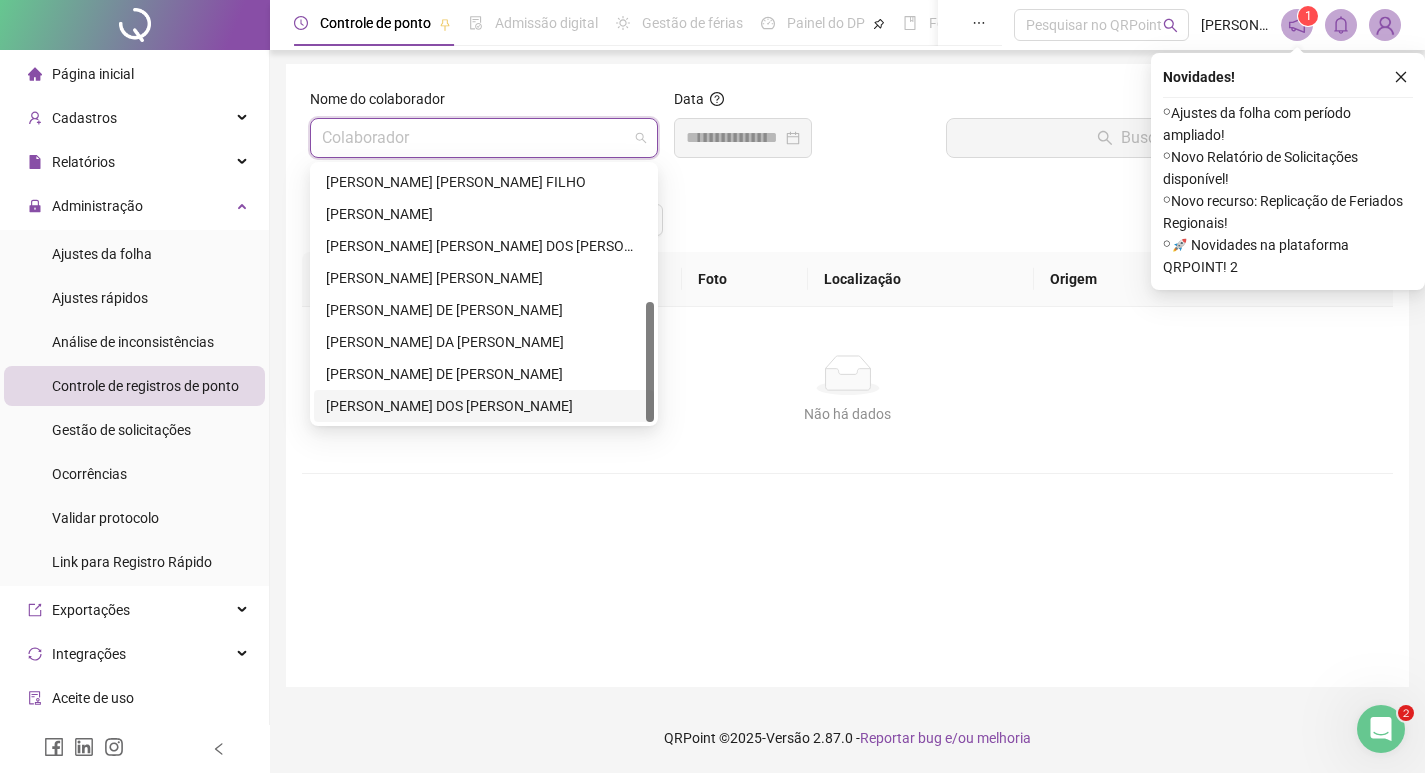 click on "[PERSON_NAME] DOS [PERSON_NAME]" at bounding box center [484, 406] 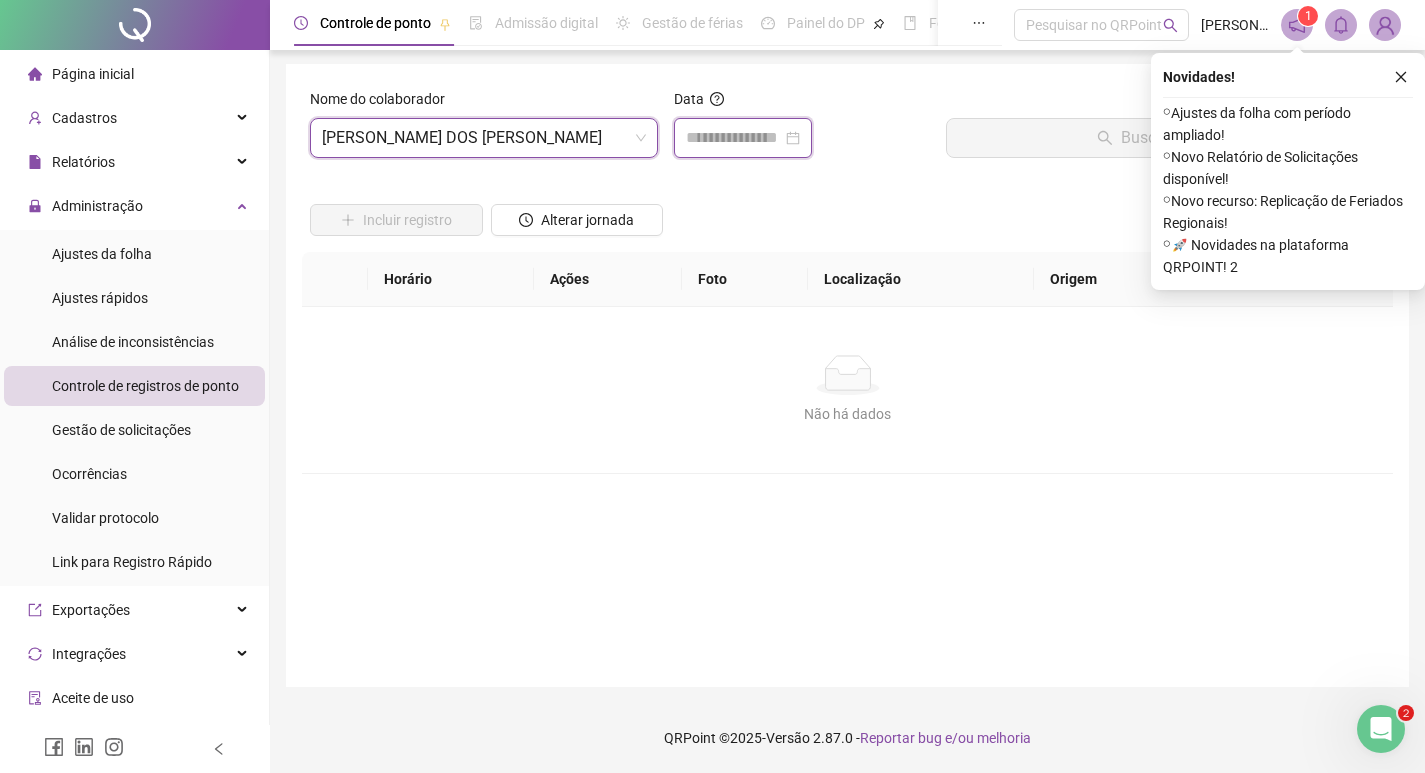 click at bounding box center (734, 138) 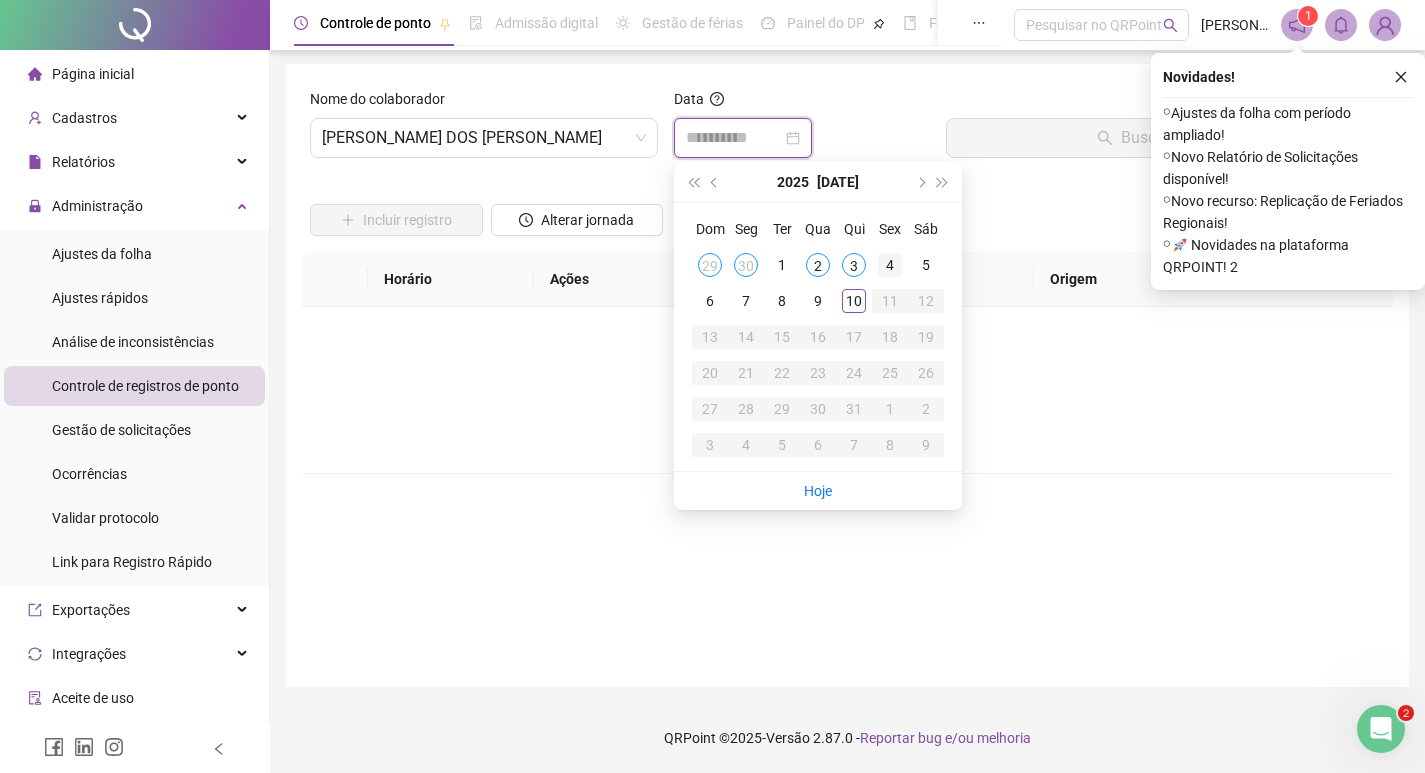 type on "**********" 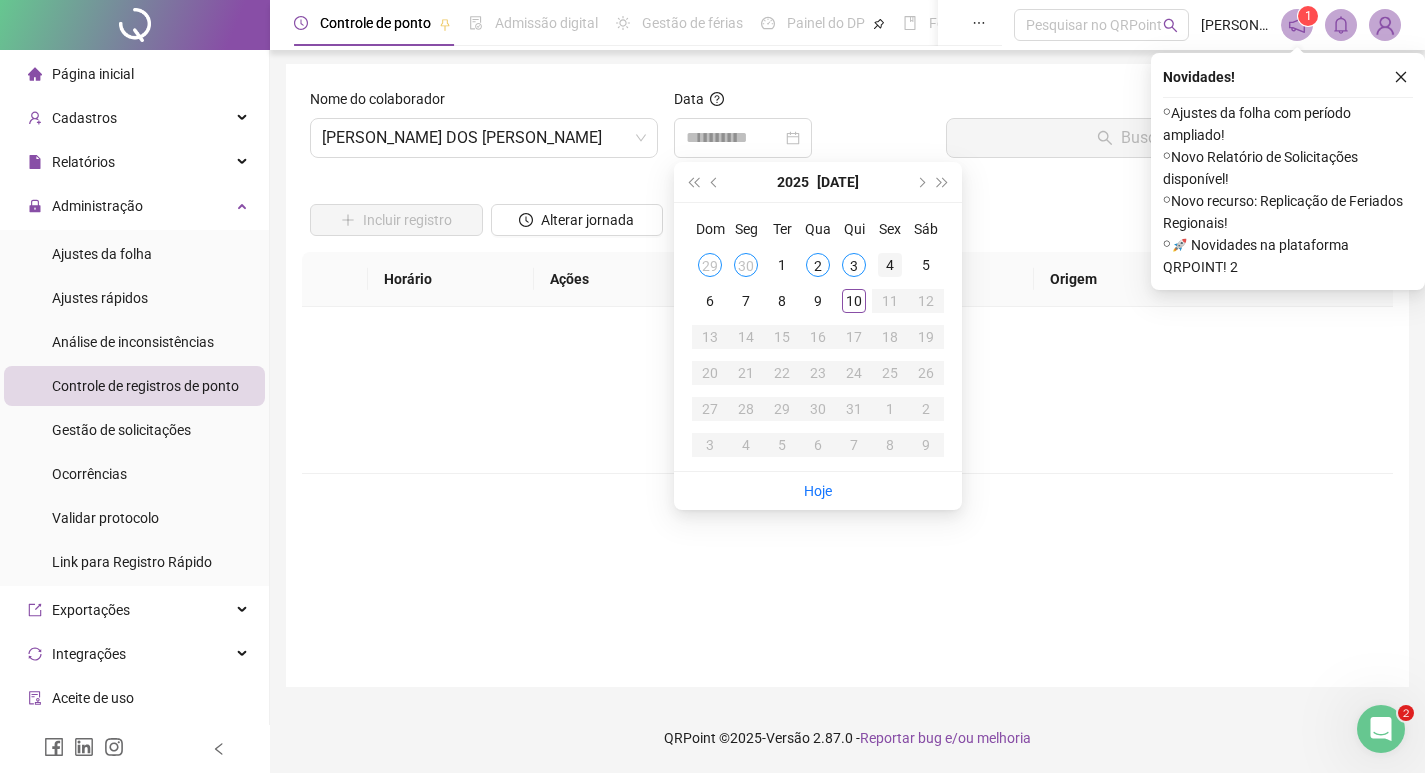 click on "4" at bounding box center (890, 265) 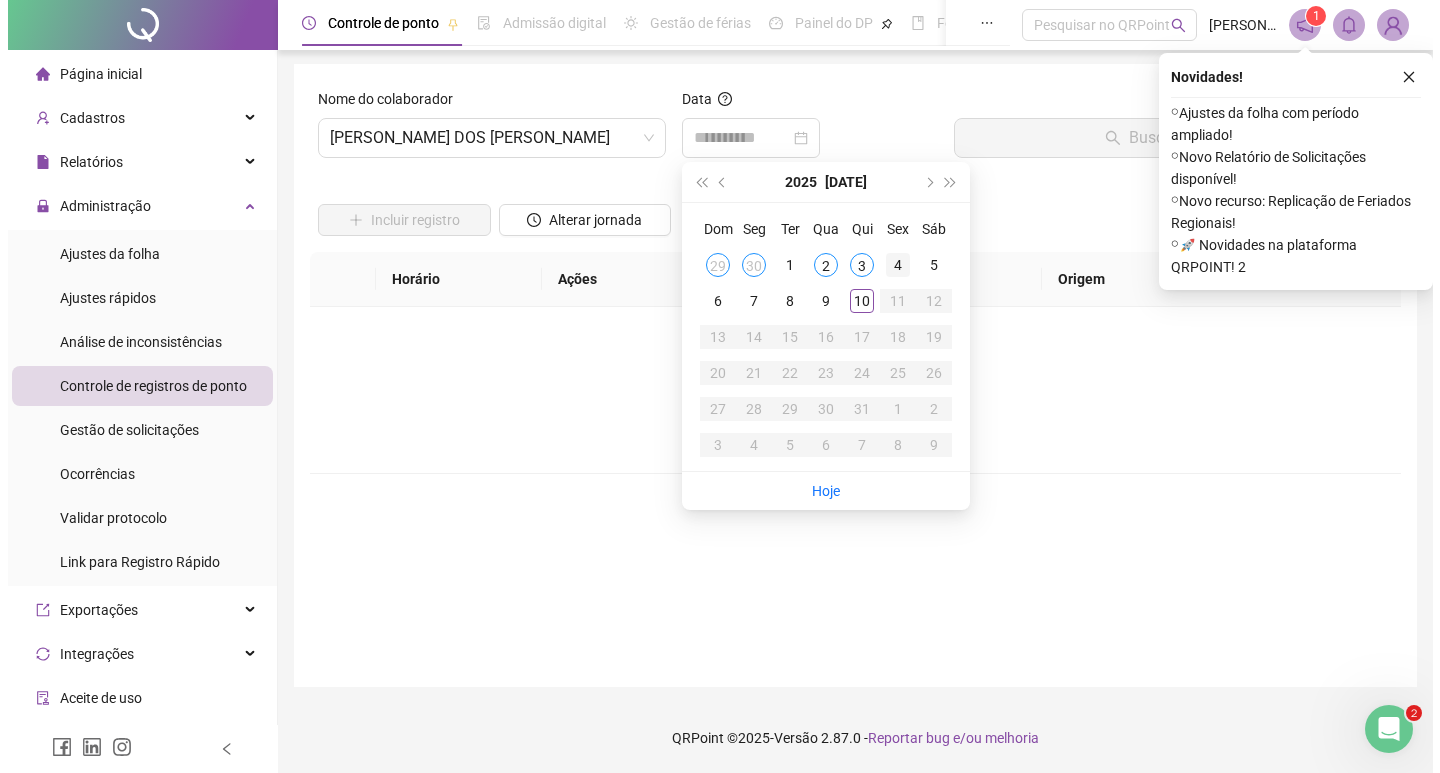 scroll, scrollTop: 0, scrollLeft: 0, axis: both 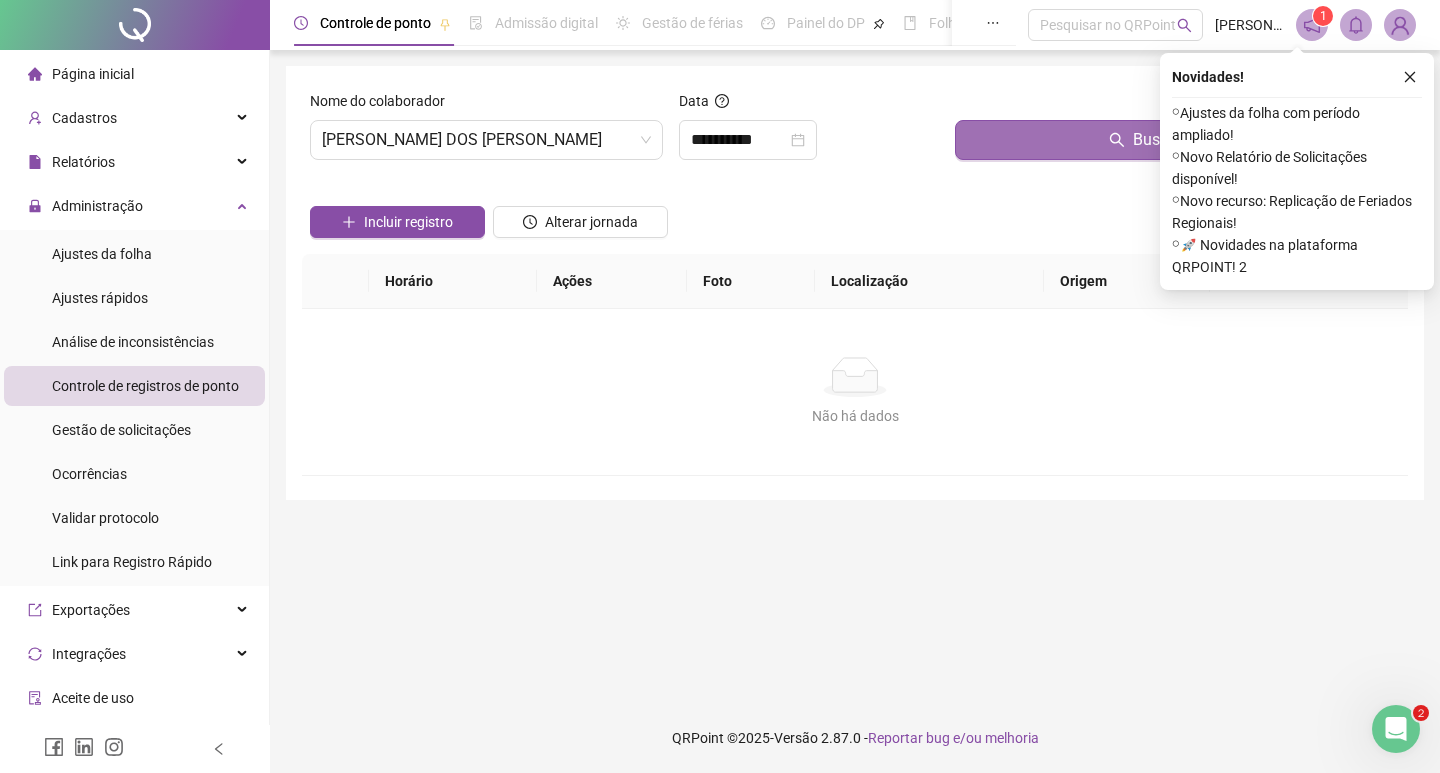 click on "Buscar registros" at bounding box center (1177, 140) 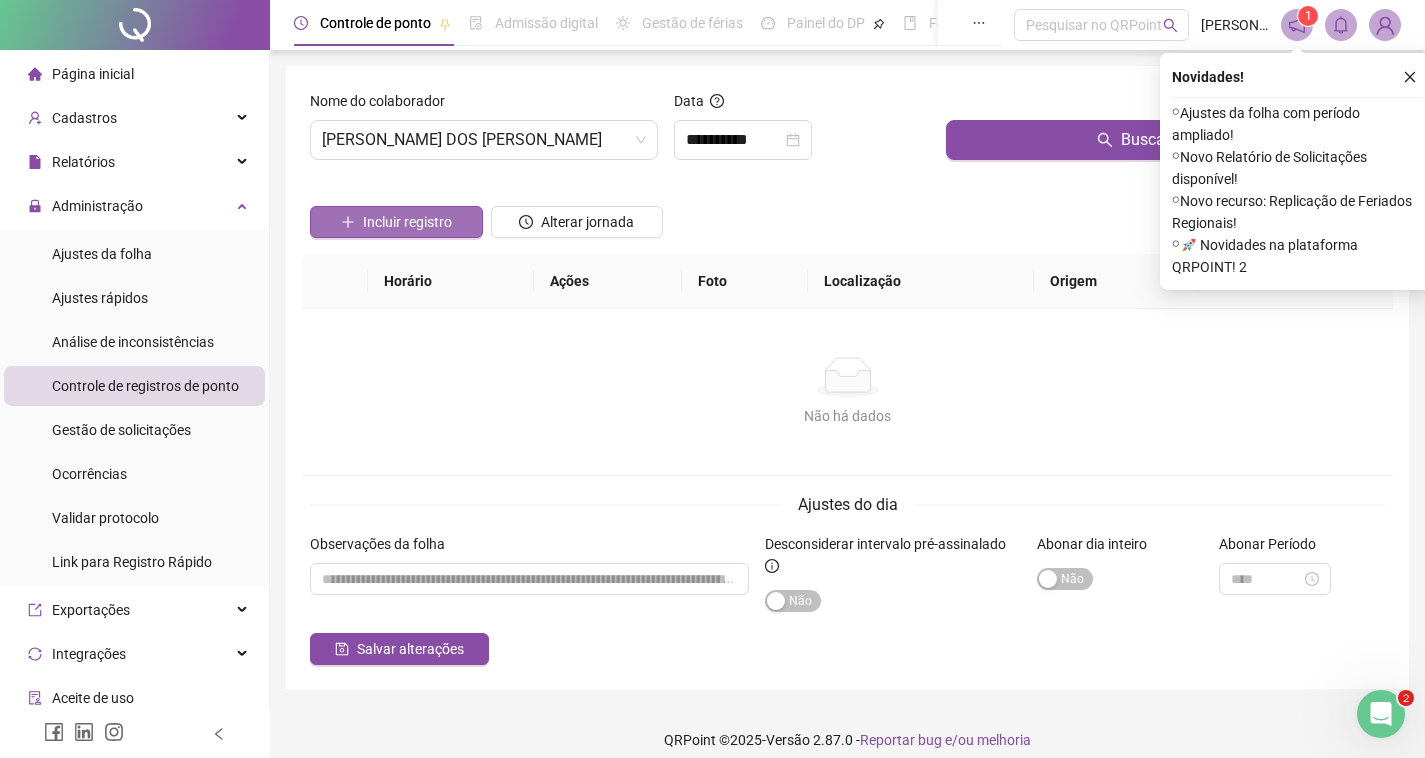 click on "Incluir registro" at bounding box center (407, 222) 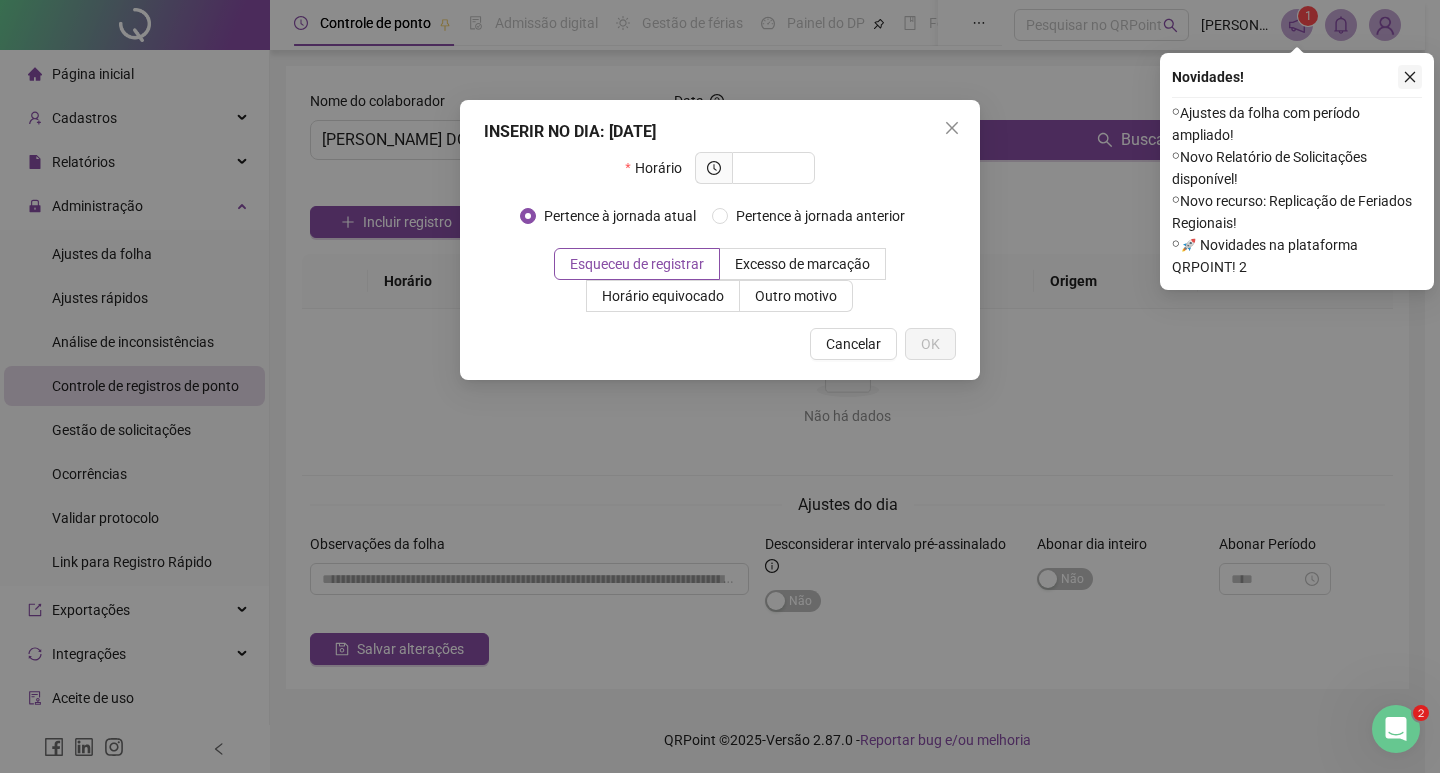 click at bounding box center (1410, 77) 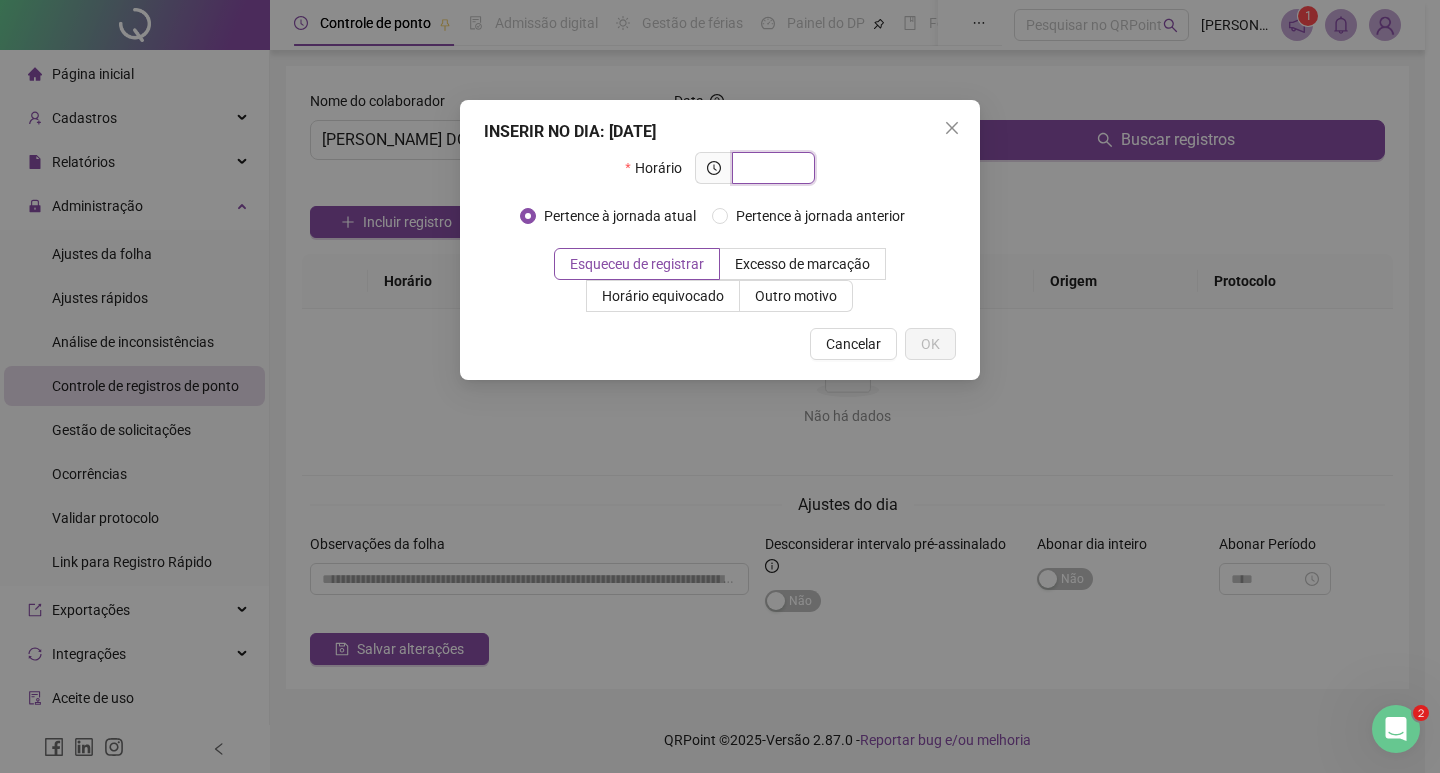 click at bounding box center [771, 168] 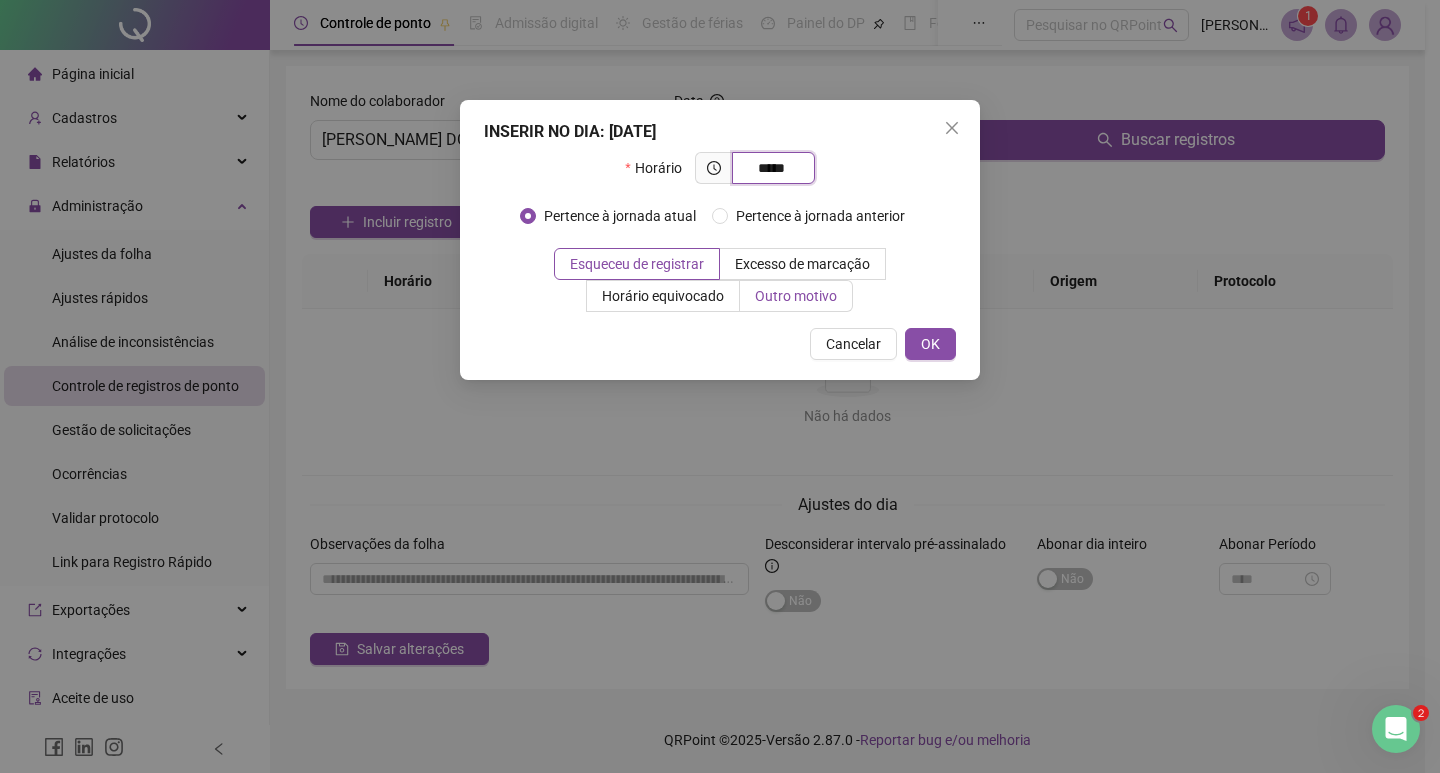 type on "*****" 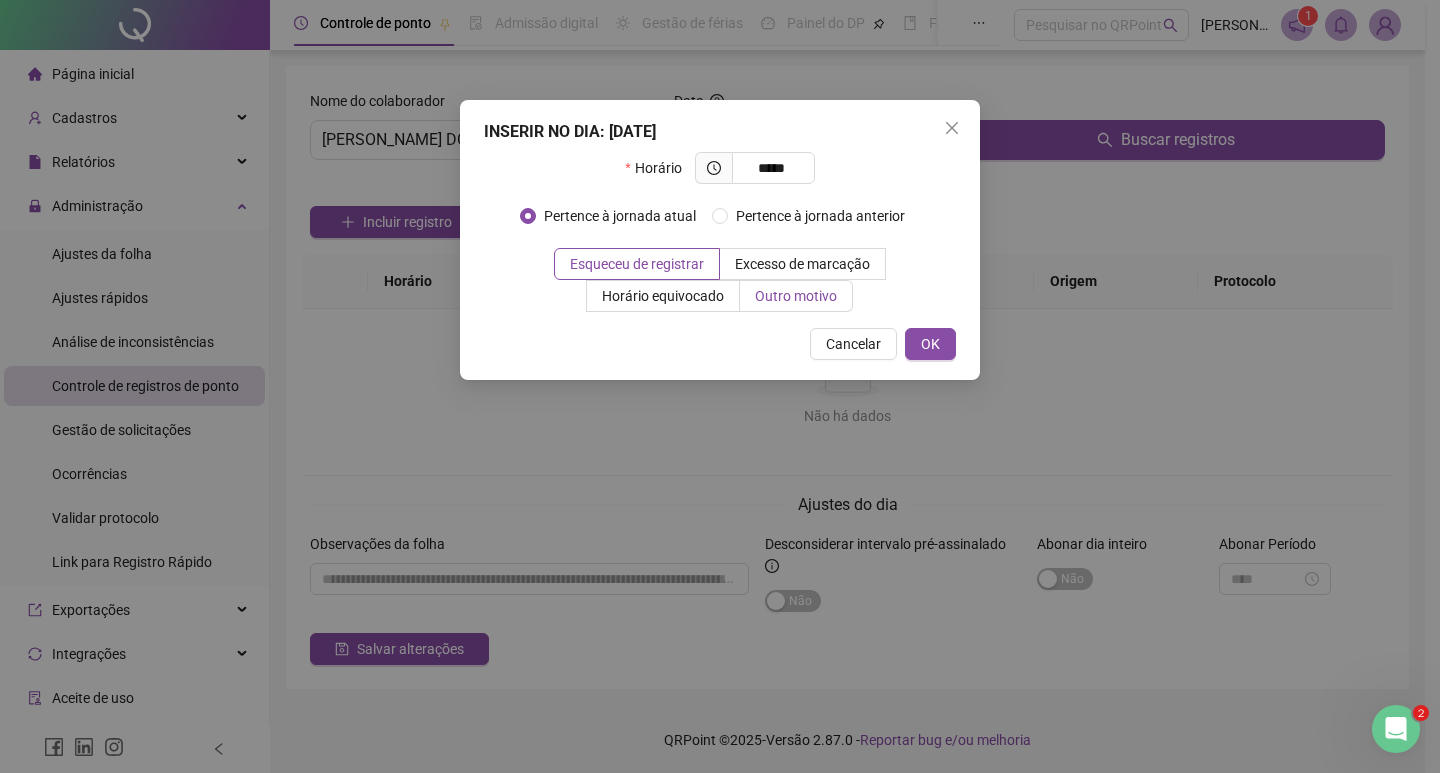 click on "Outro motivo" at bounding box center [796, 296] 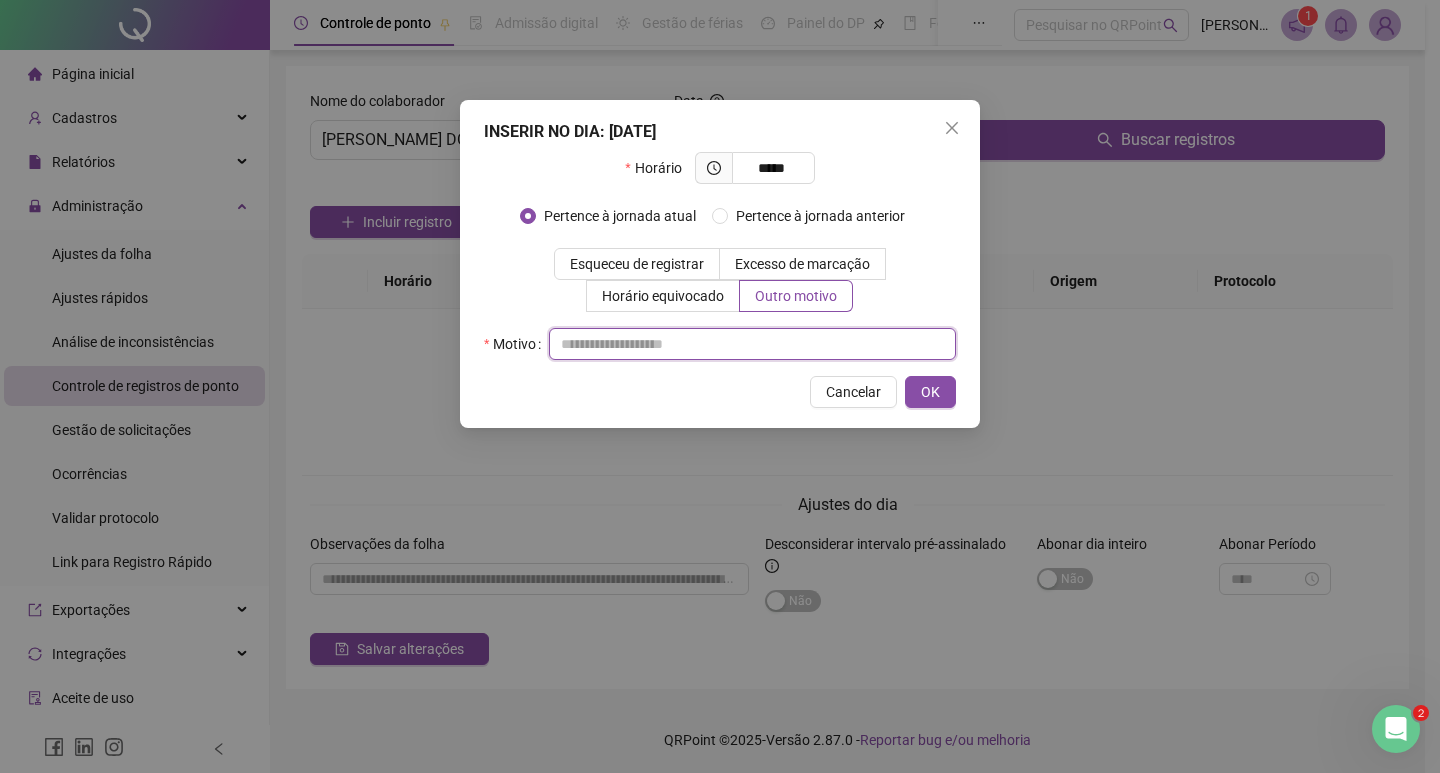 click at bounding box center [752, 344] 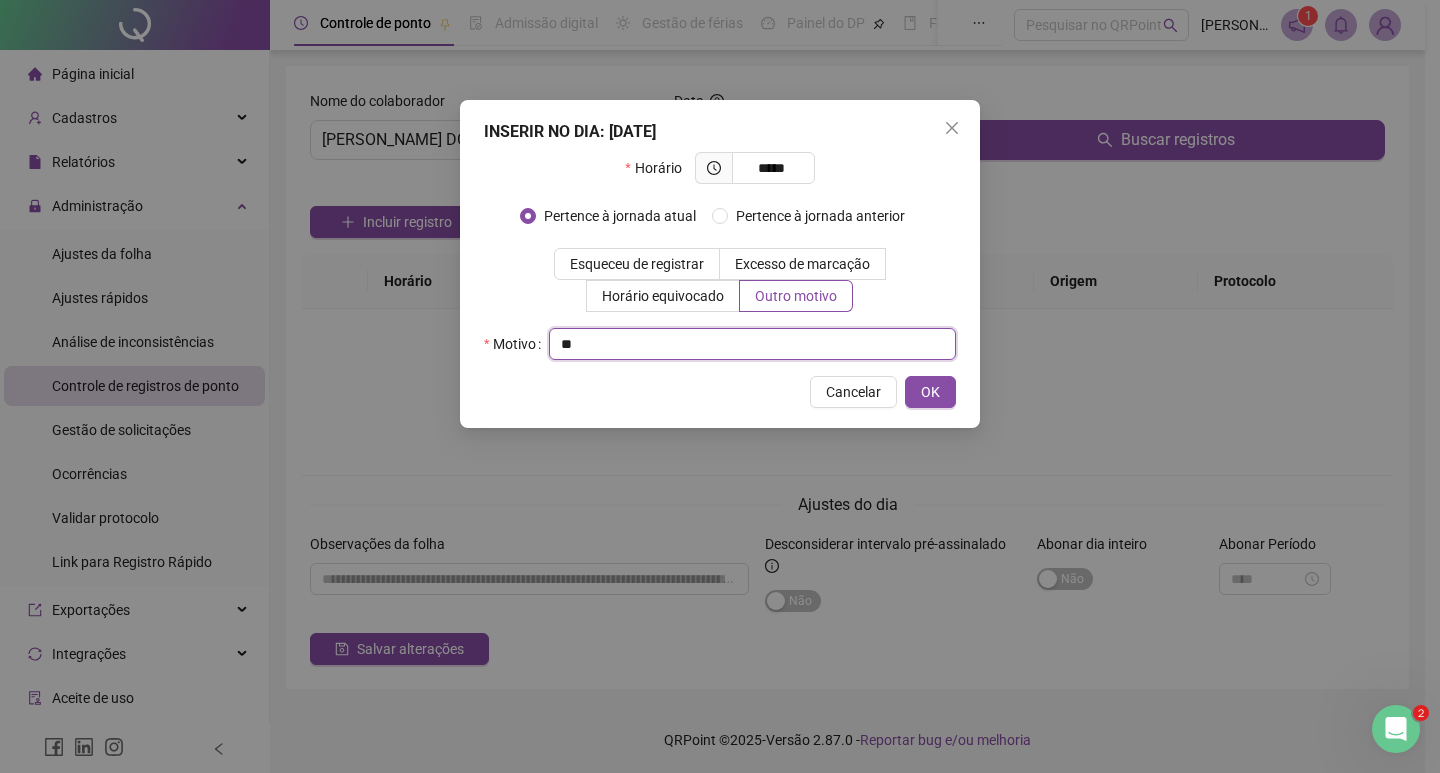 type on "*" 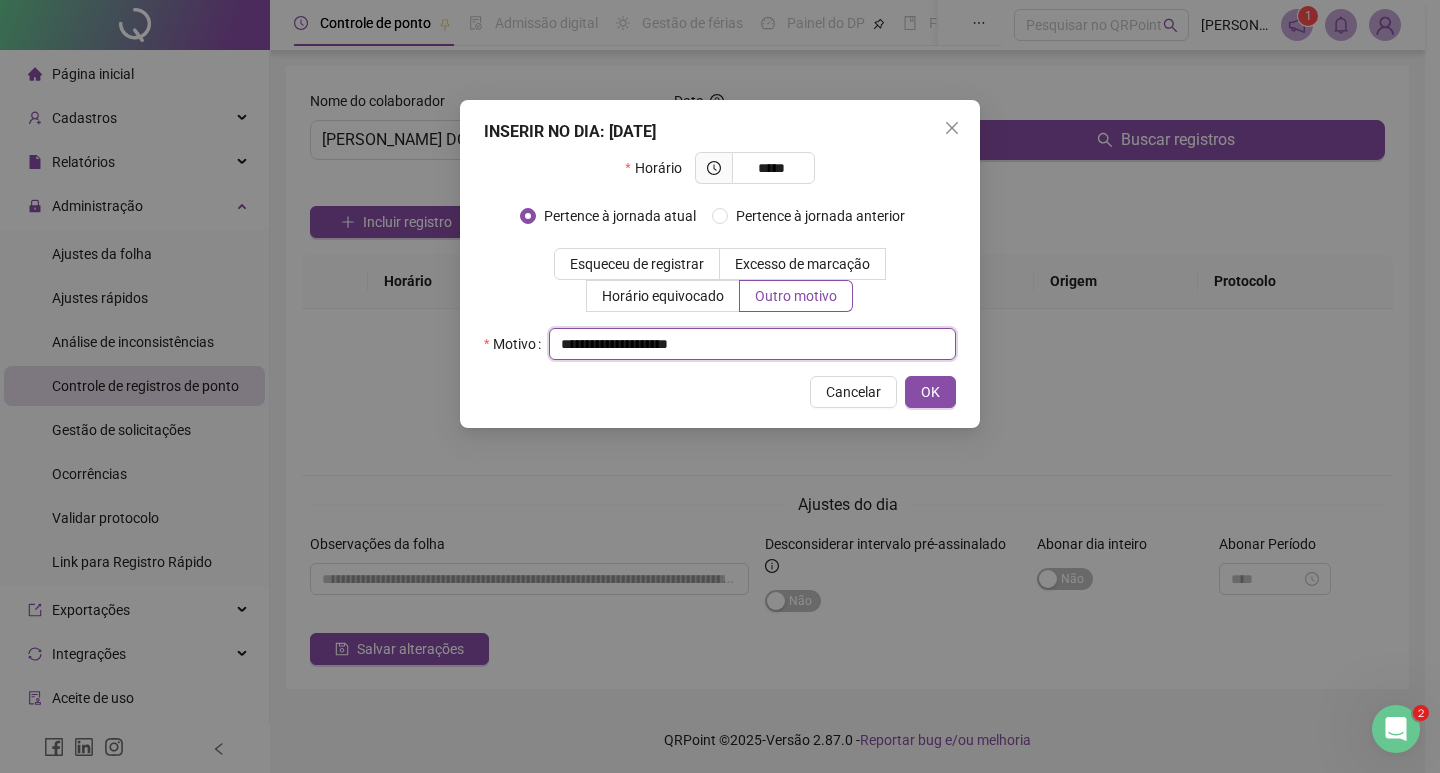 drag, startPoint x: 683, startPoint y: 345, endPoint x: 530, endPoint y: 345, distance: 153 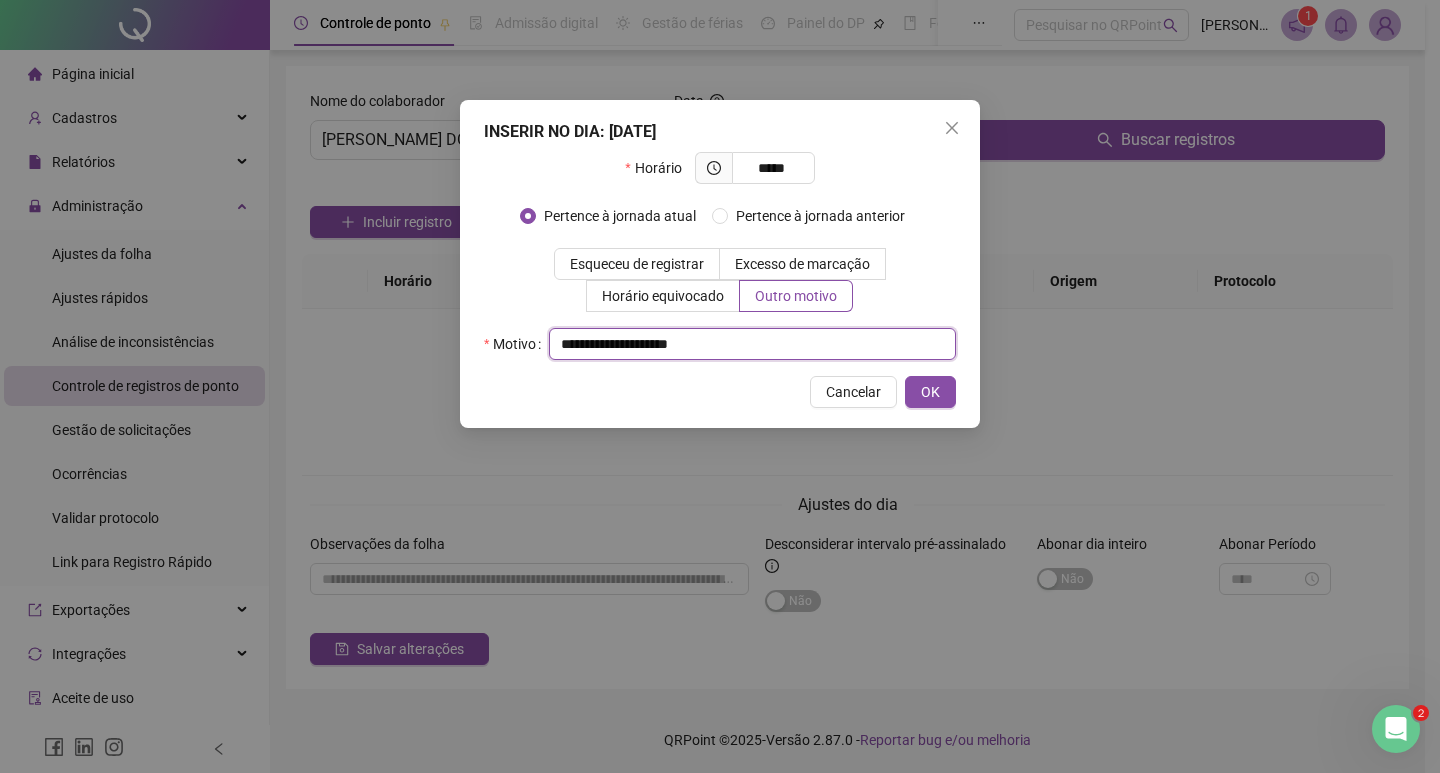 drag, startPoint x: 733, startPoint y: 347, endPoint x: 688, endPoint y: 340, distance: 45.54119 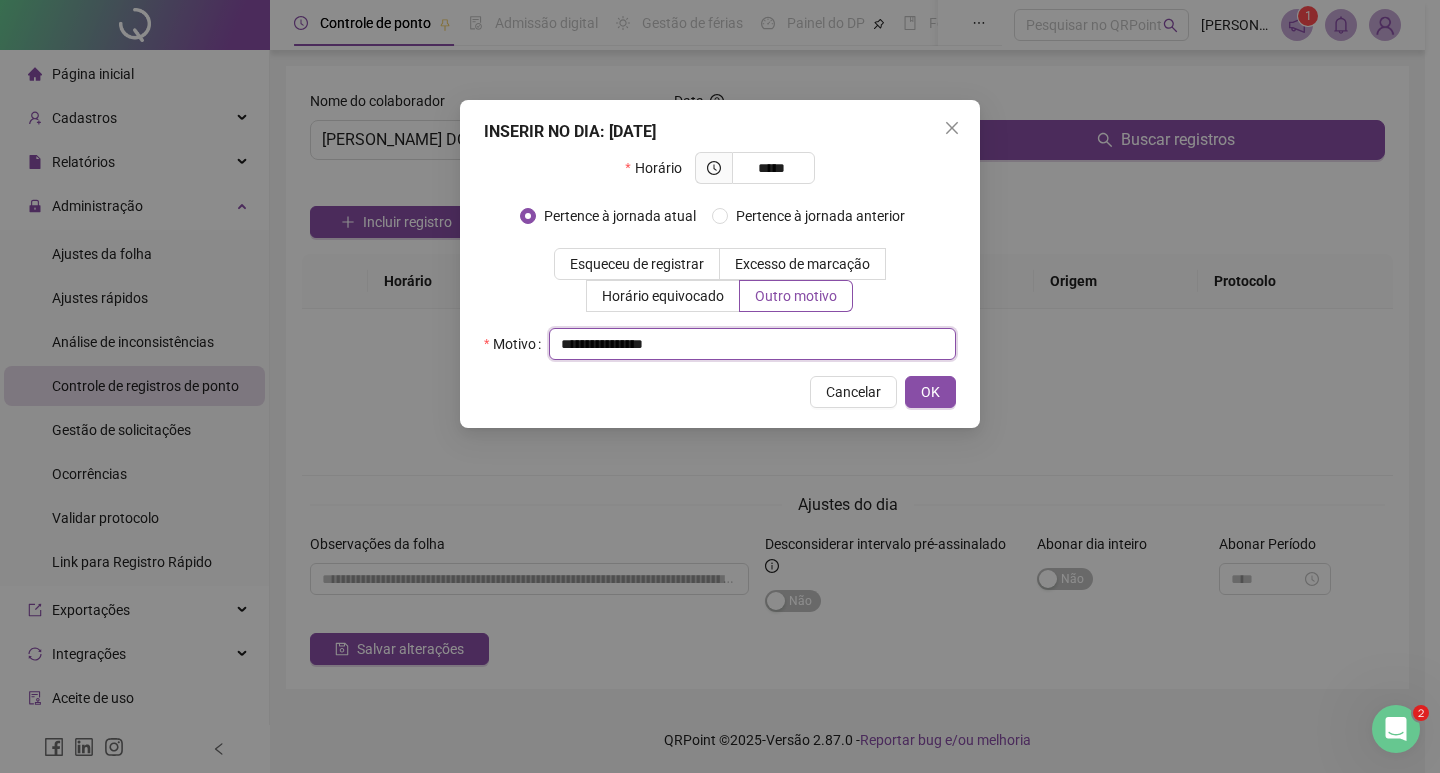 click on "**********" at bounding box center [752, 344] 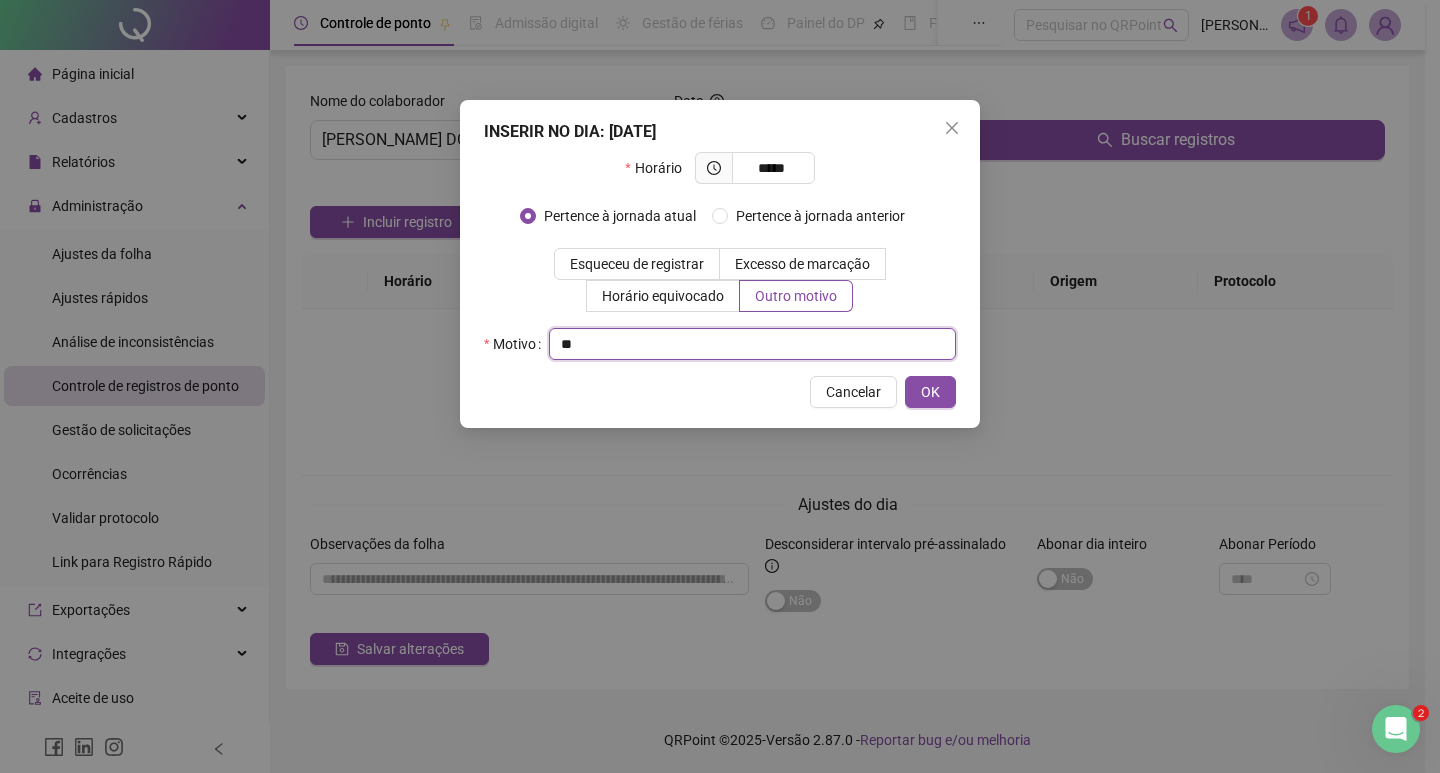 type on "*" 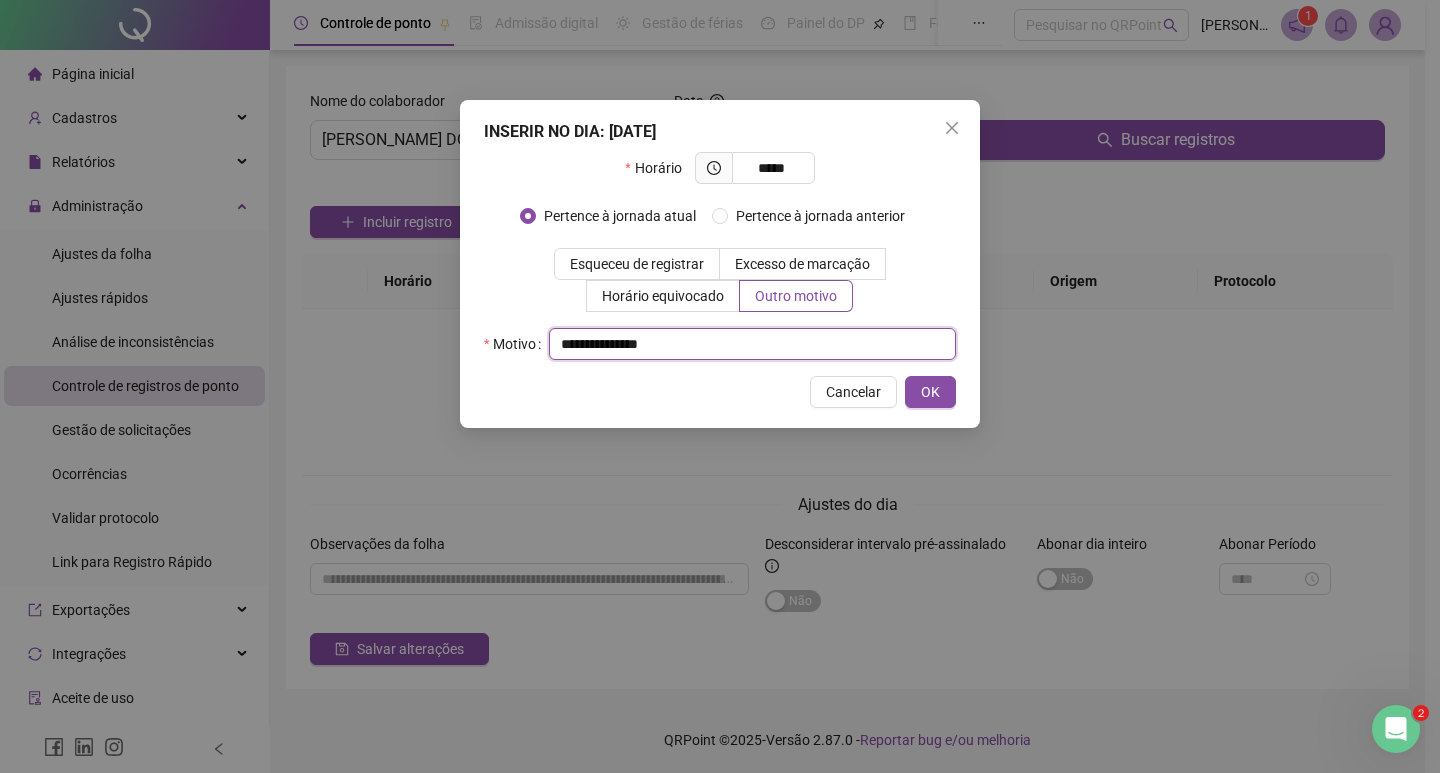 click on "**********" at bounding box center (752, 344) 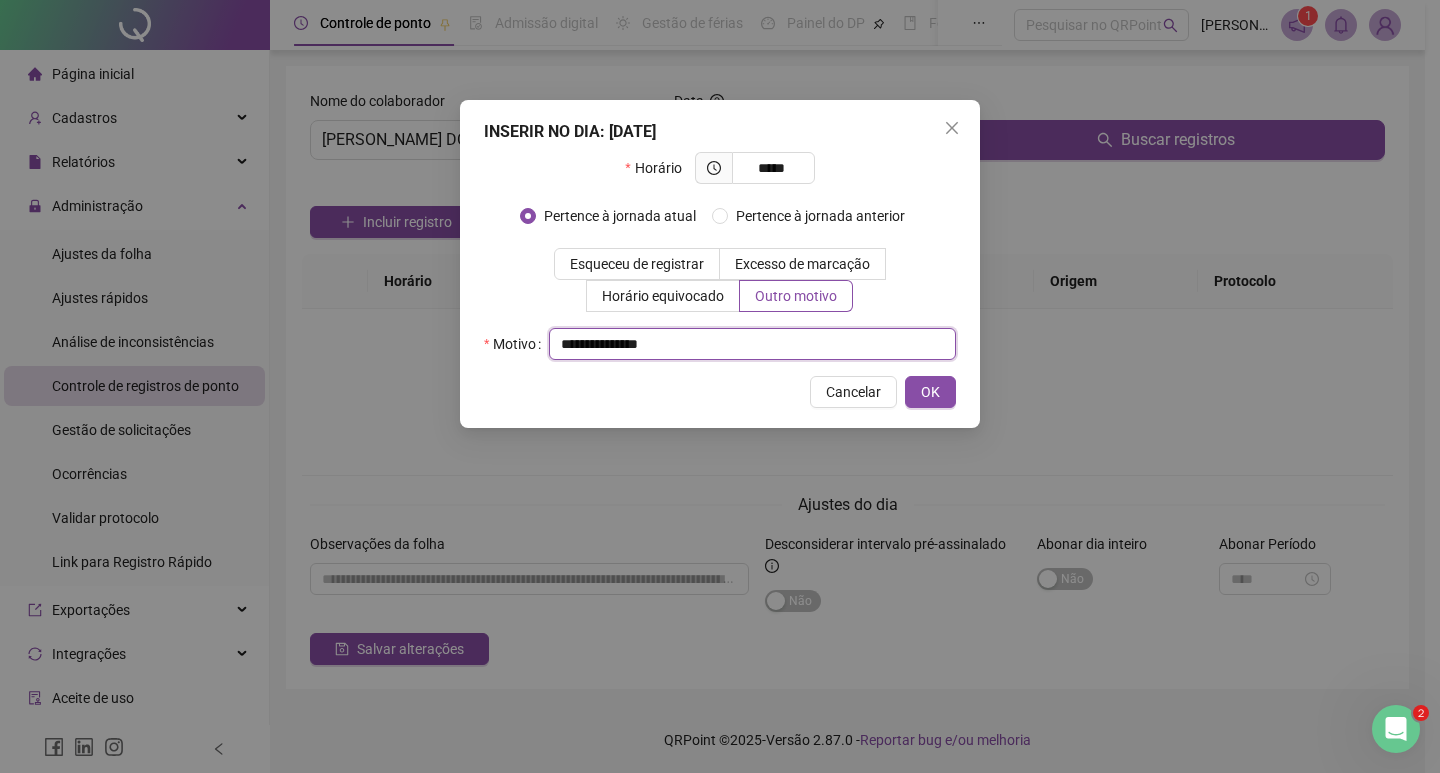 click on "**********" at bounding box center [752, 344] 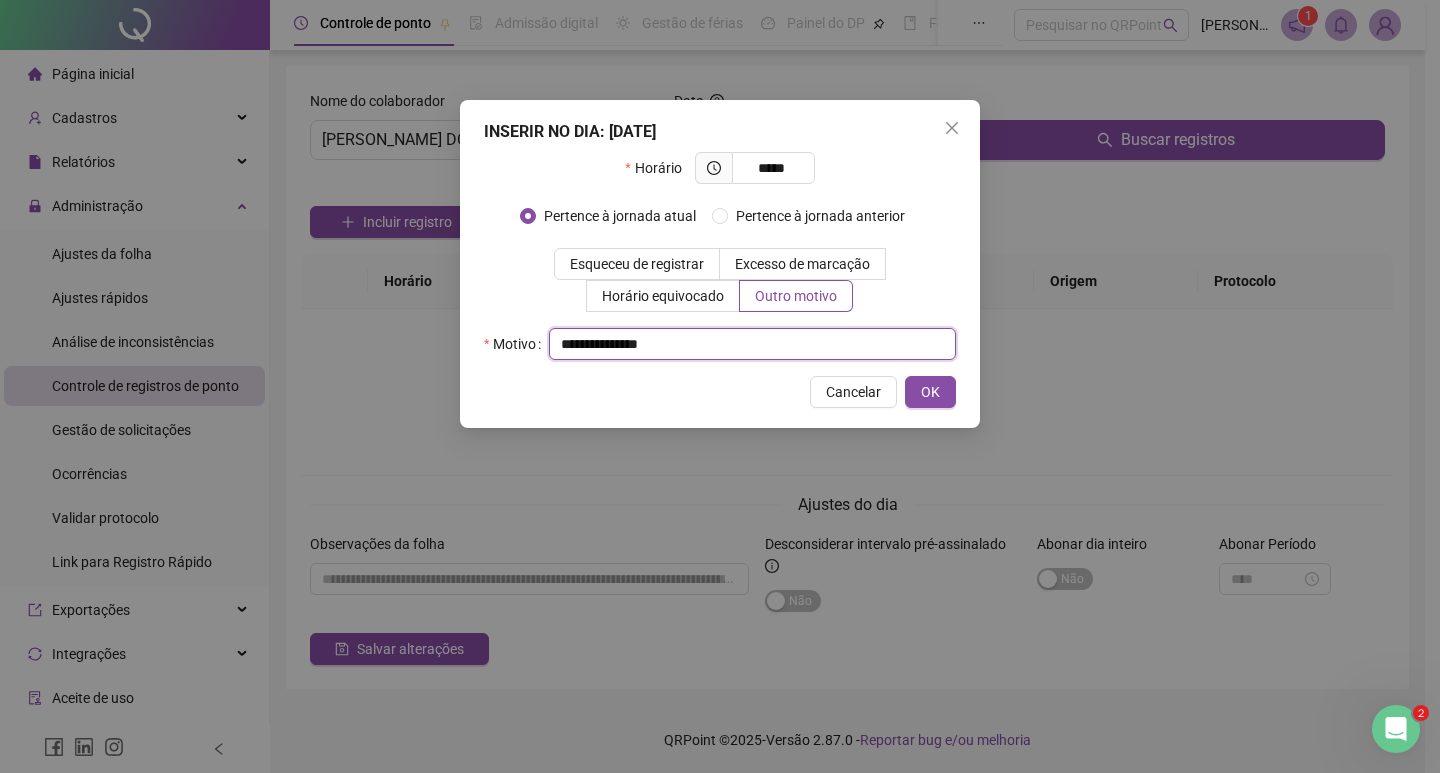 click on "**********" at bounding box center (752, 344) 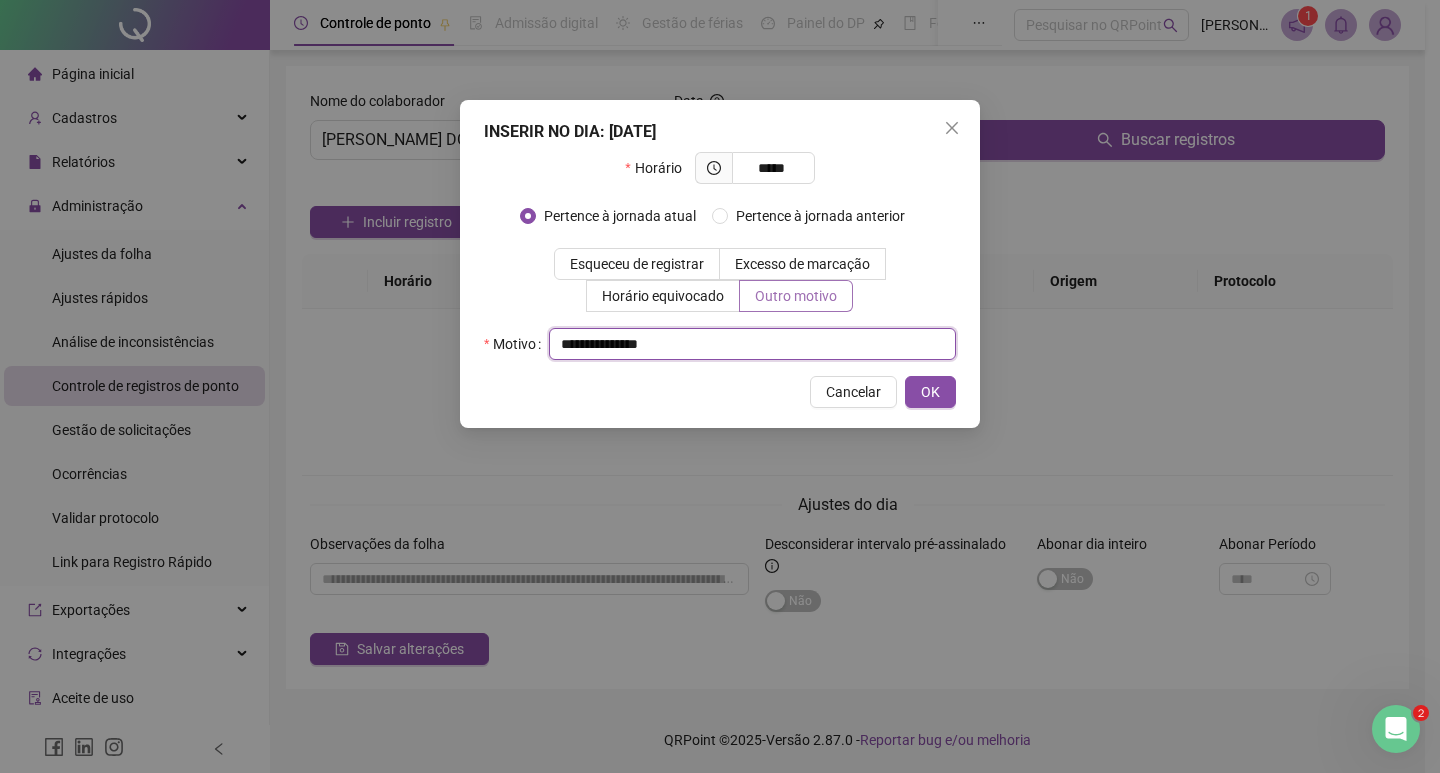 type on "**********" 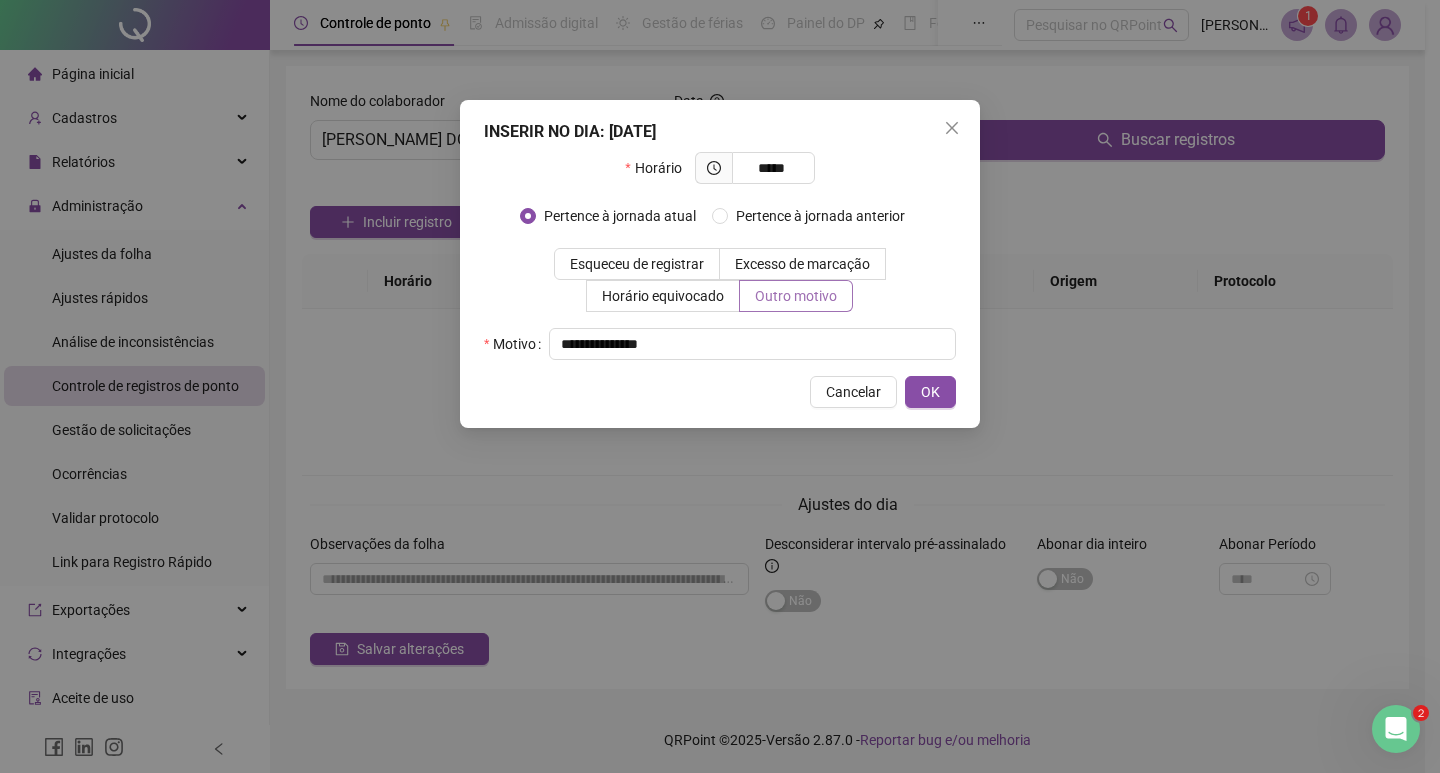 click on "Outro motivo" at bounding box center (796, 296) 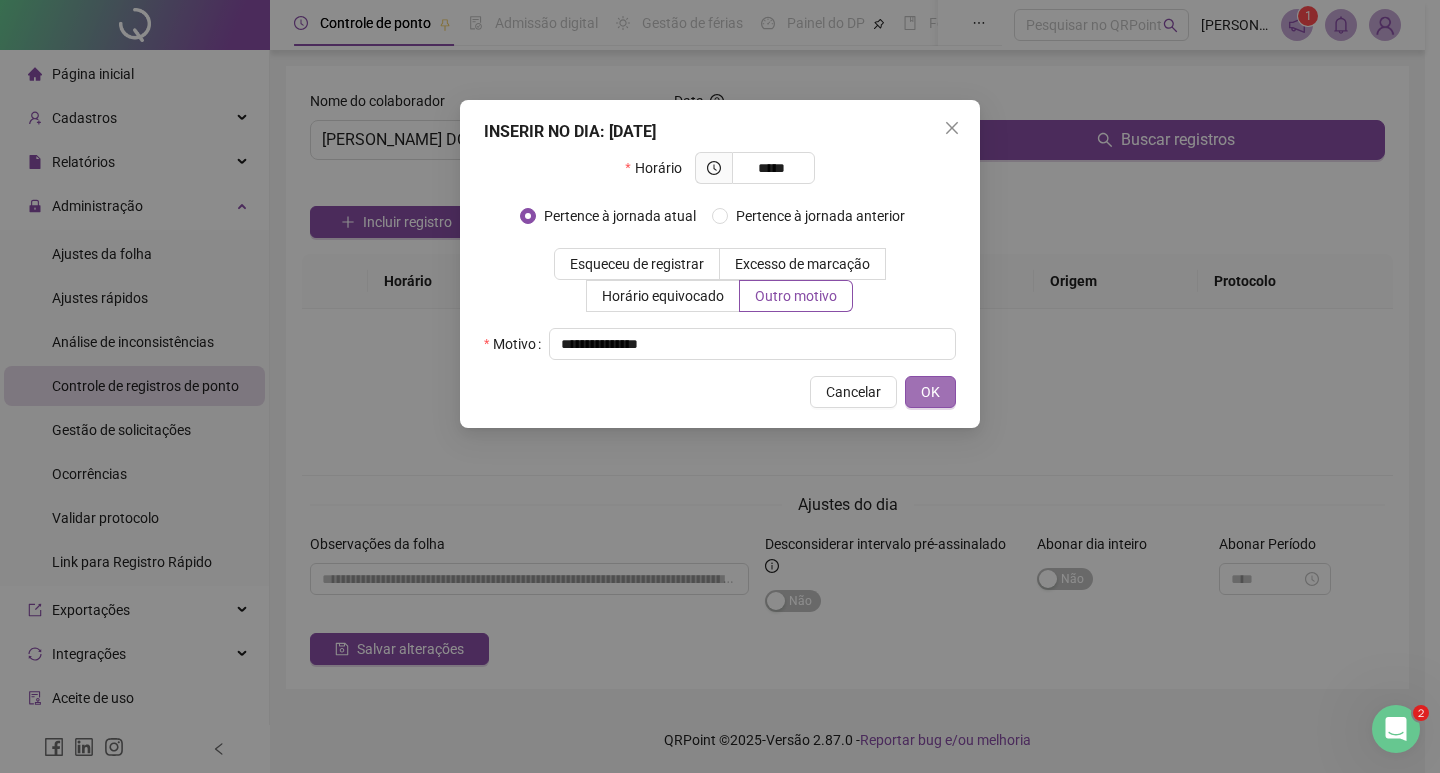 click on "OK" at bounding box center (930, 392) 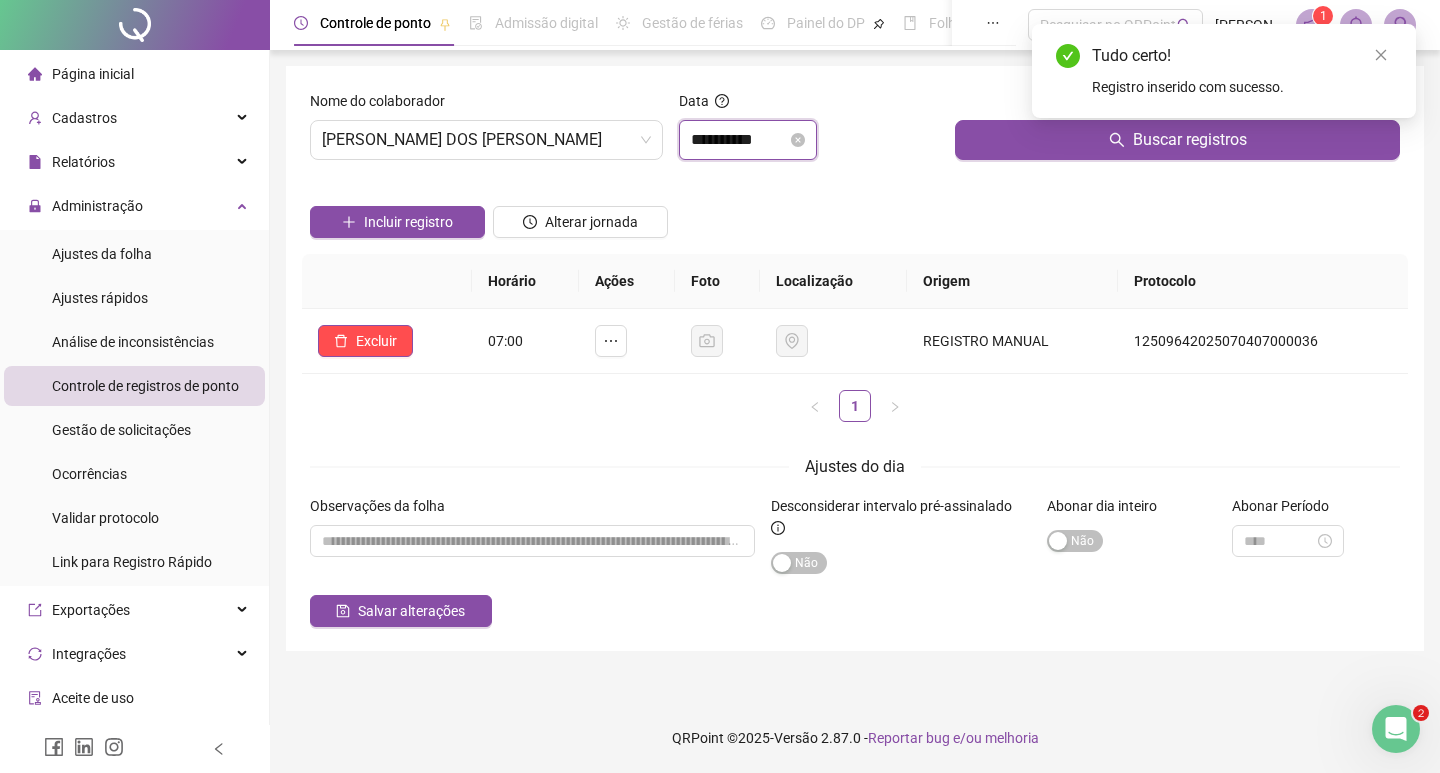 click on "**********" at bounding box center (739, 140) 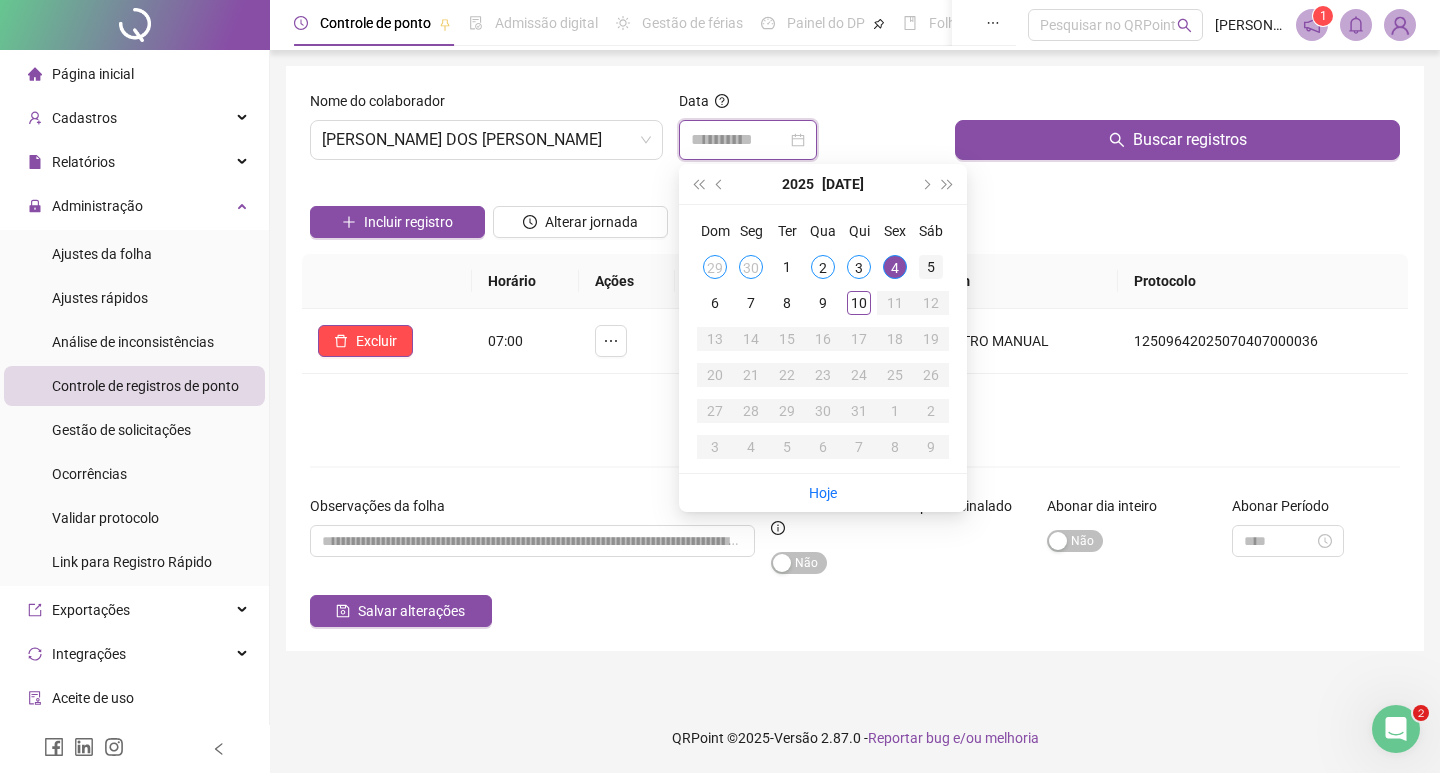 type on "**********" 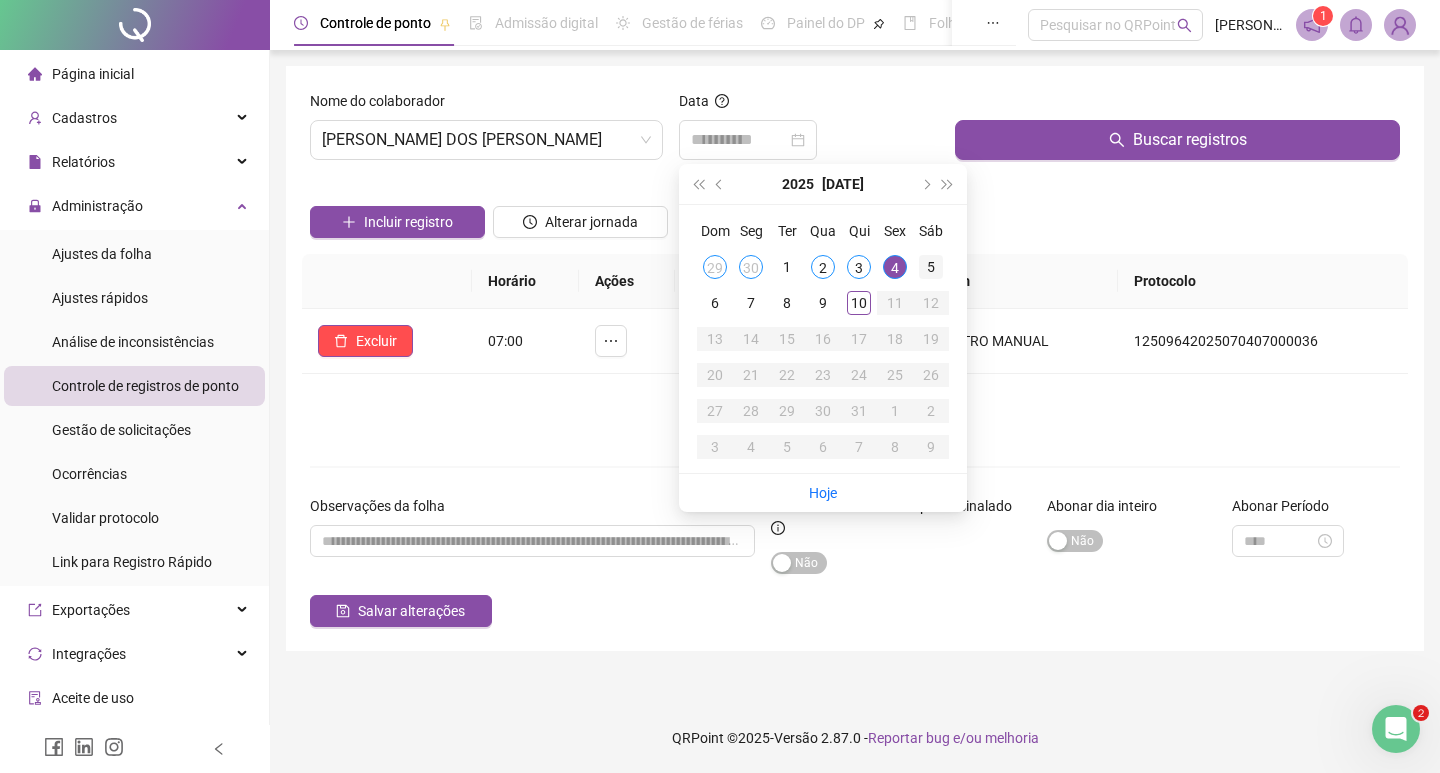 click on "5" at bounding box center [931, 267] 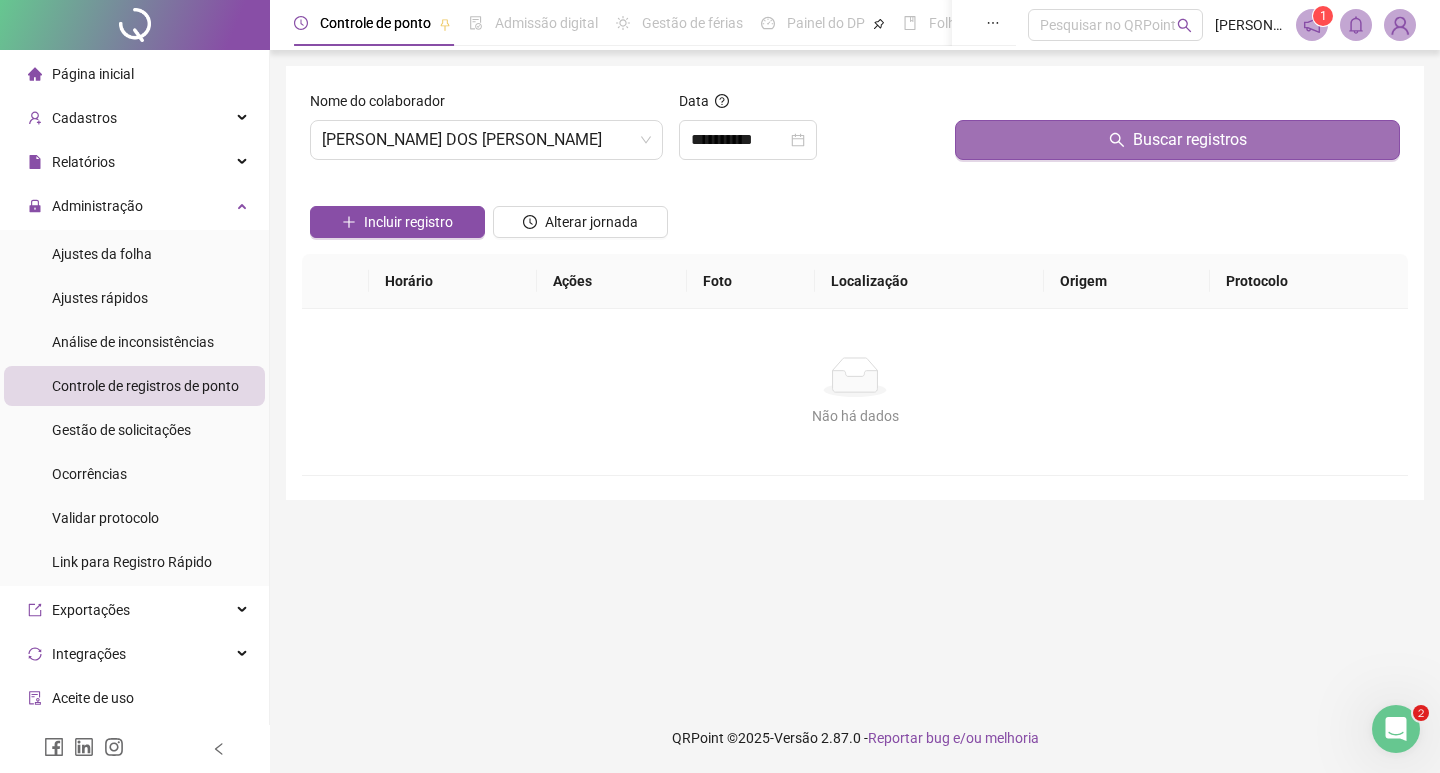 click on "Buscar registros" at bounding box center [1190, 140] 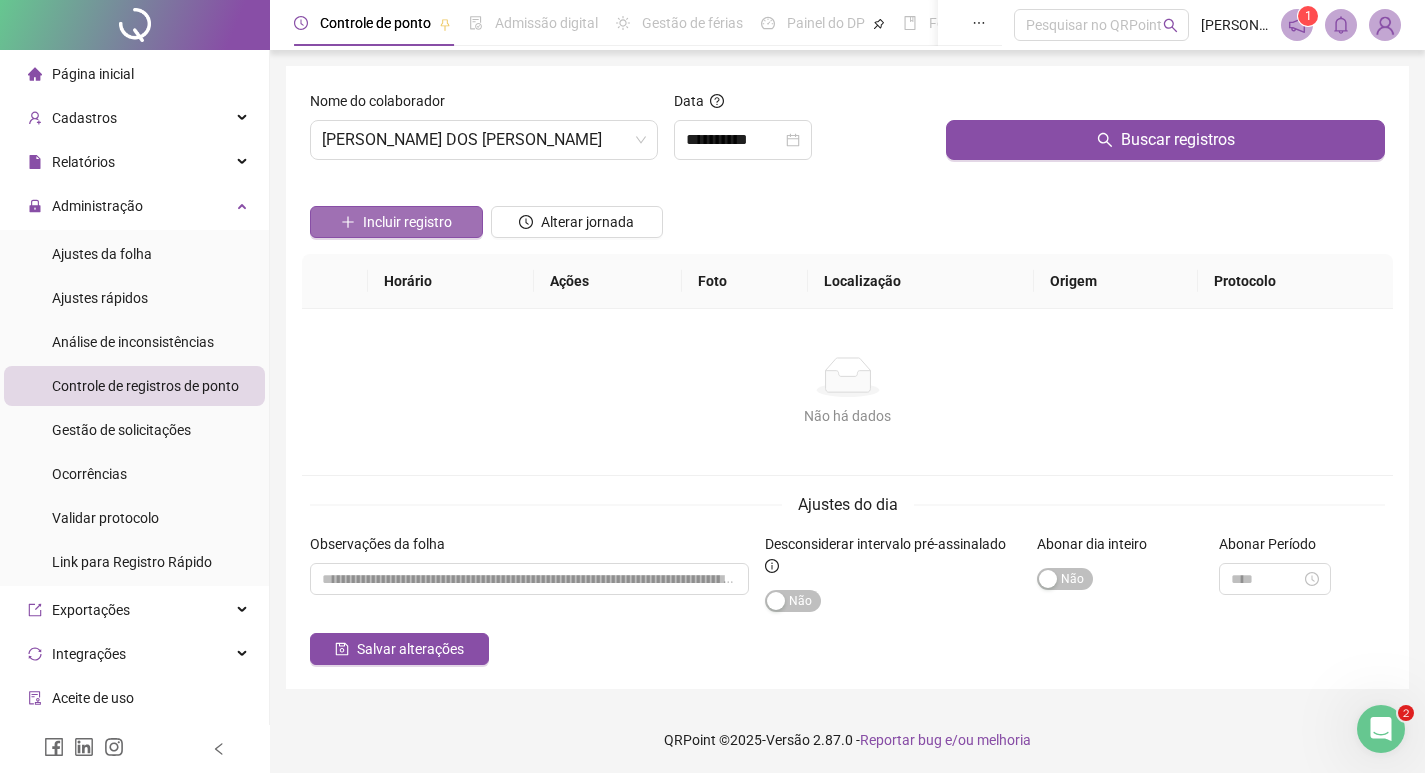 click on "Incluir registro" at bounding box center [407, 222] 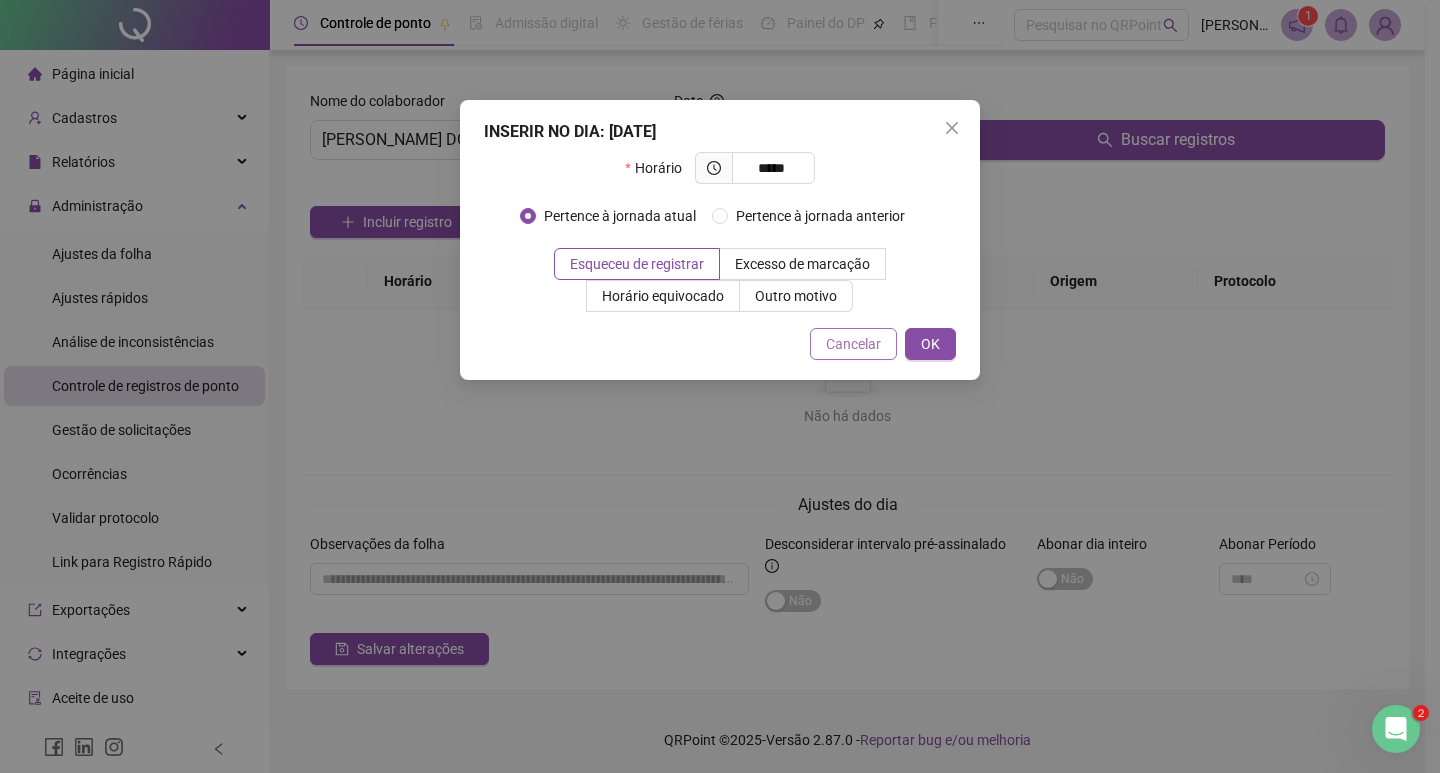 type on "*****" 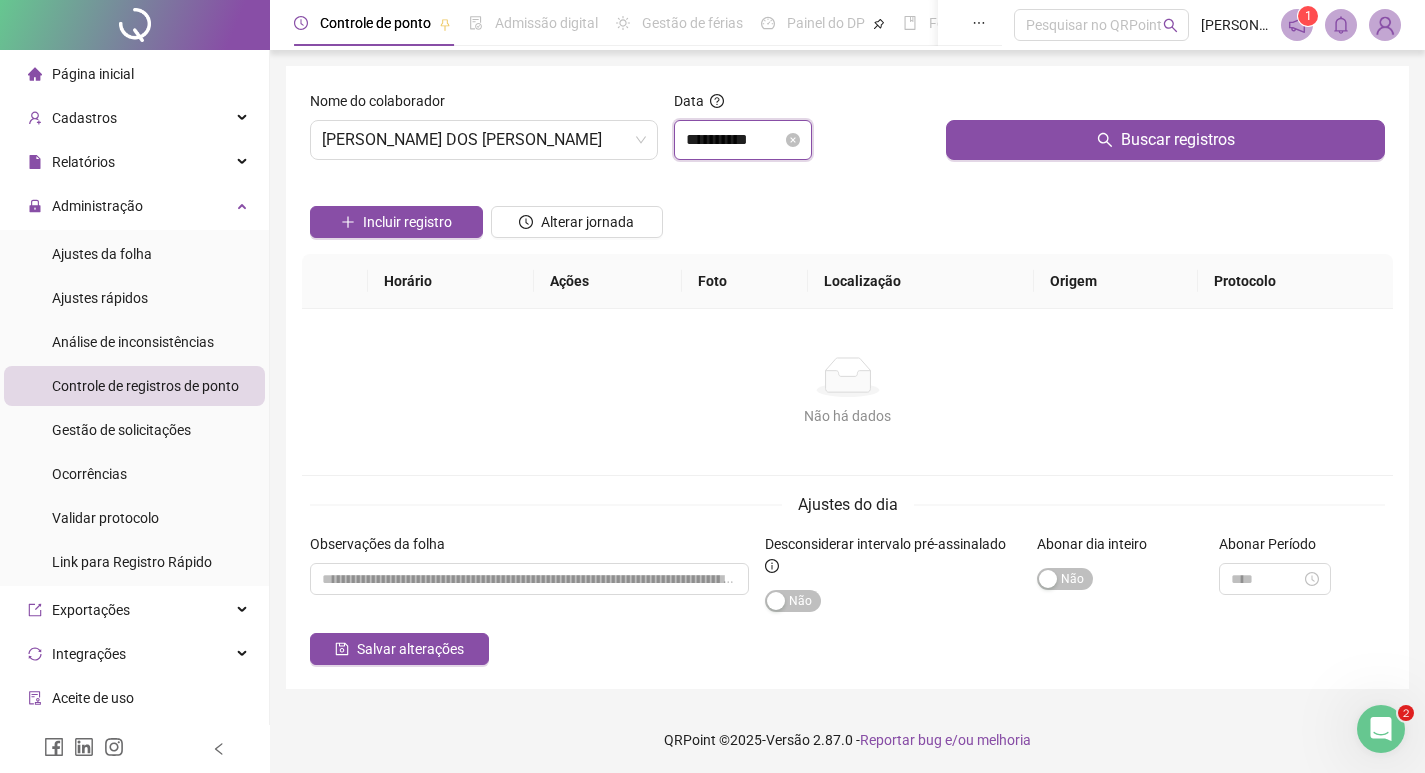 click on "**********" at bounding box center (734, 140) 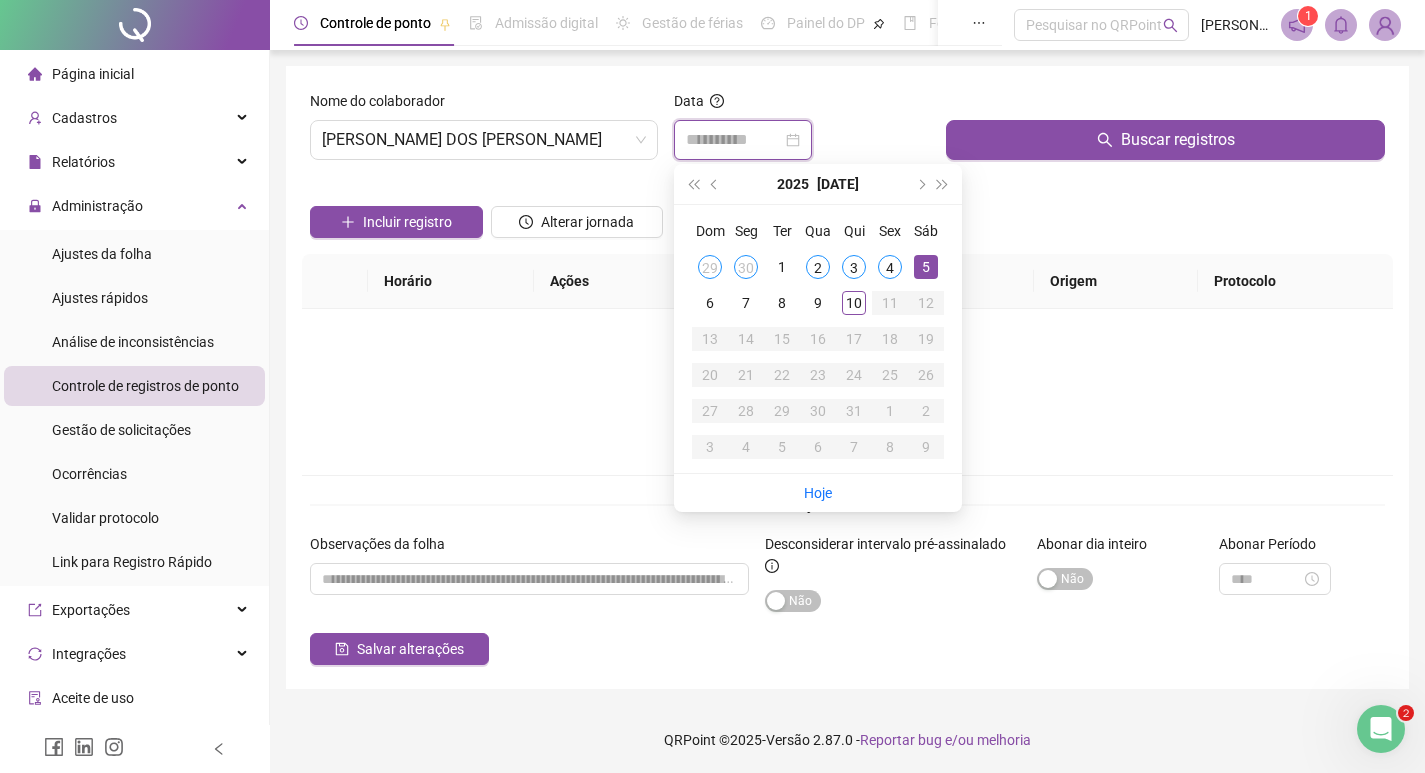 type on "**********" 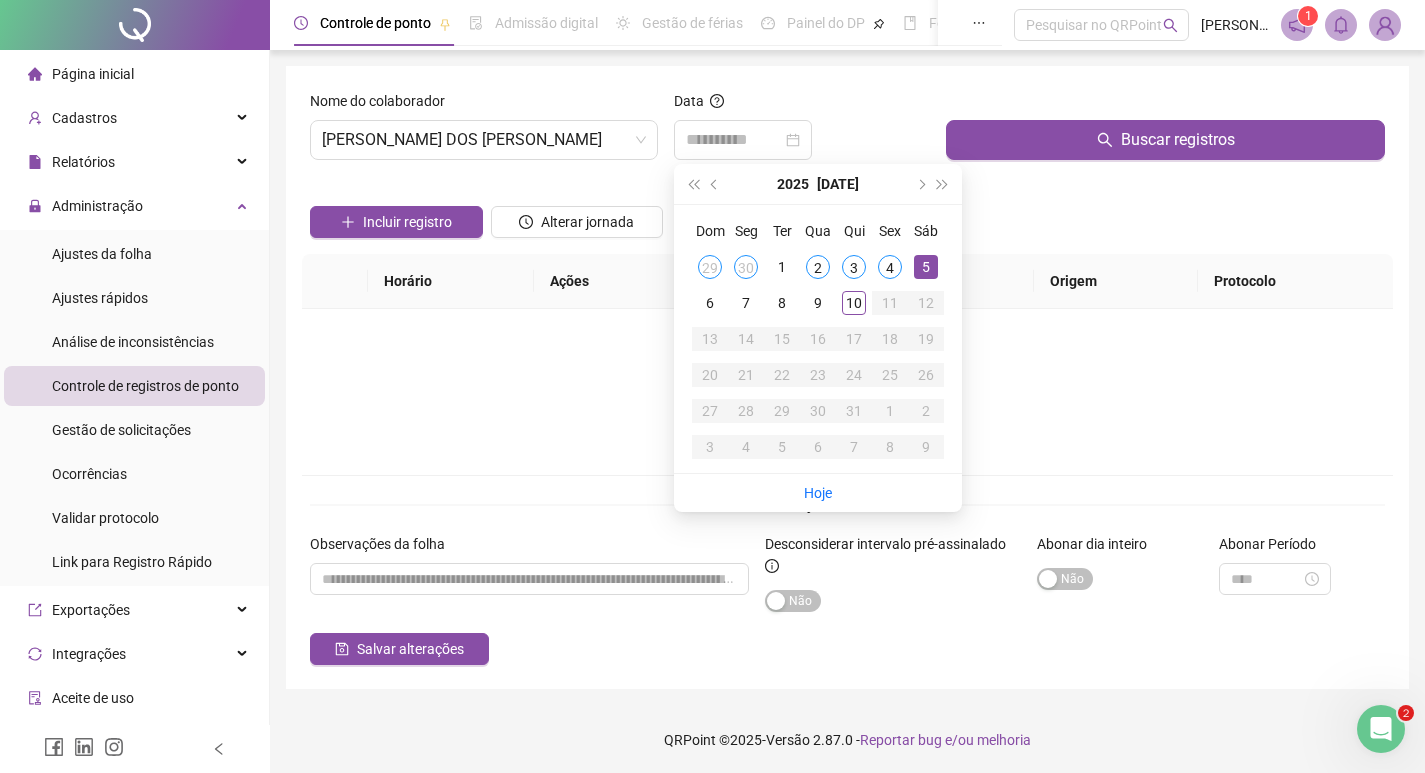 click on "5" at bounding box center (926, 267) 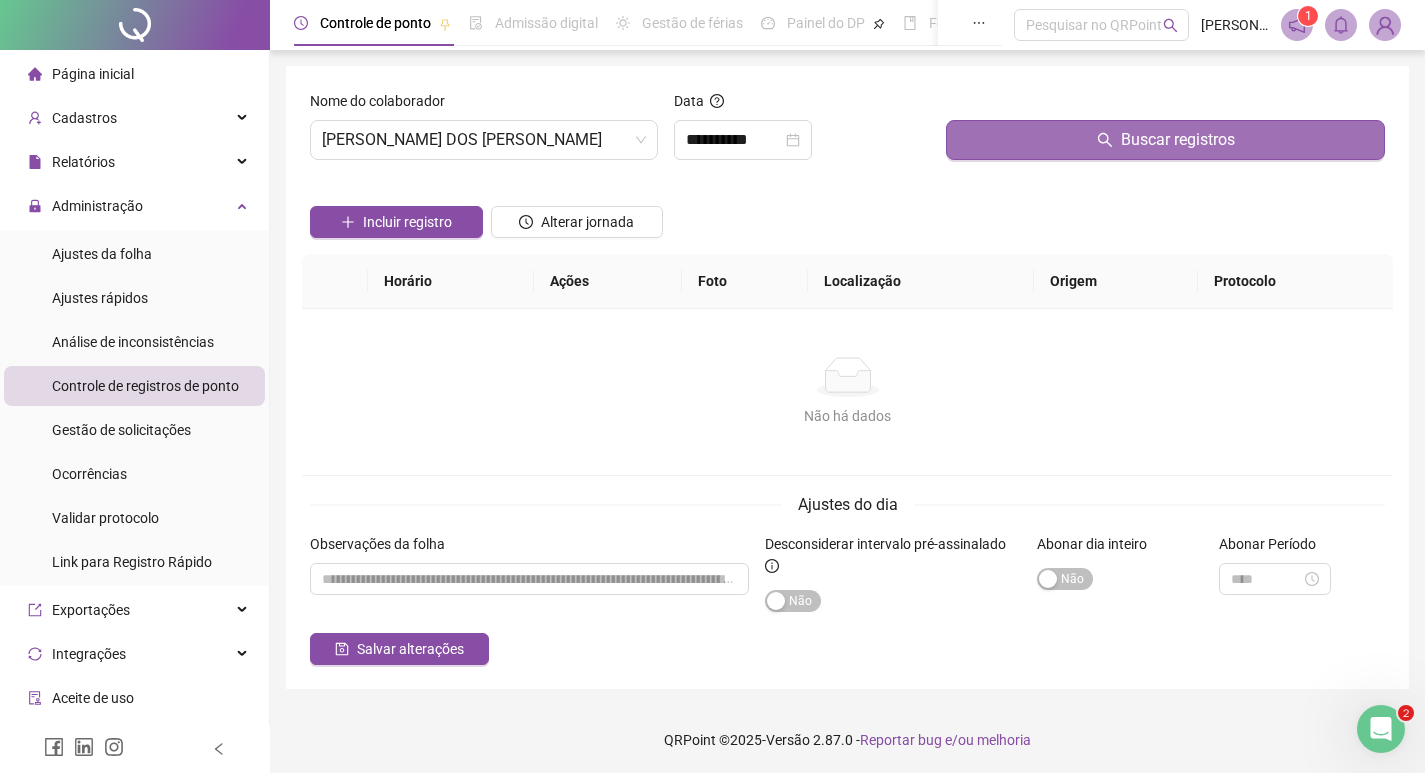 click on "Buscar registros" at bounding box center (1165, 140) 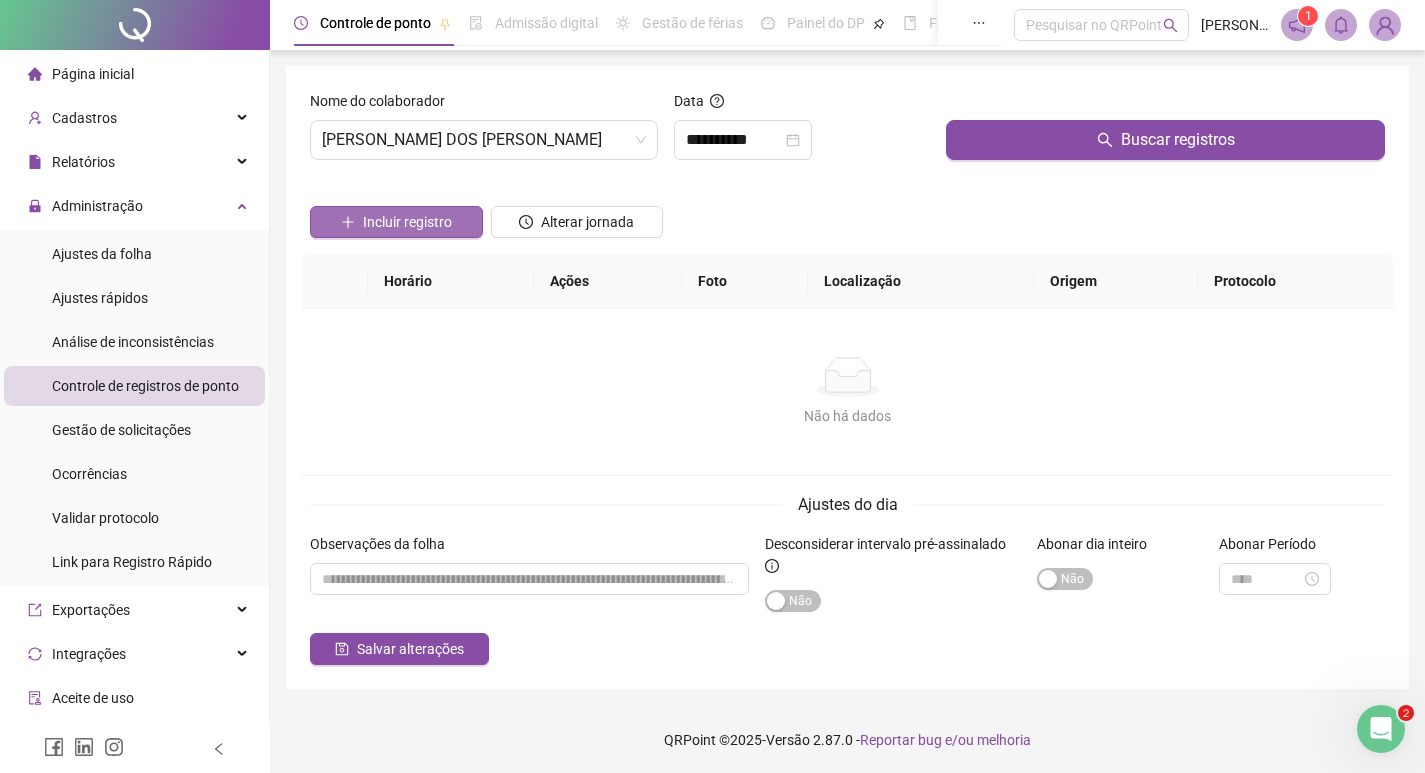 click on "Incluir registro" at bounding box center (407, 222) 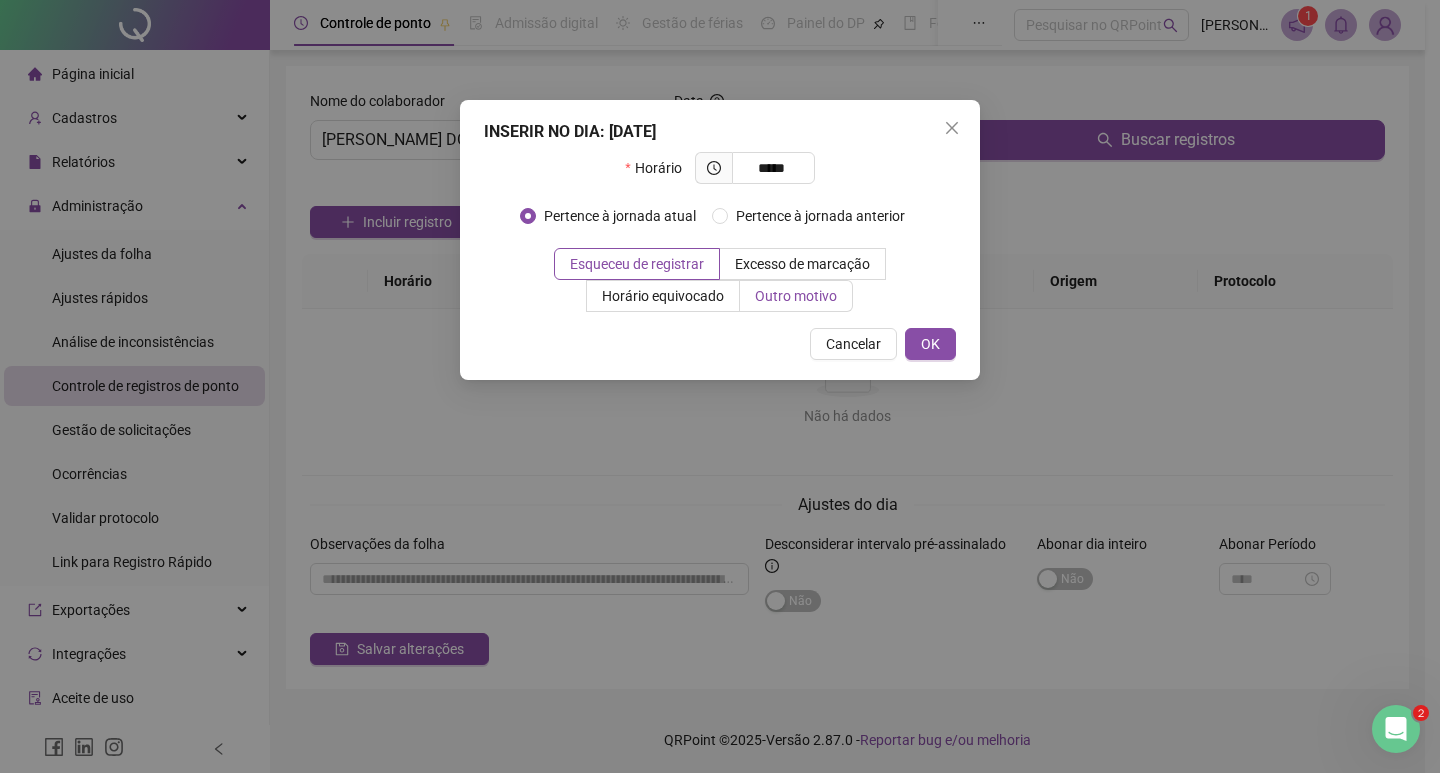 type on "*****" 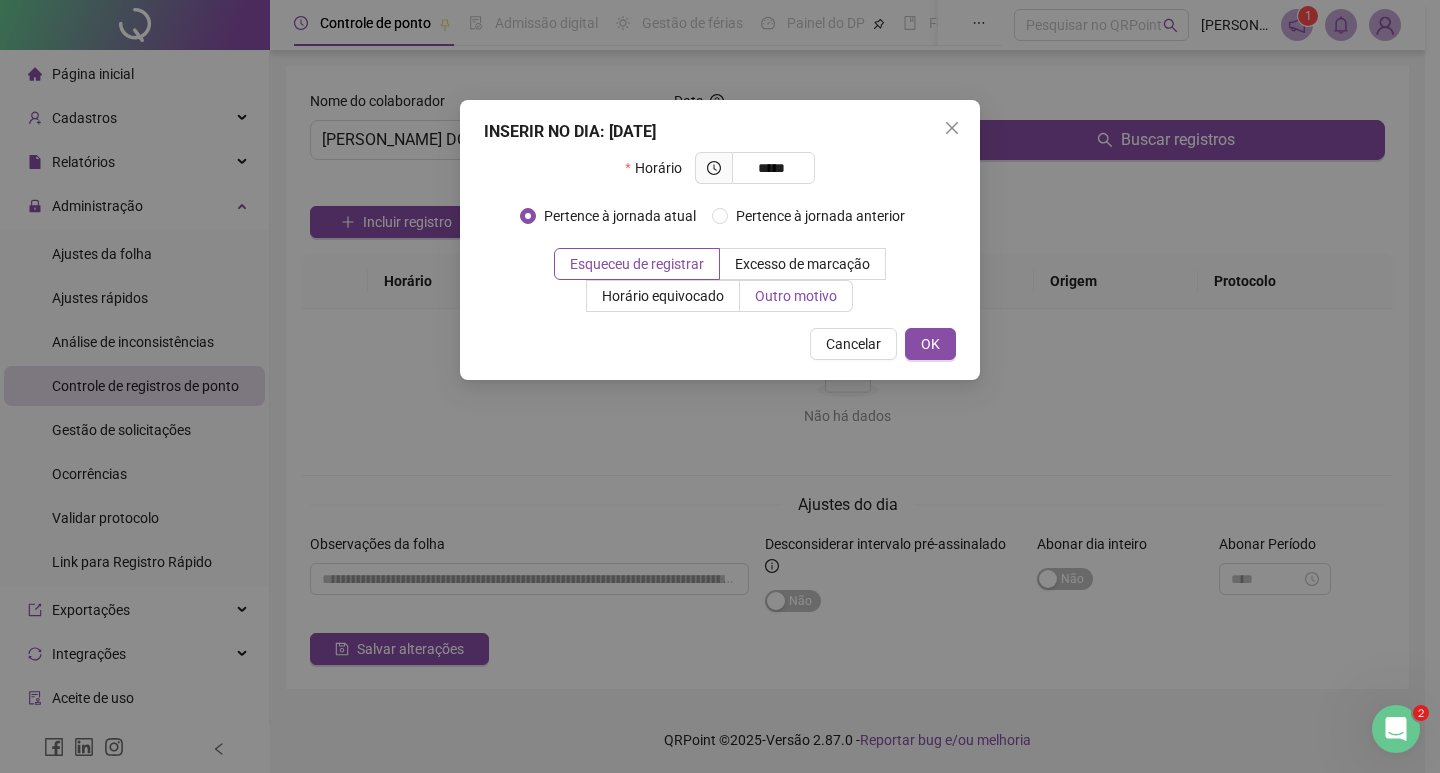 click on "Outro motivo" at bounding box center (796, 296) 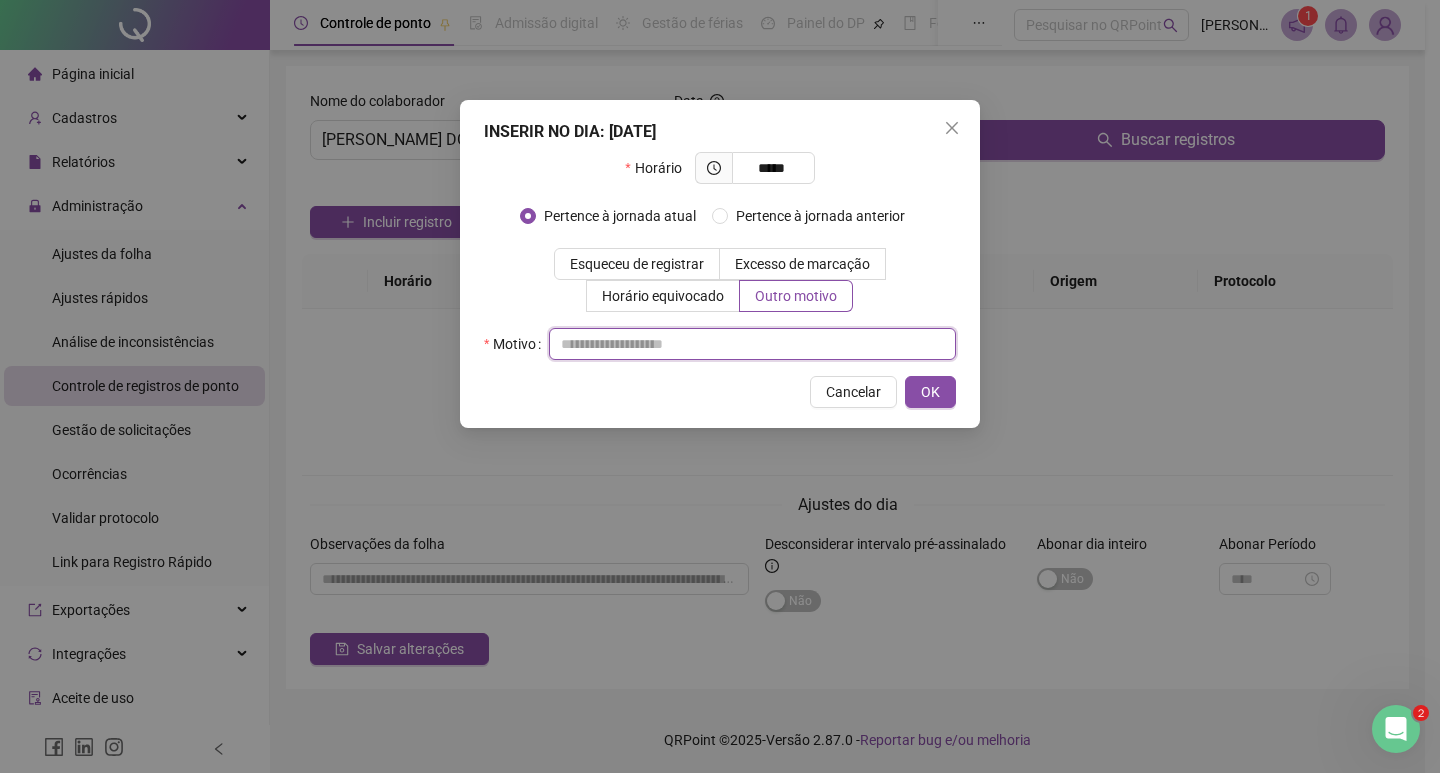 click at bounding box center (752, 344) 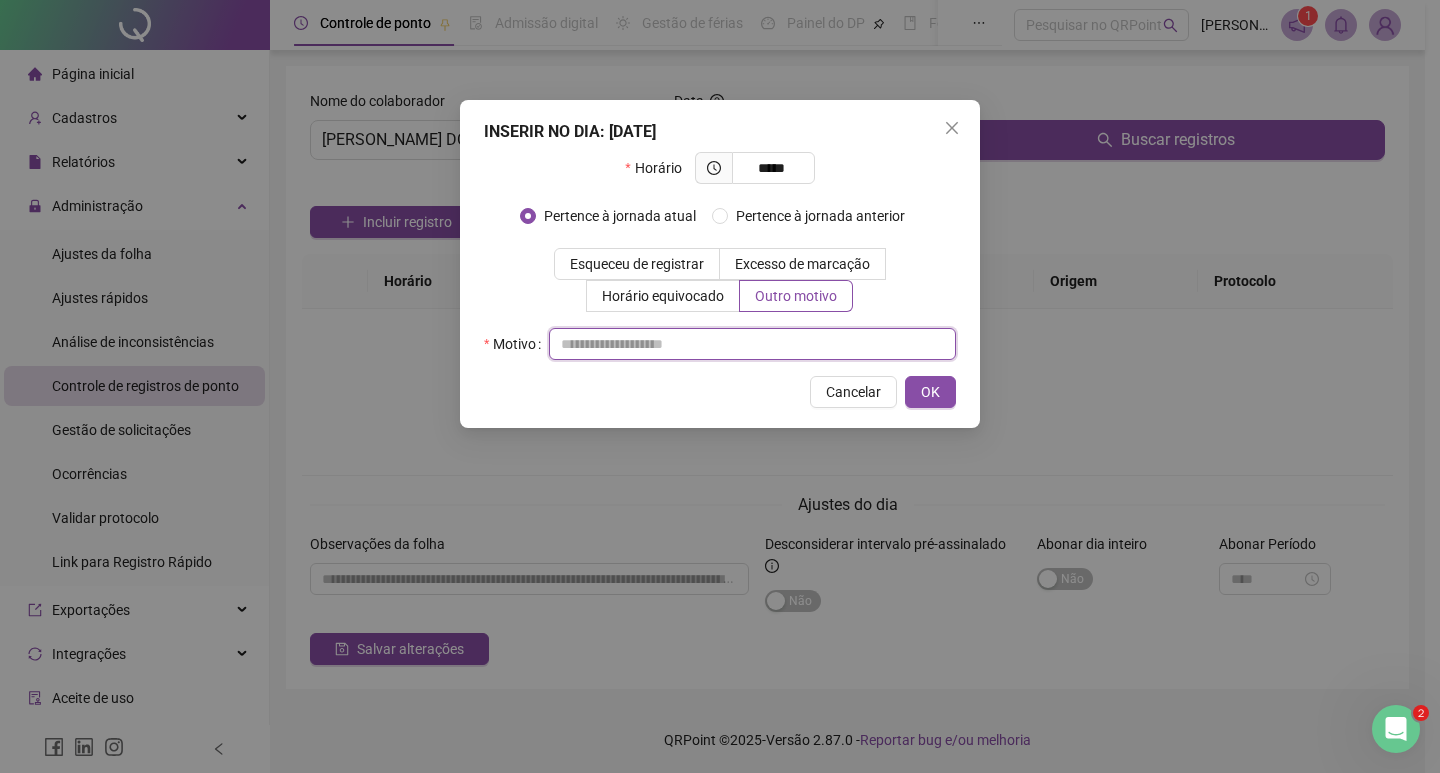 paste on "**********" 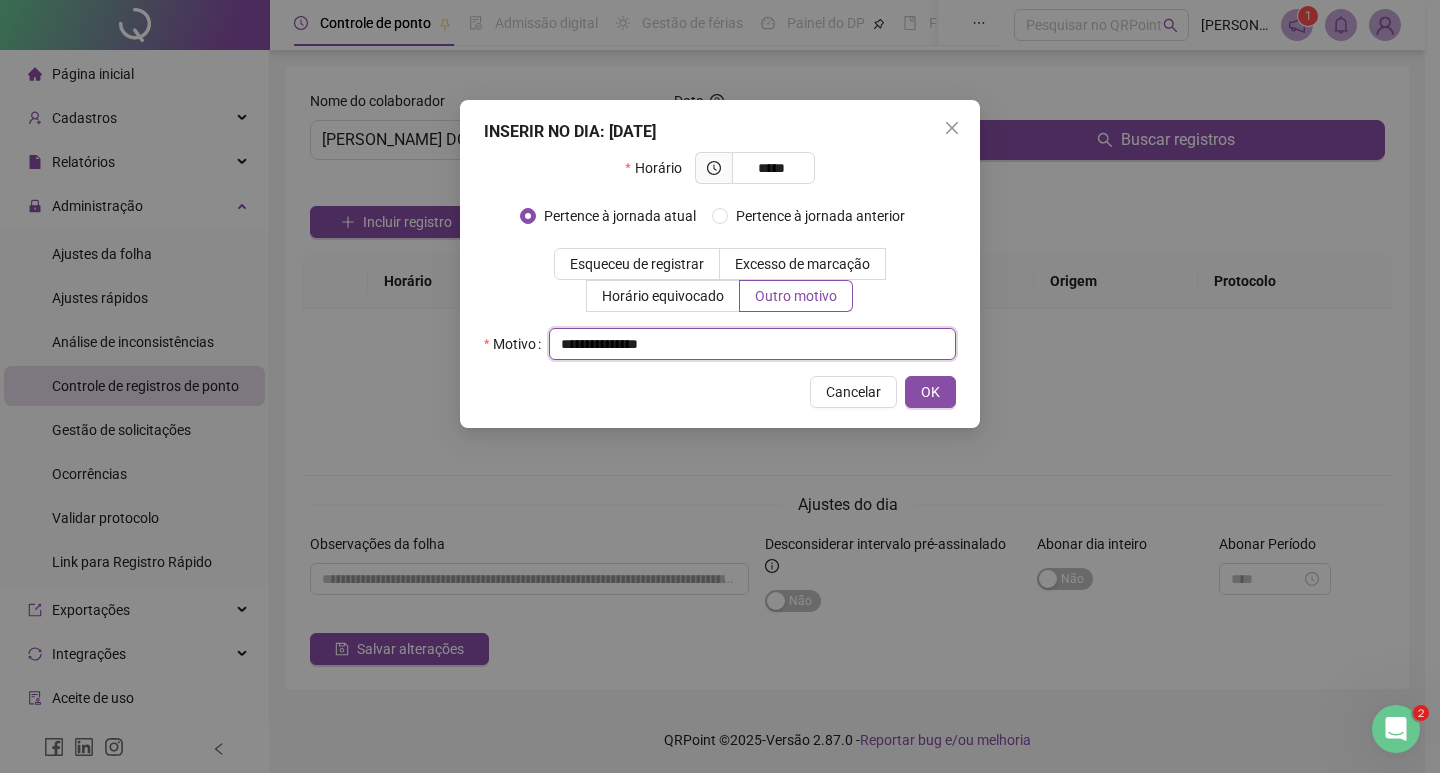 click on "**********" at bounding box center (752, 344) 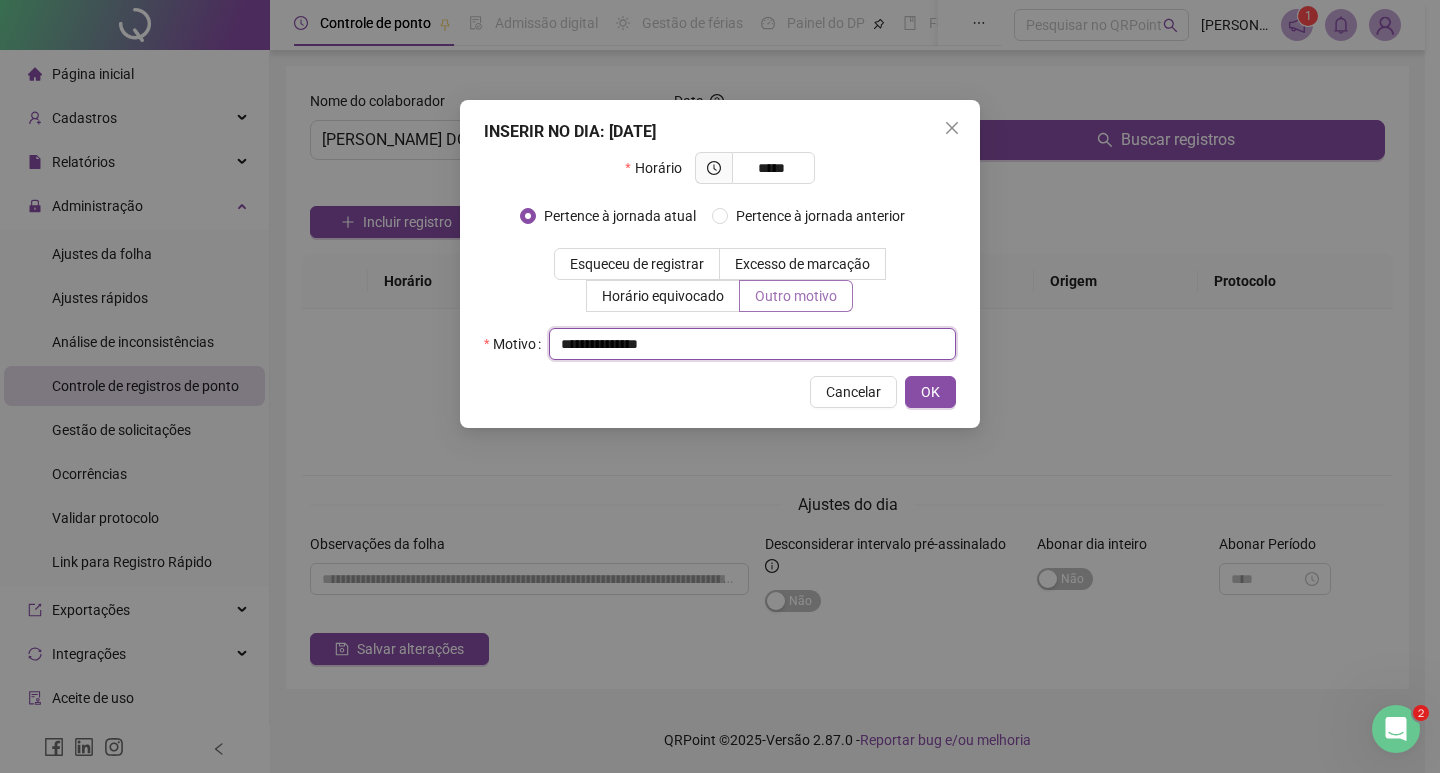 type on "**********" 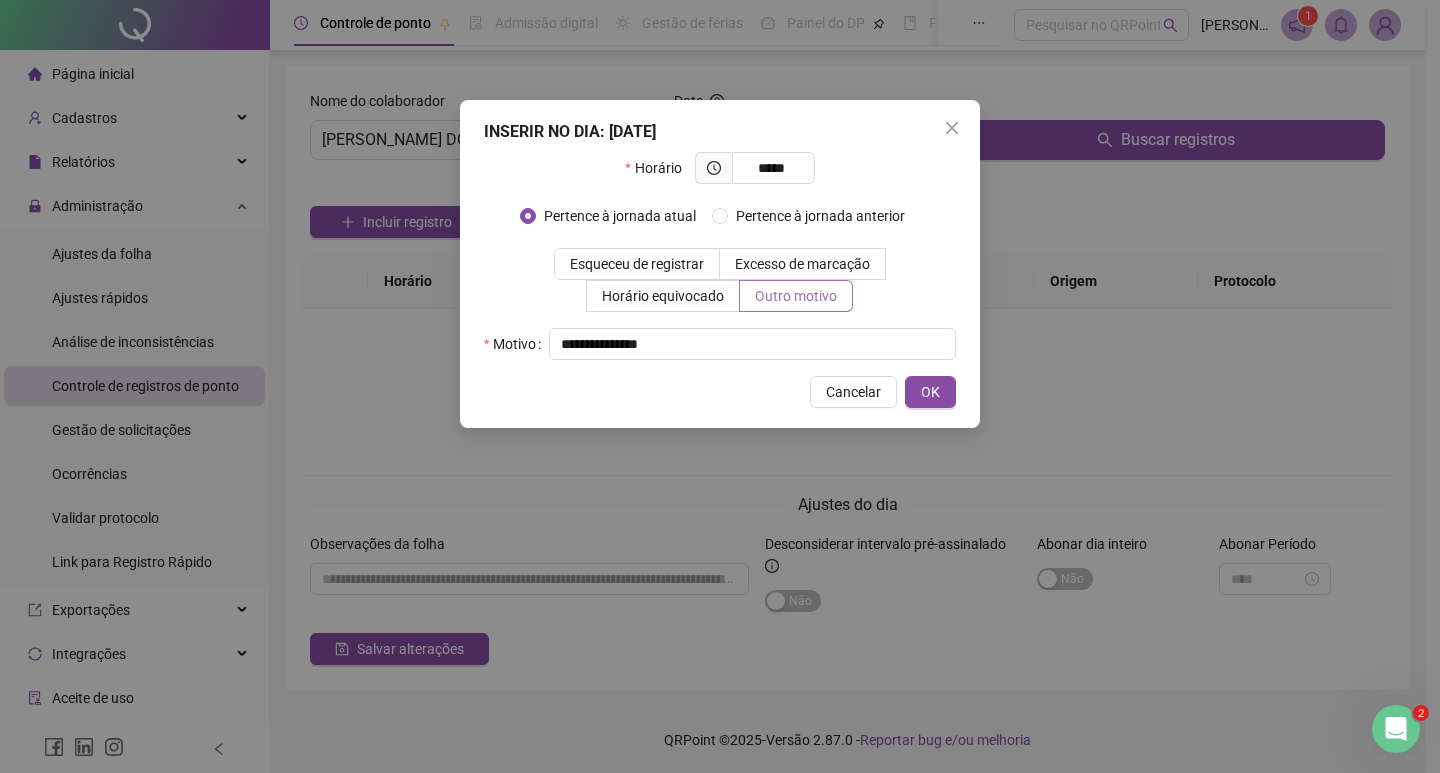 click on "Outro motivo" at bounding box center [796, 296] 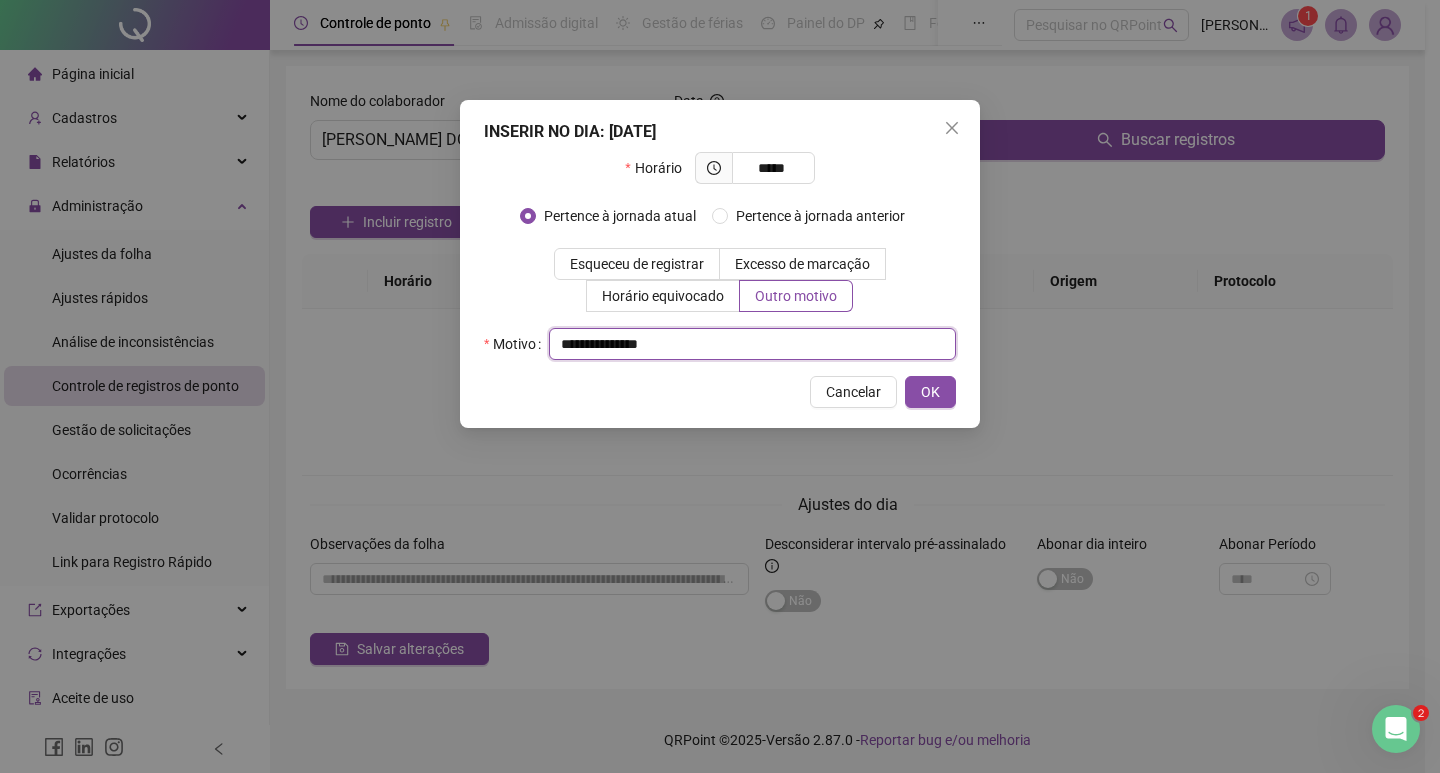 click on "**********" at bounding box center [752, 344] 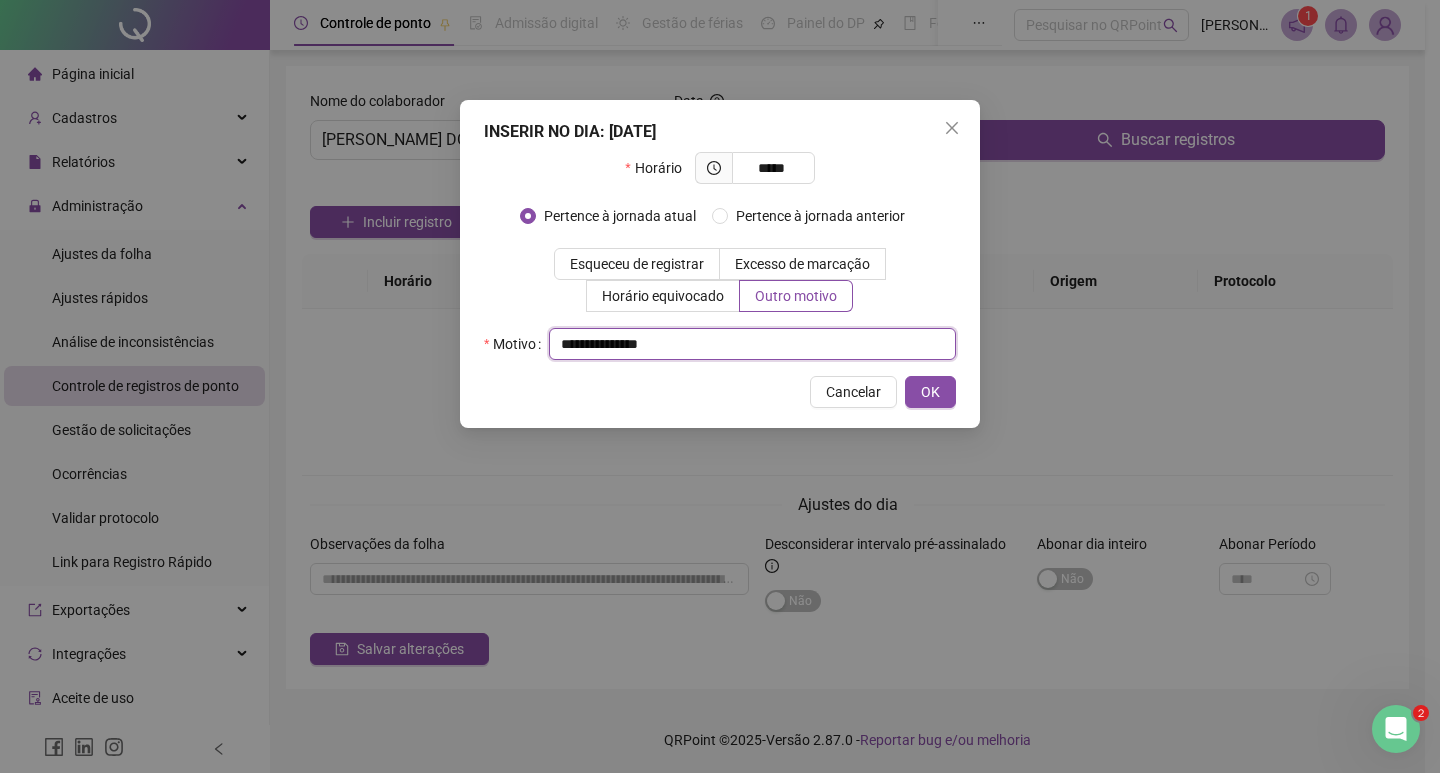 click on "**********" at bounding box center [752, 344] 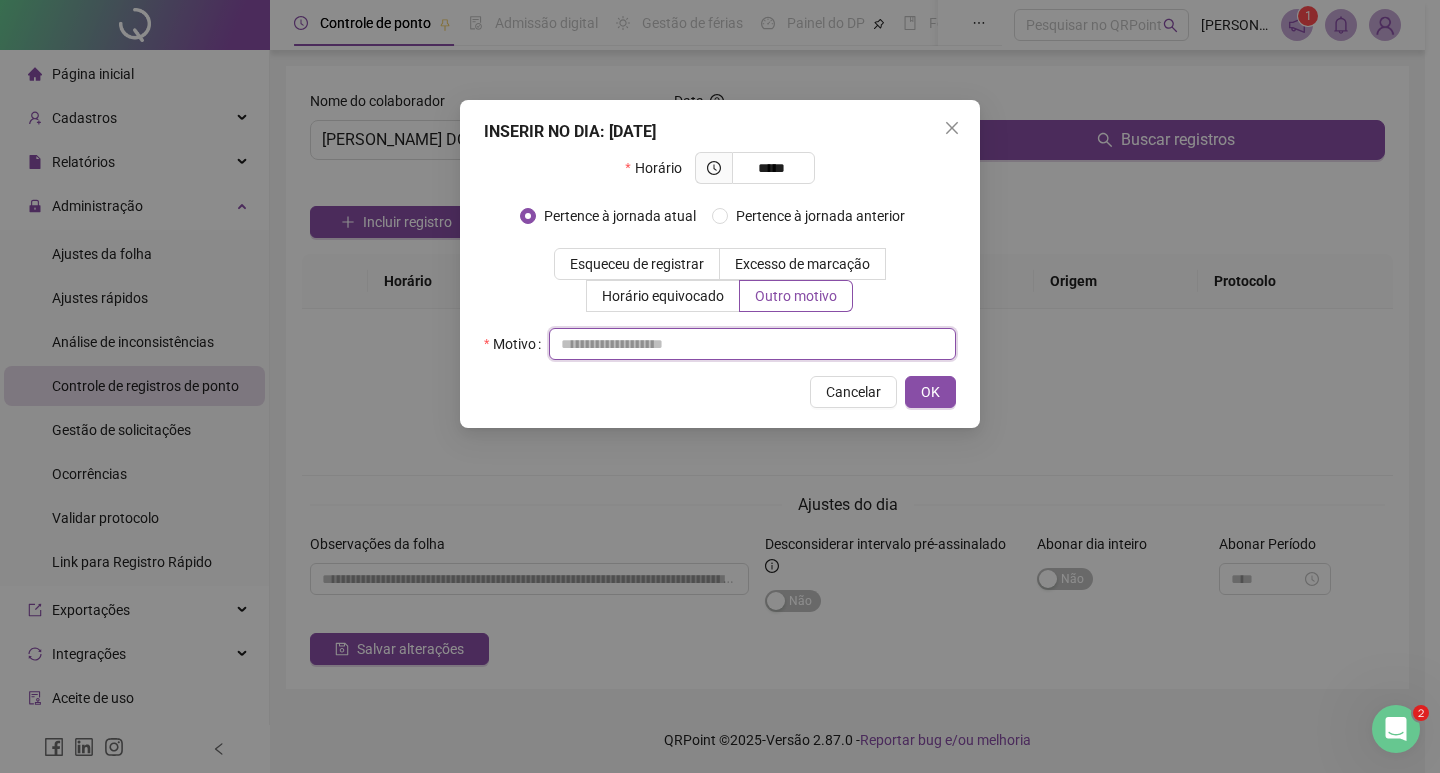 paste on "**********" 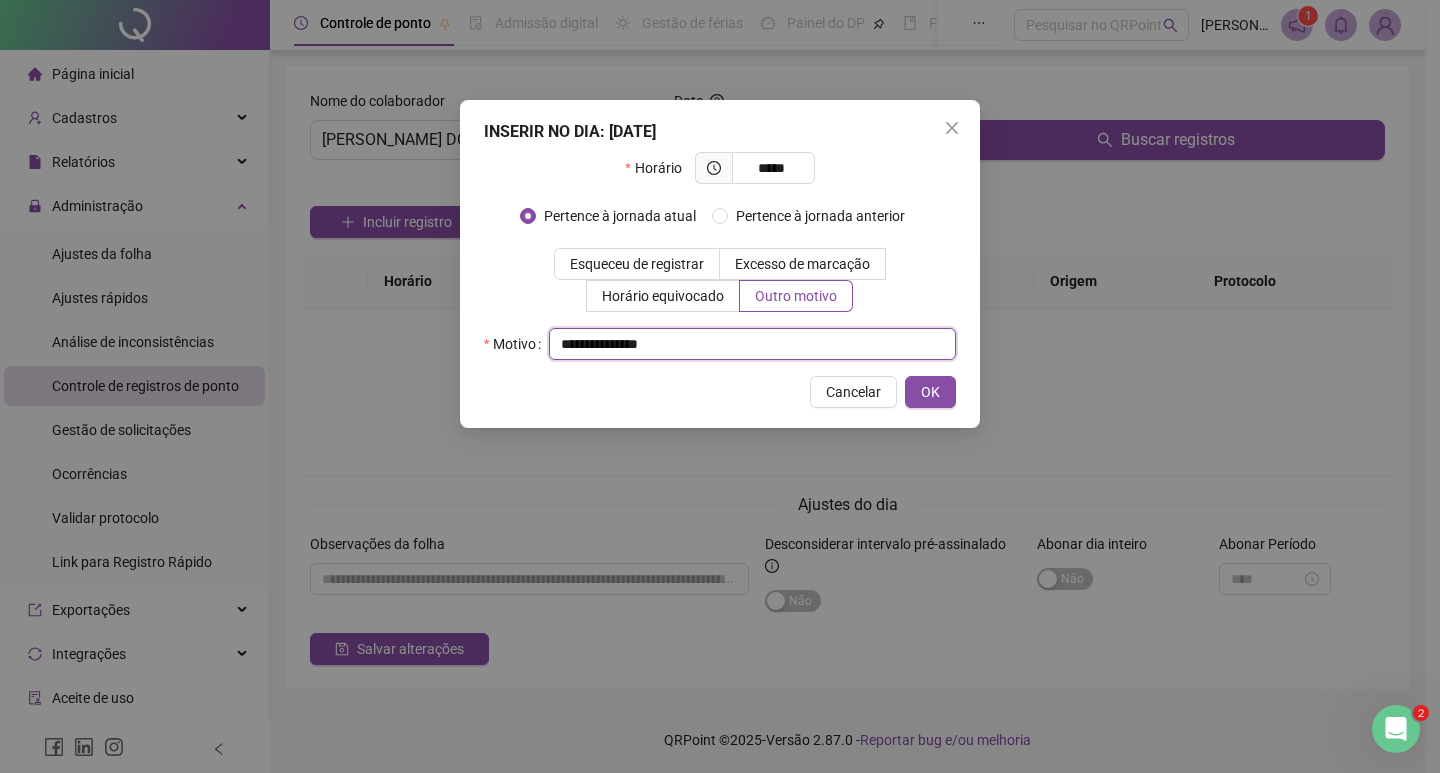 click on "**********" at bounding box center [752, 344] 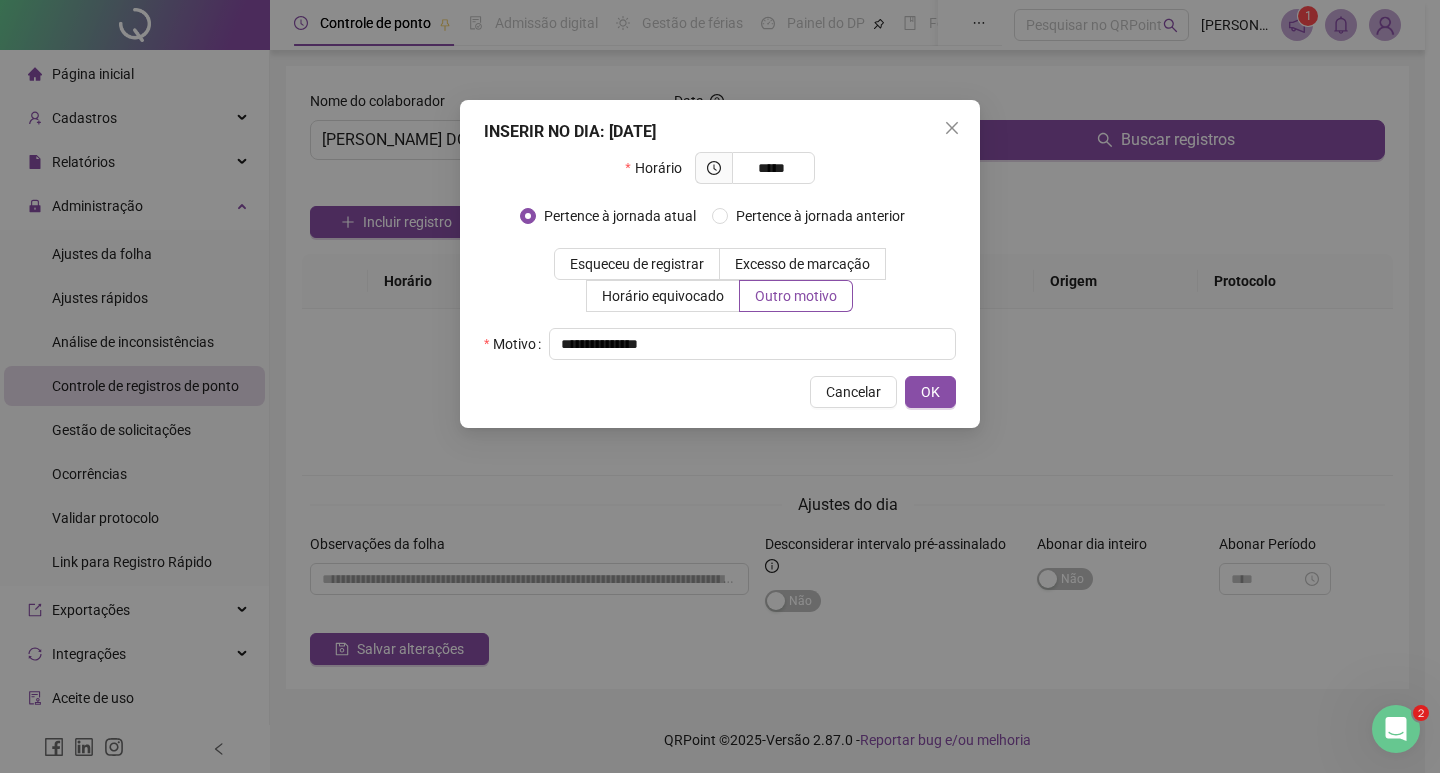 click on "Cancelar OK" at bounding box center (720, 392) 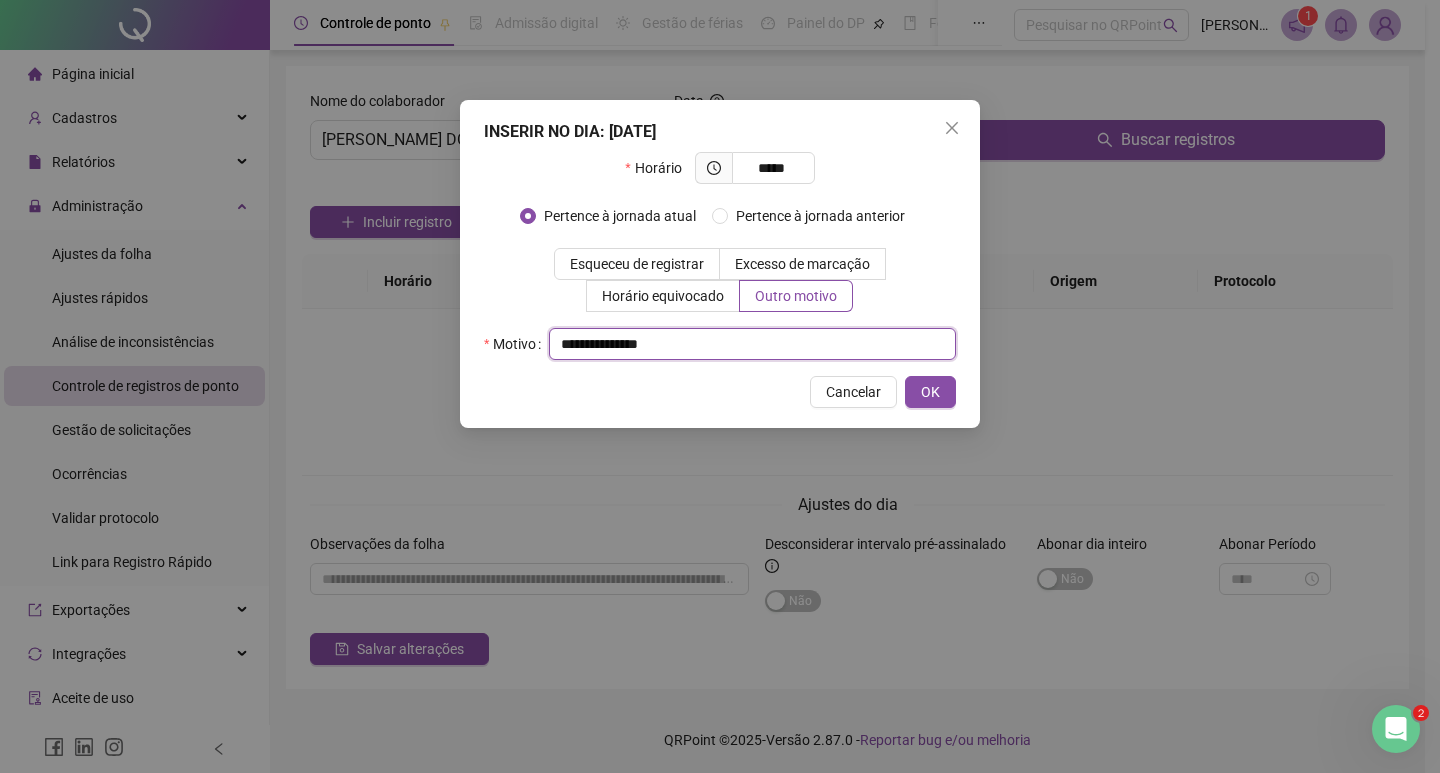 click on "**********" at bounding box center [752, 344] 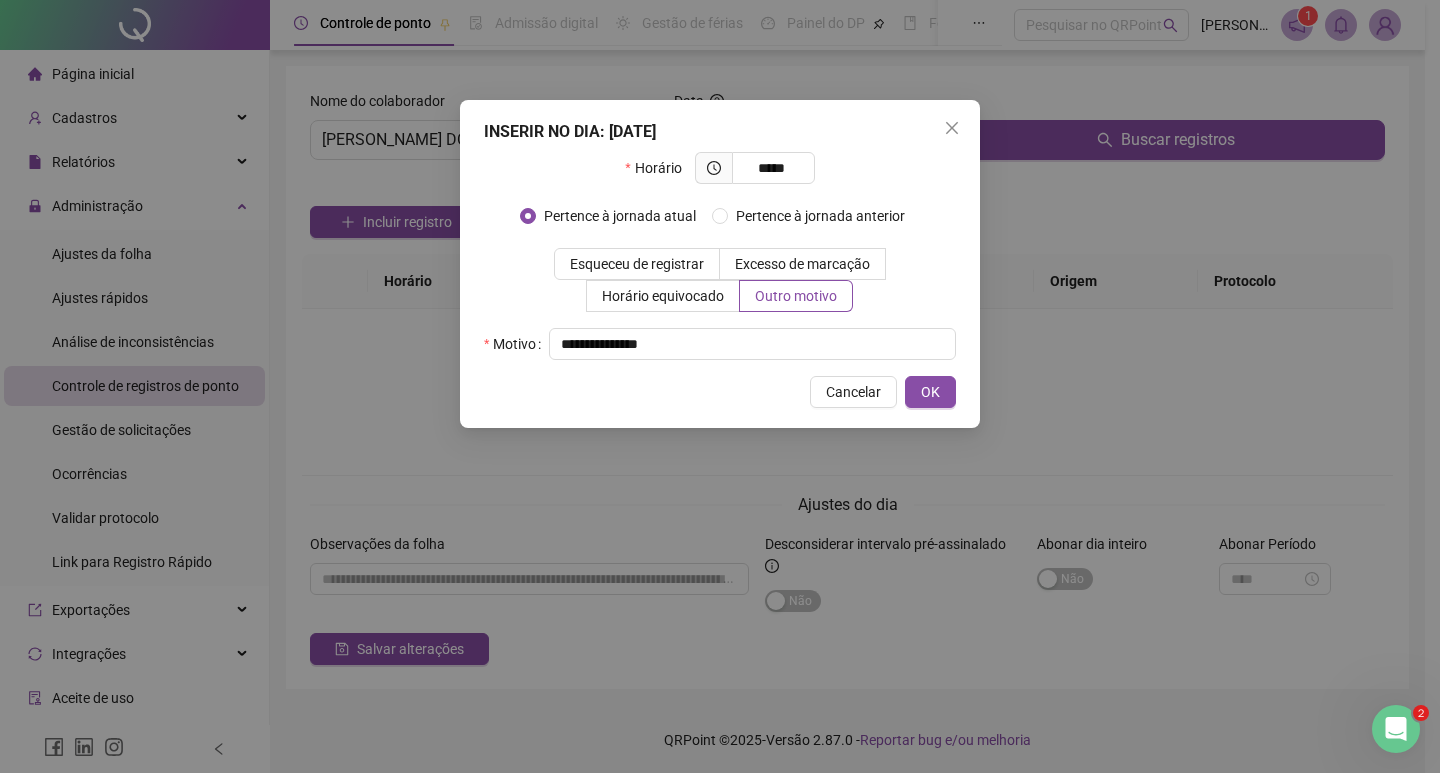 click on "Cancelar OK" at bounding box center (720, 392) 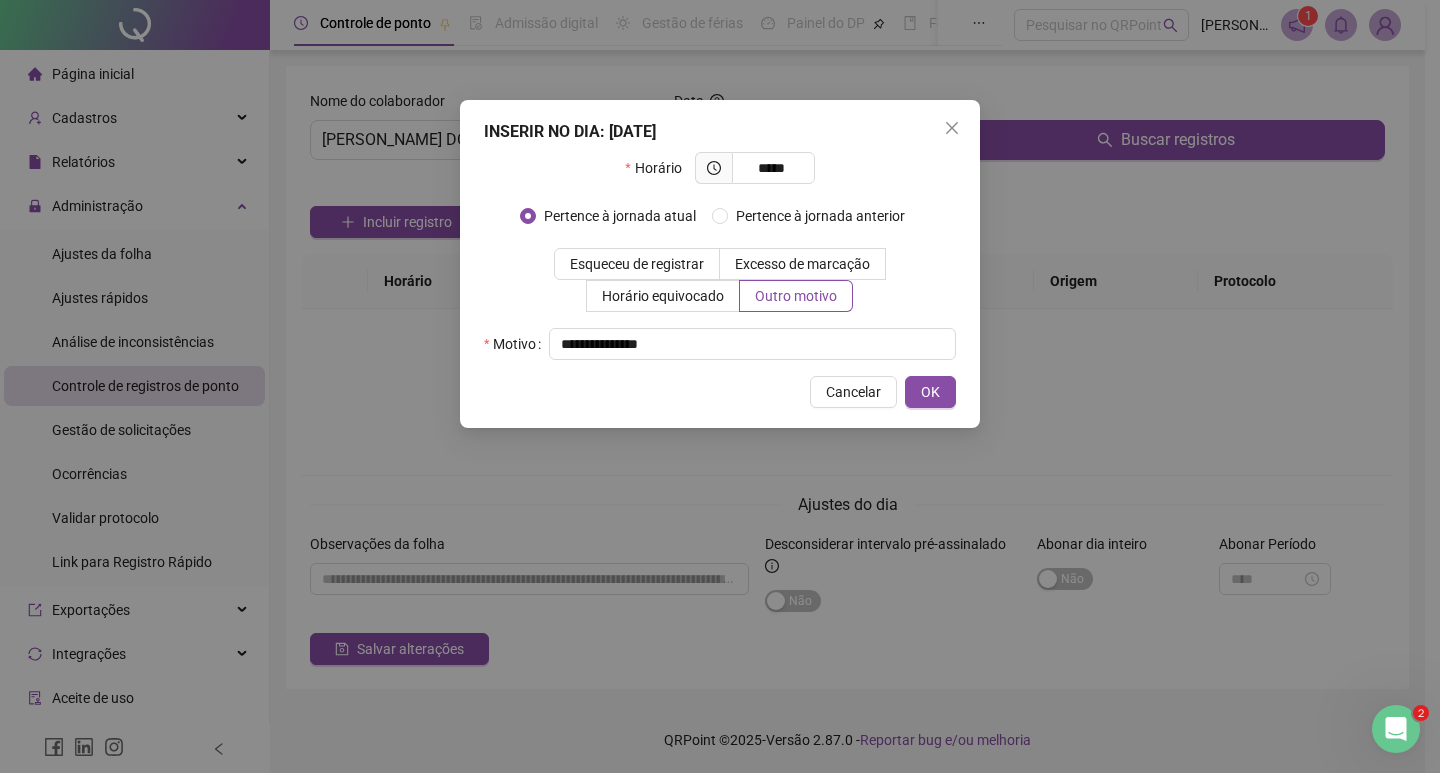 click on "Horário *****" at bounding box center (720, 176) 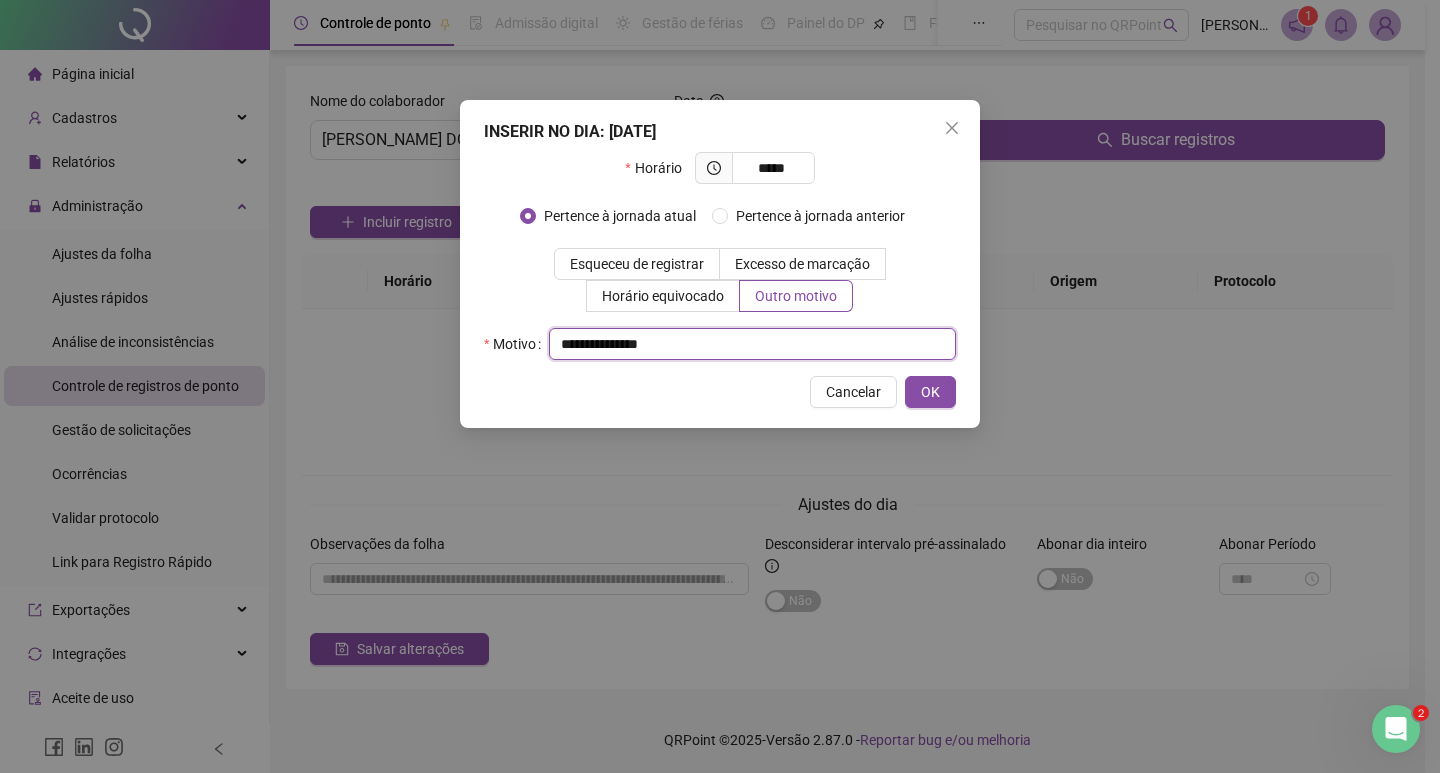 drag, startPoint x: 750, startPoint y: 347, endPoint x: 733, endPoint y: 343, distance: 17.464249 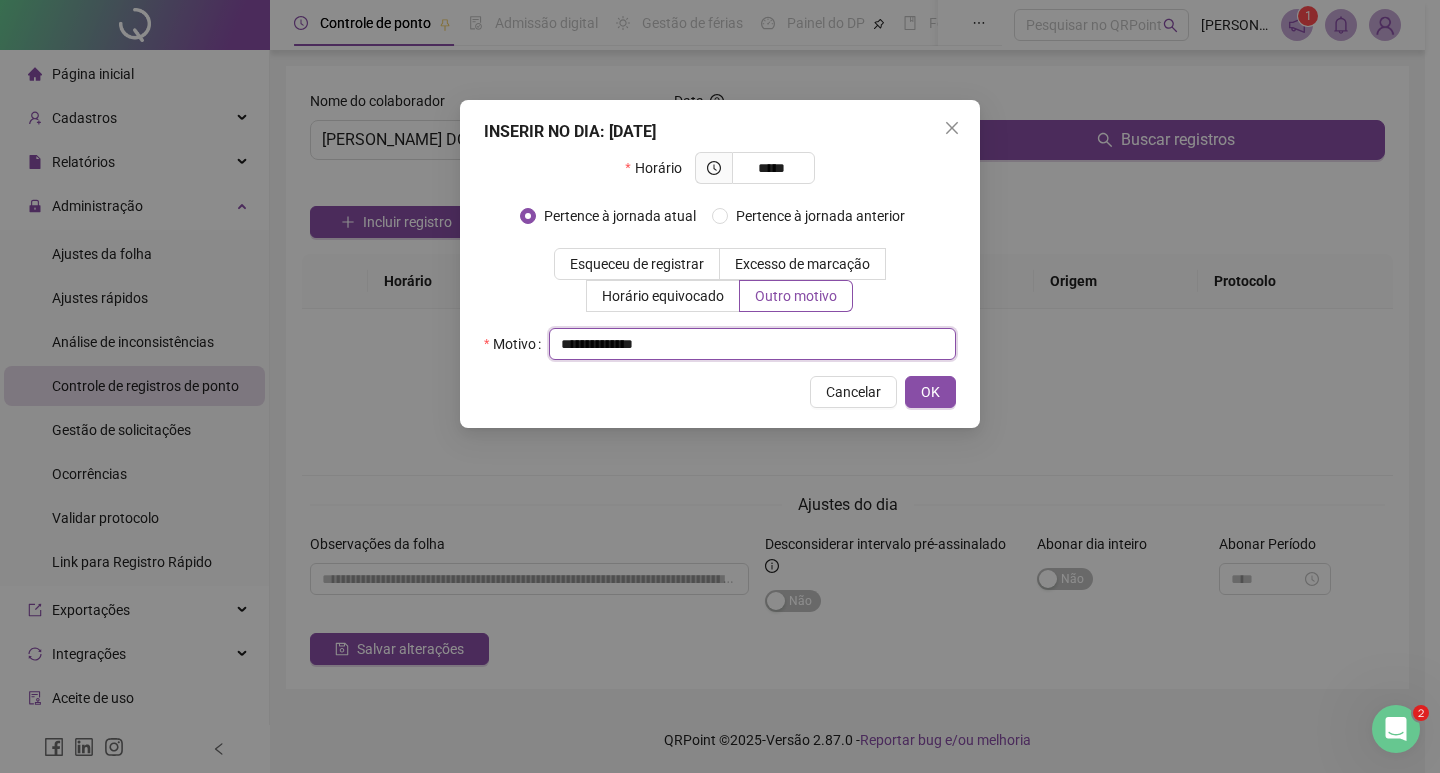 type on "**********" 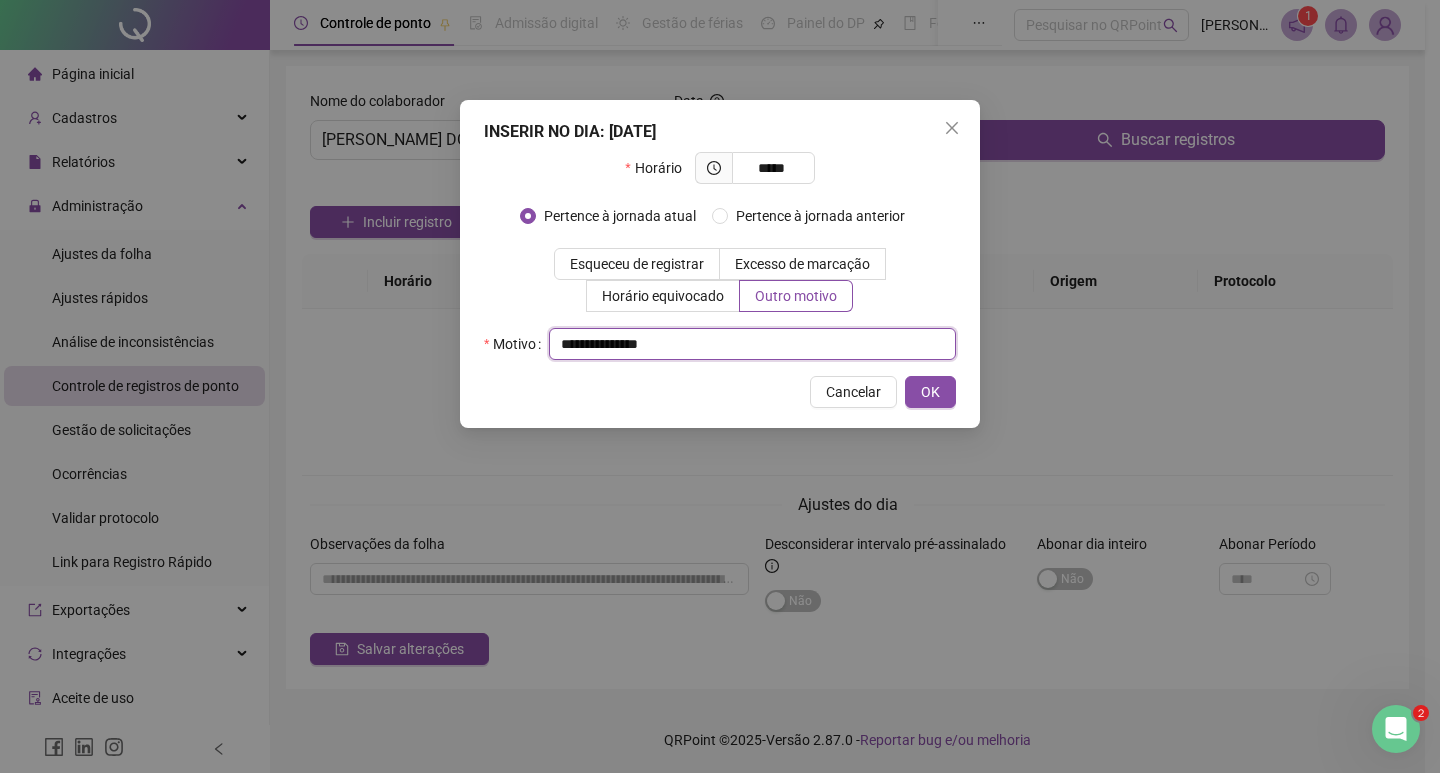 click on "**********" at bounding box center [752, 344] 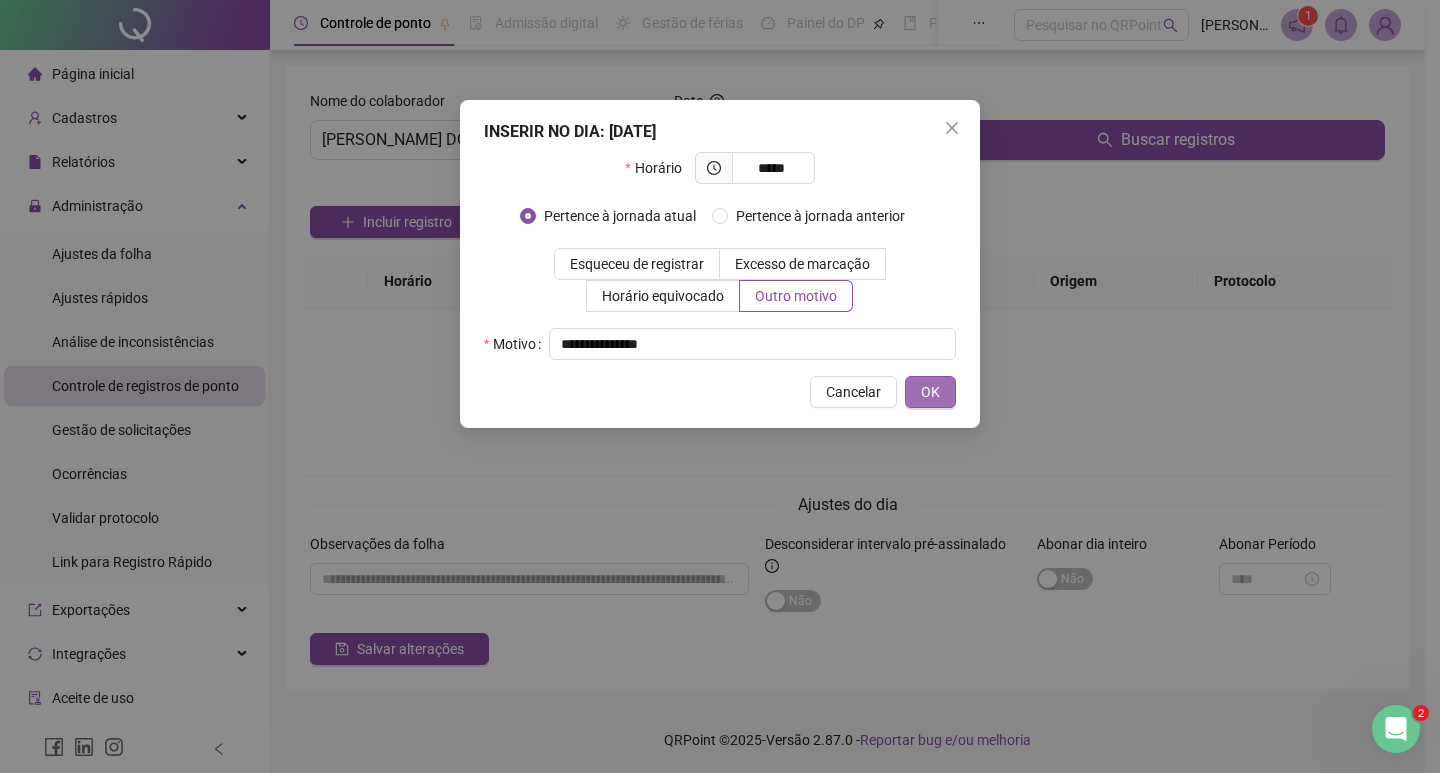 click on "OK" at bounding box center [930, 392] 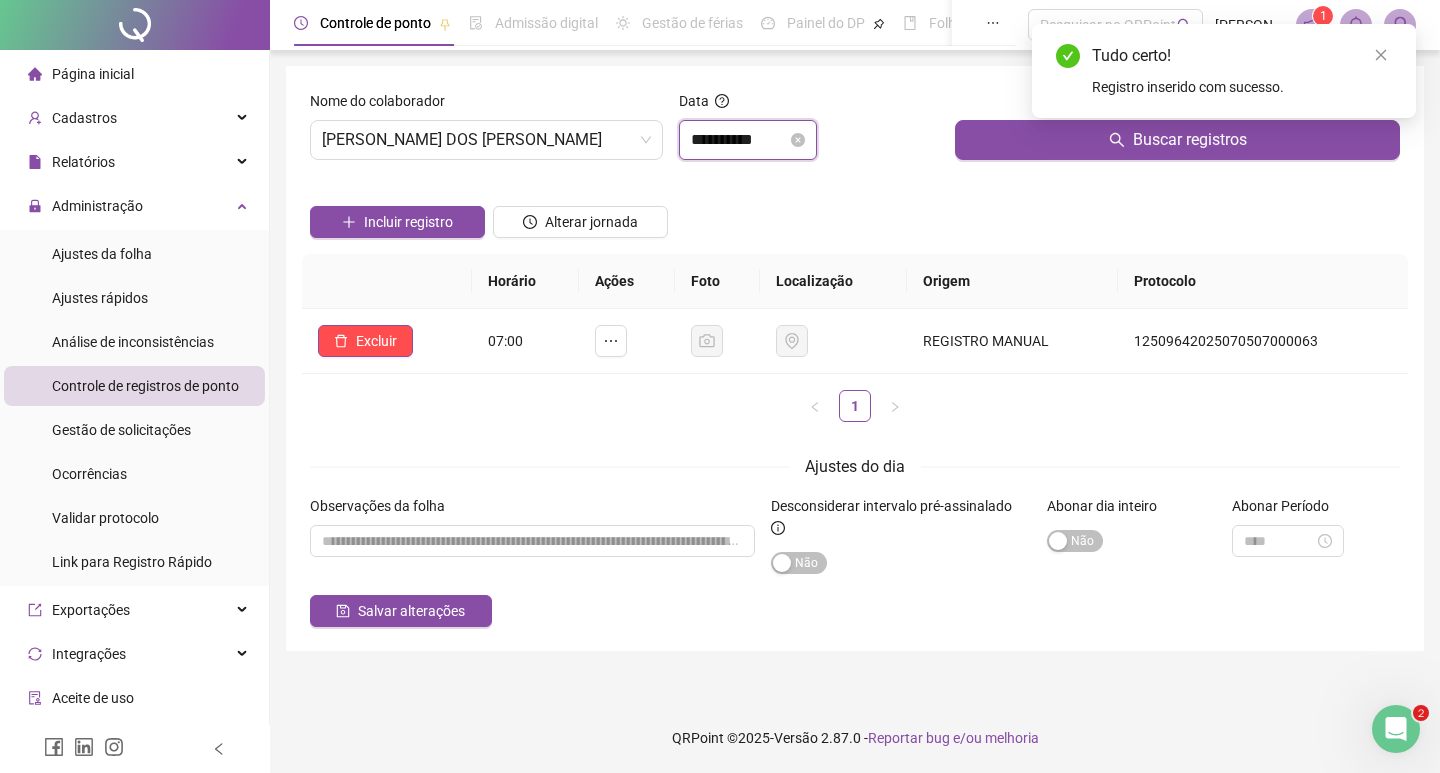 click on "**********" at bounding box center (739, 140) 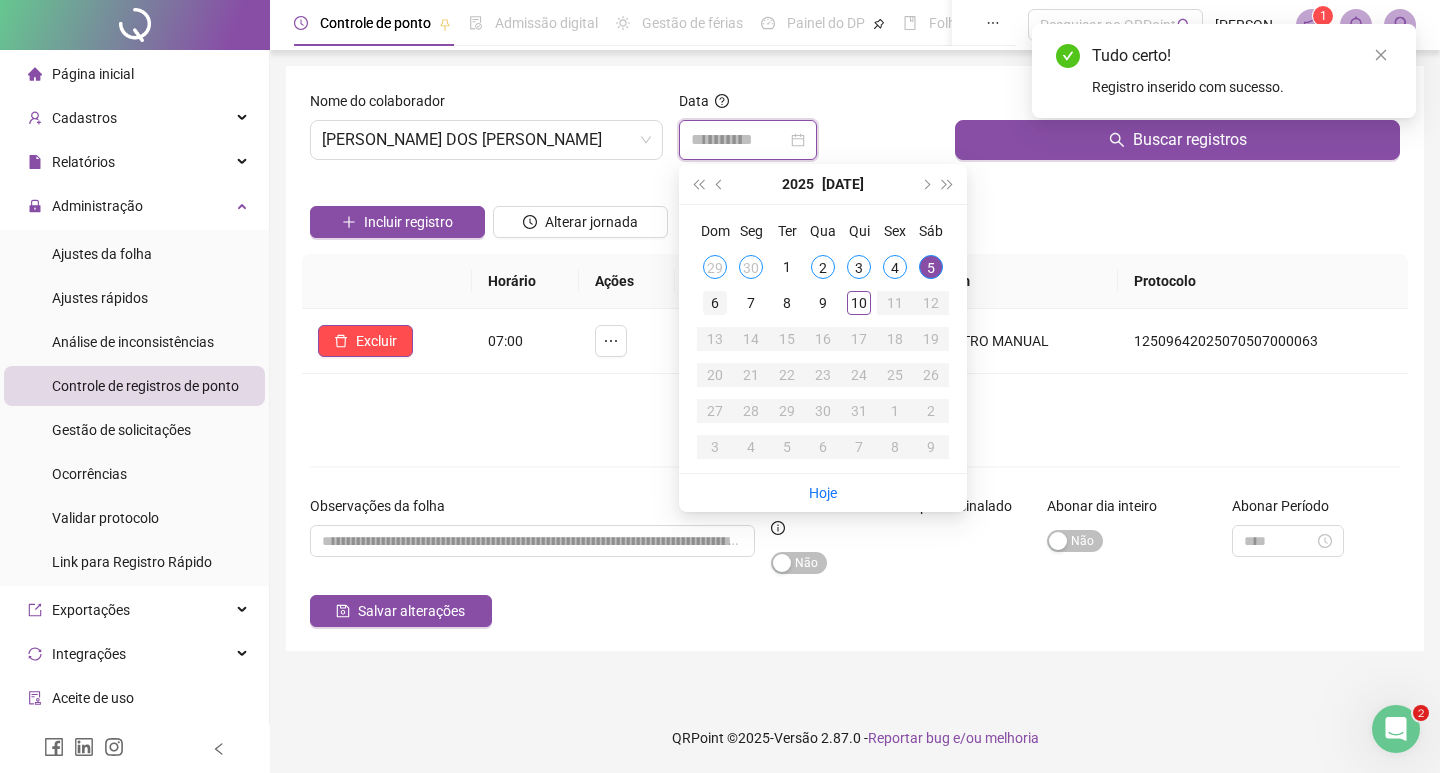 type on "**********" 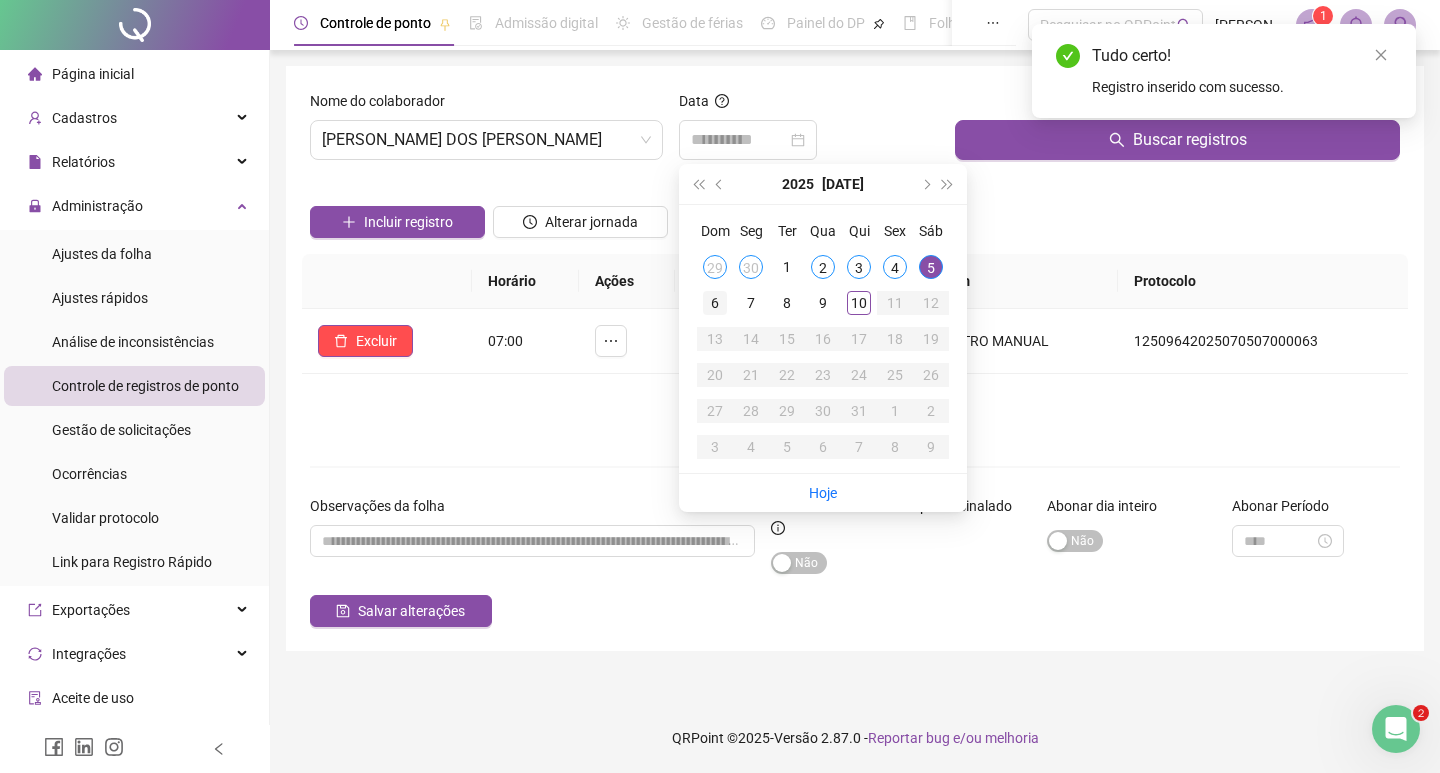 click on "6" at bounding box center (715, 303) 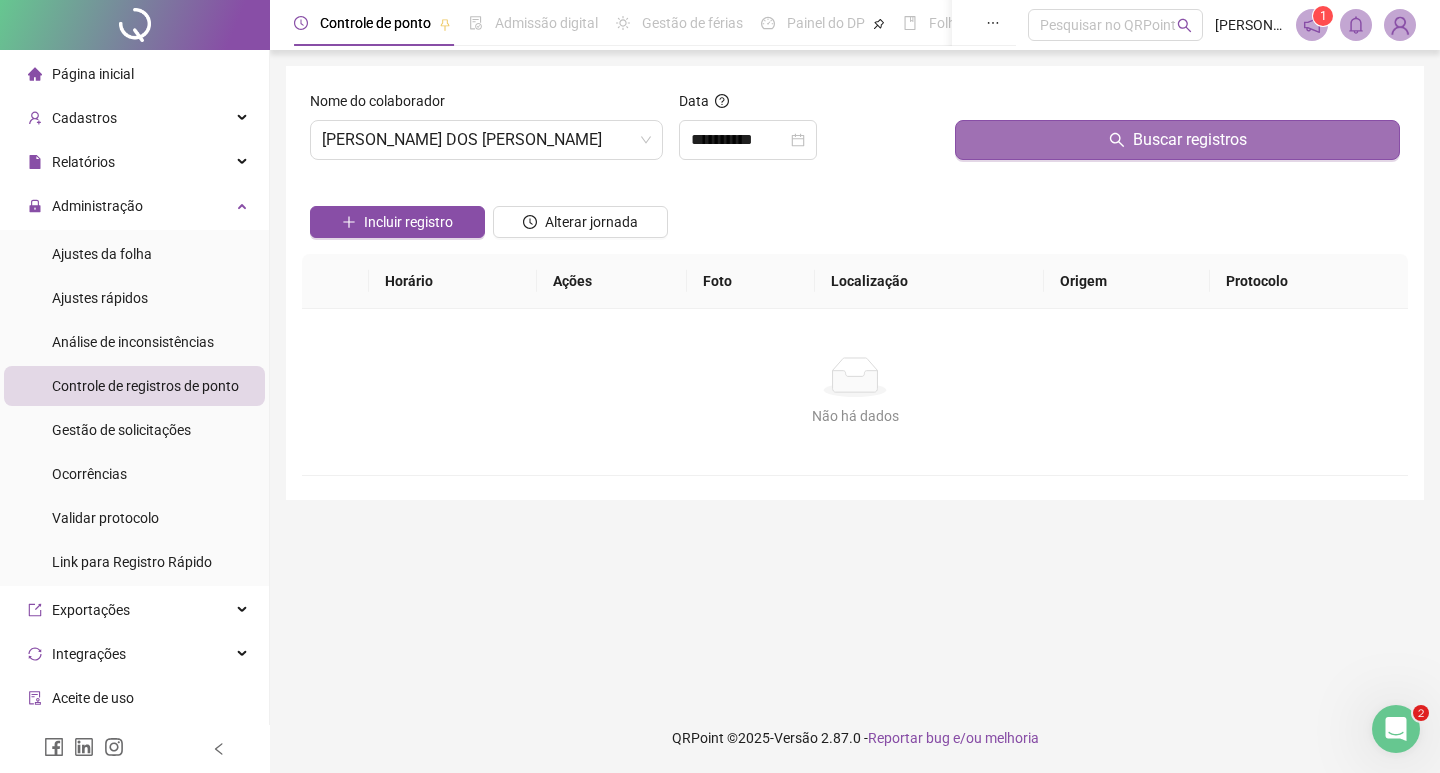 click on "Buscar registros" at bounding box center (1177, 140) 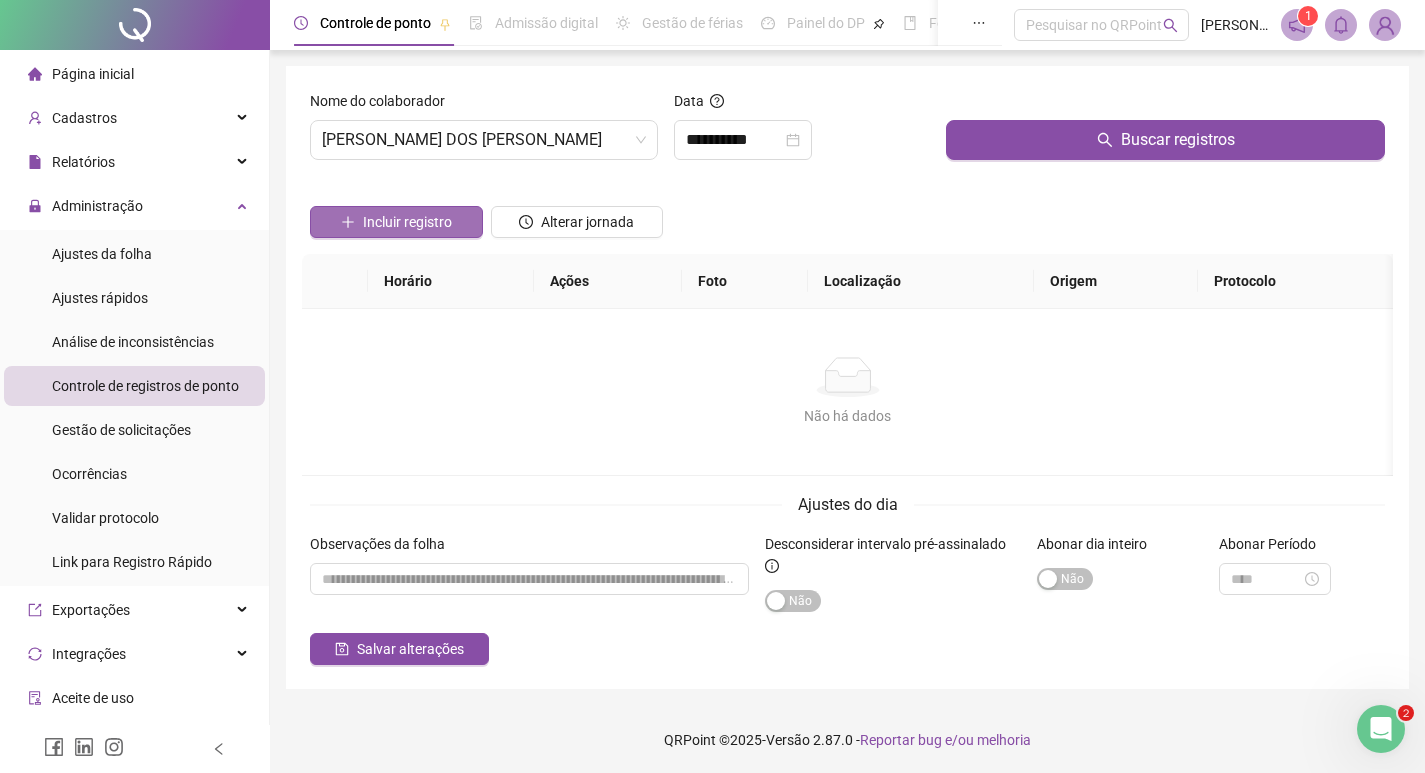 click on "Incluir registro" at bounding box center (407, 222) 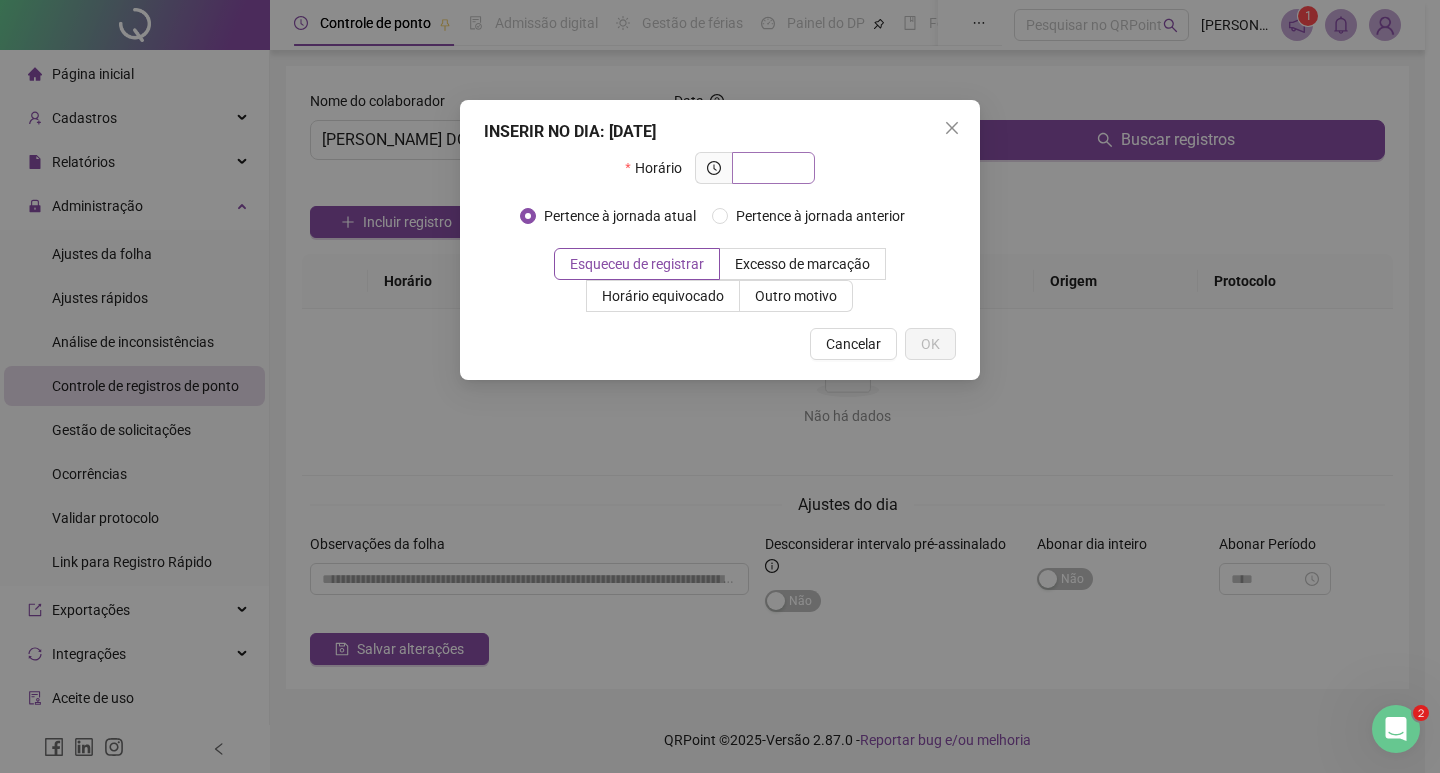 click at bounding box center [771, 168] 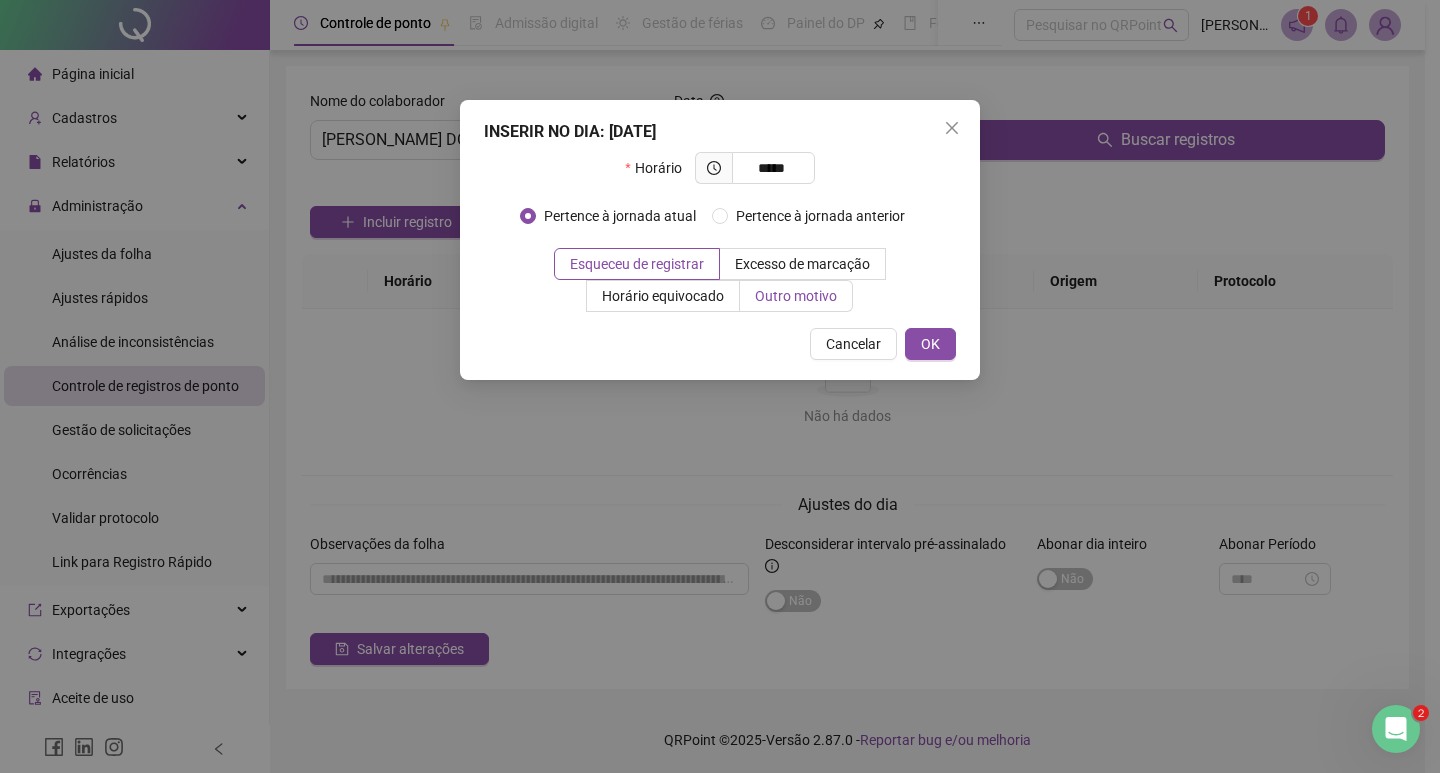 type on "*****" 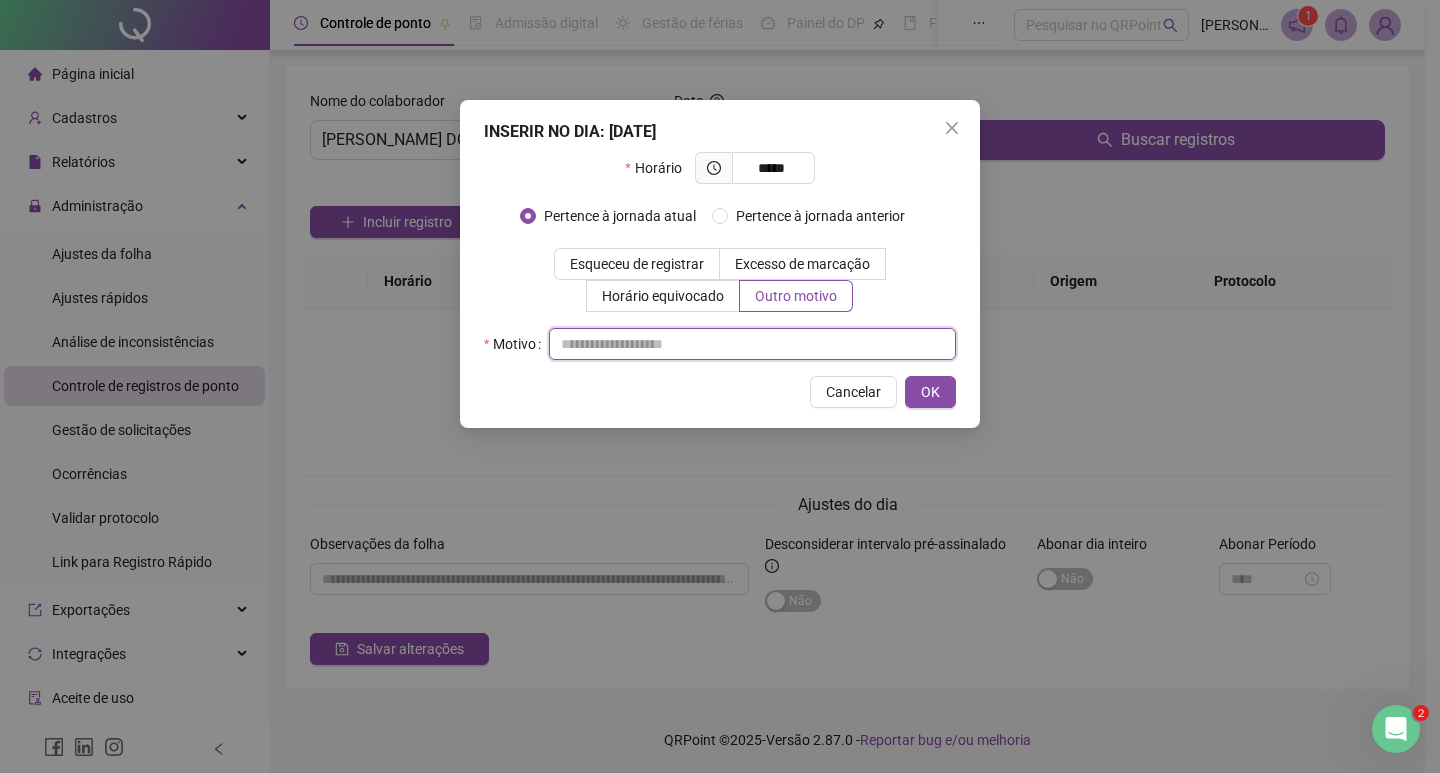 click at bounding box center (752, 344) 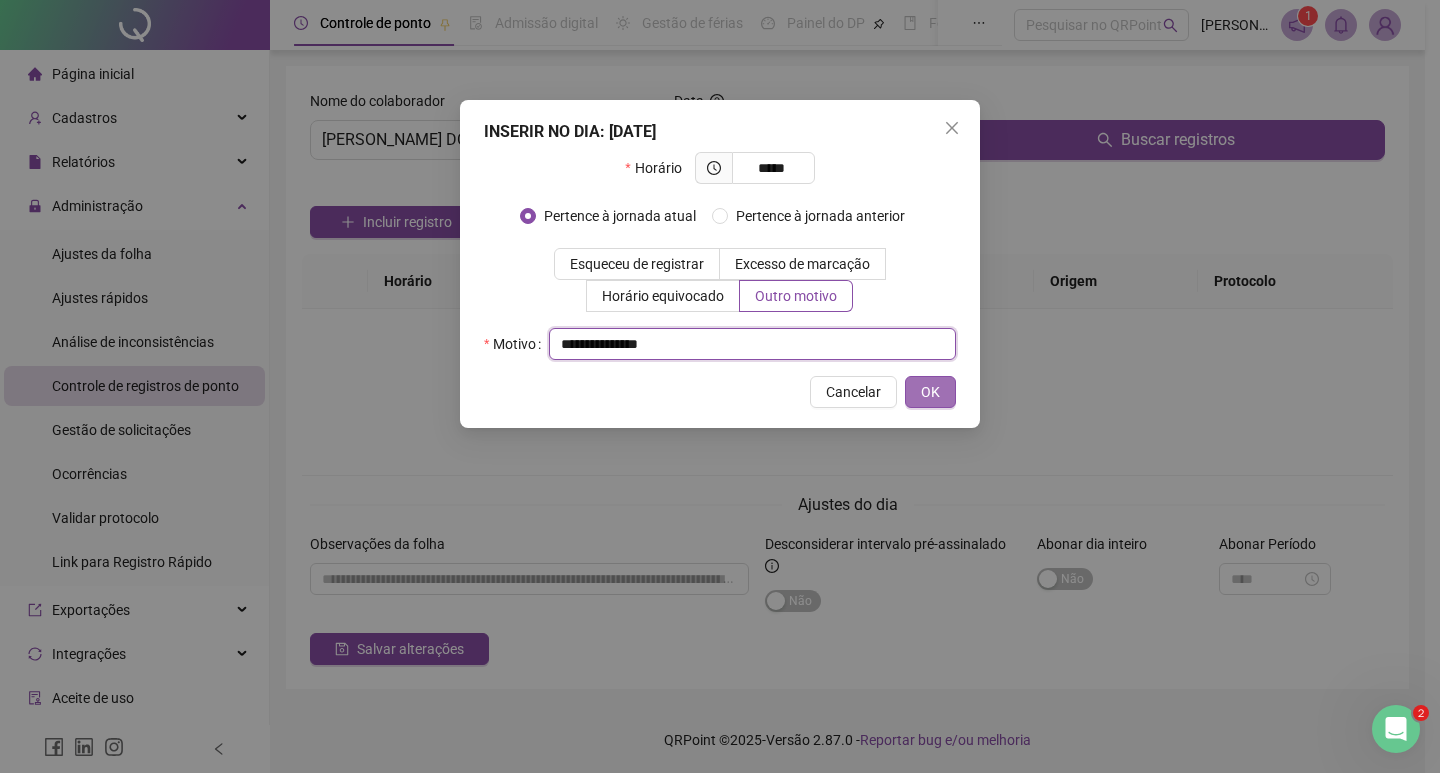 type on "**********" 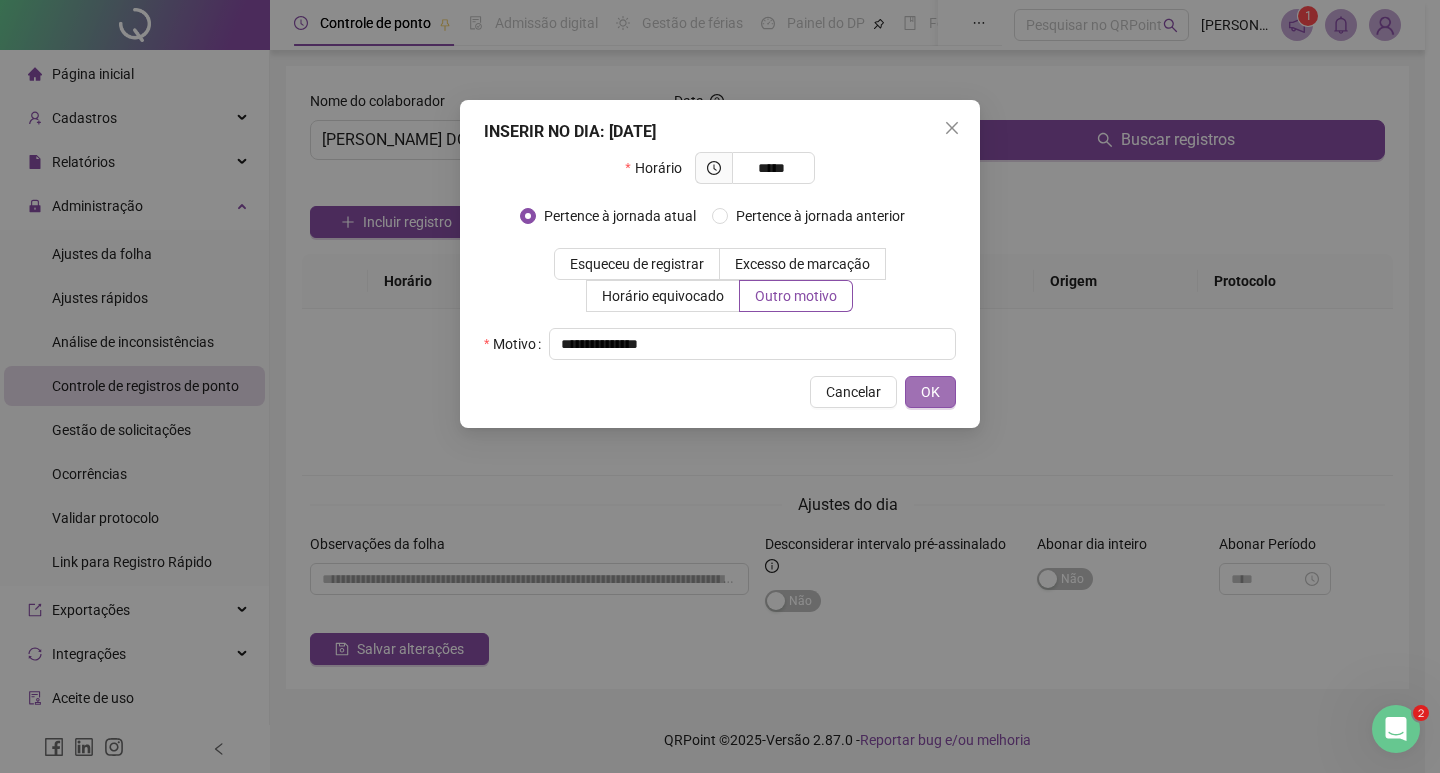 click on "OK" at bounding box center (930, 392) 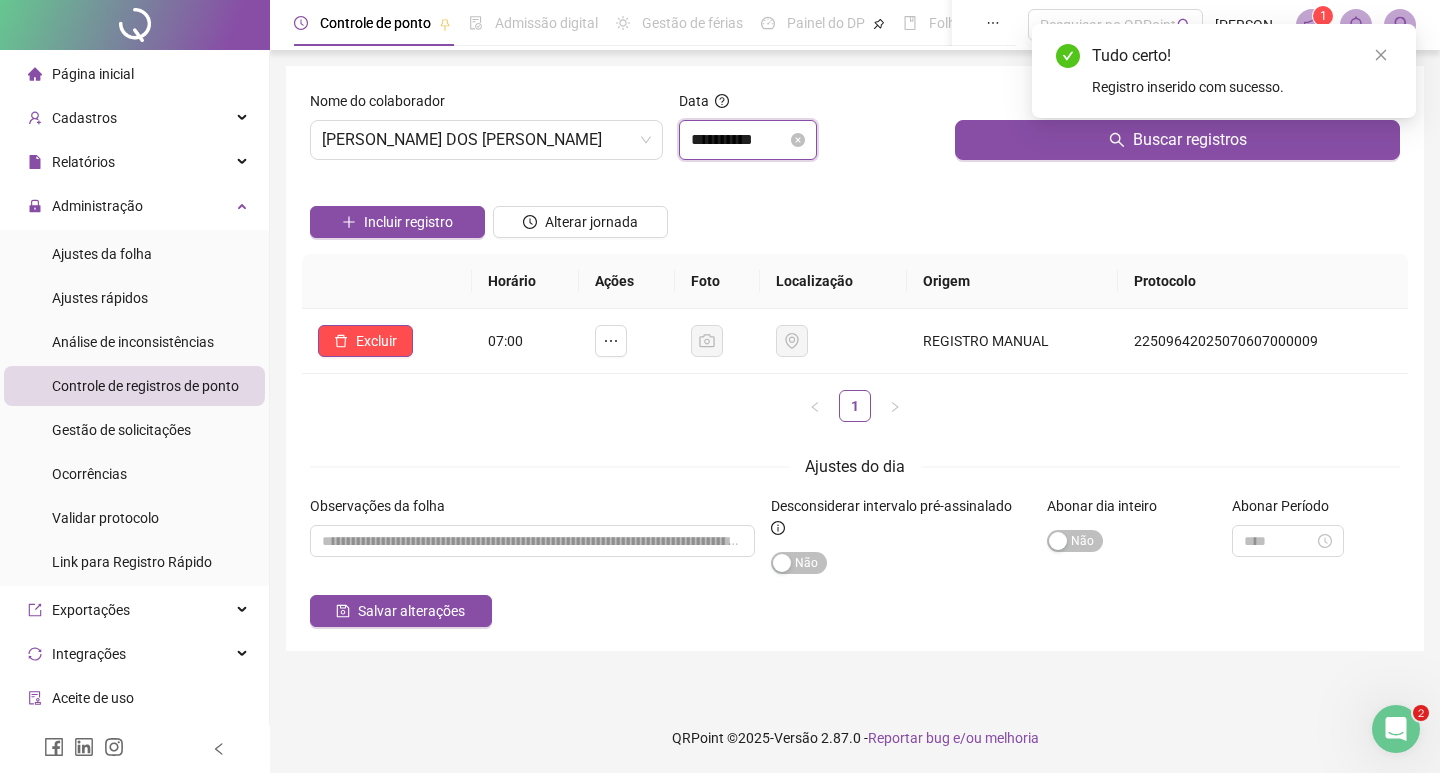 click on "**********" at bounding box center (739, 140) 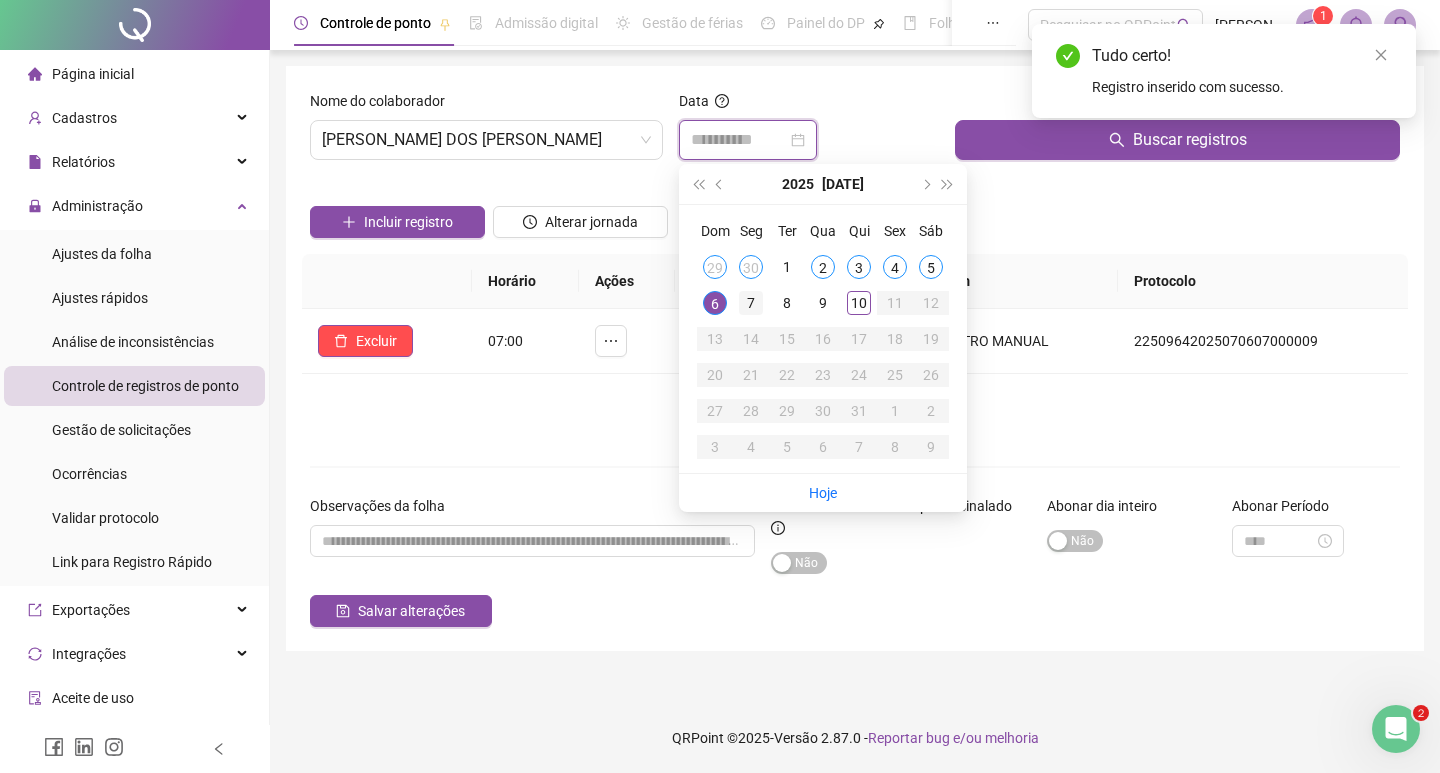 type on "**********" 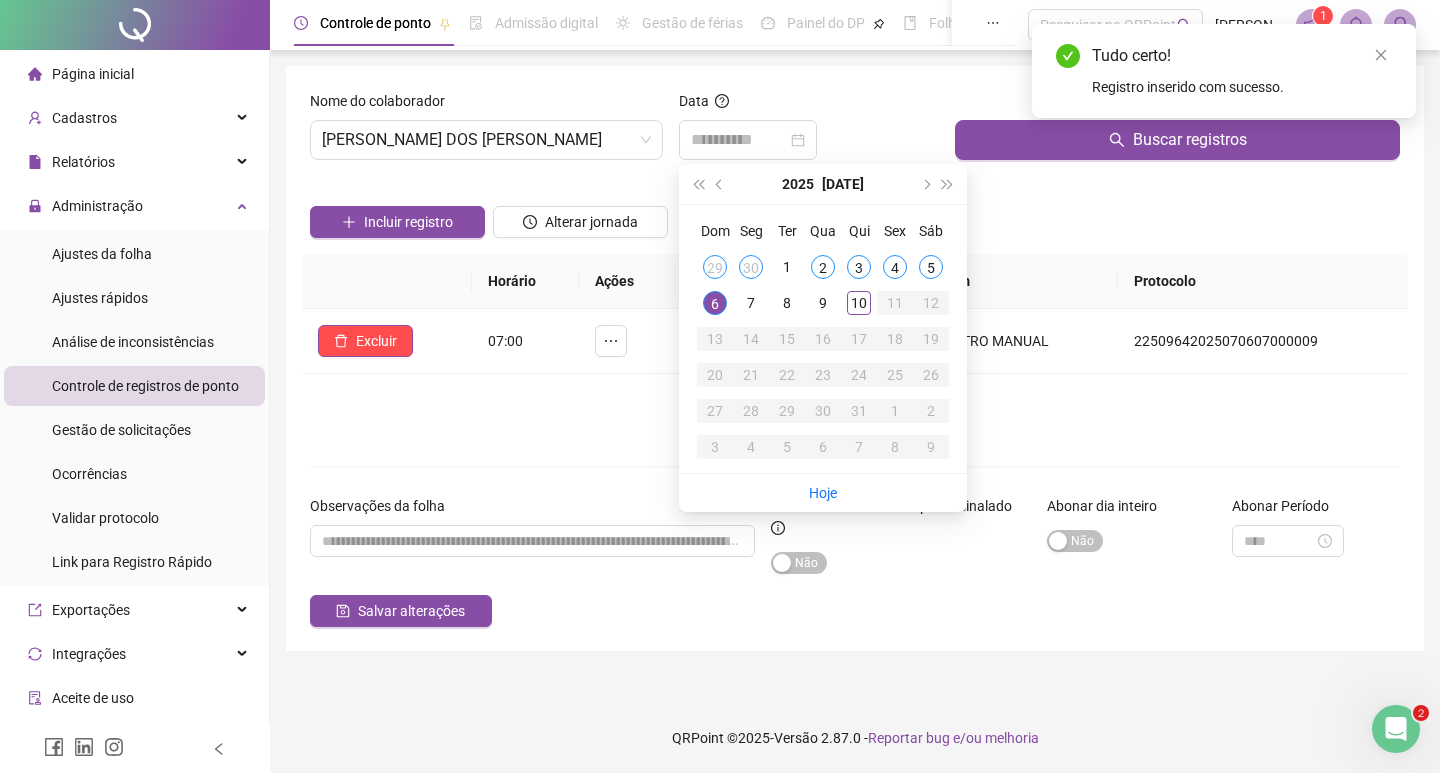 click on "7" at bounding box center [751, 303] 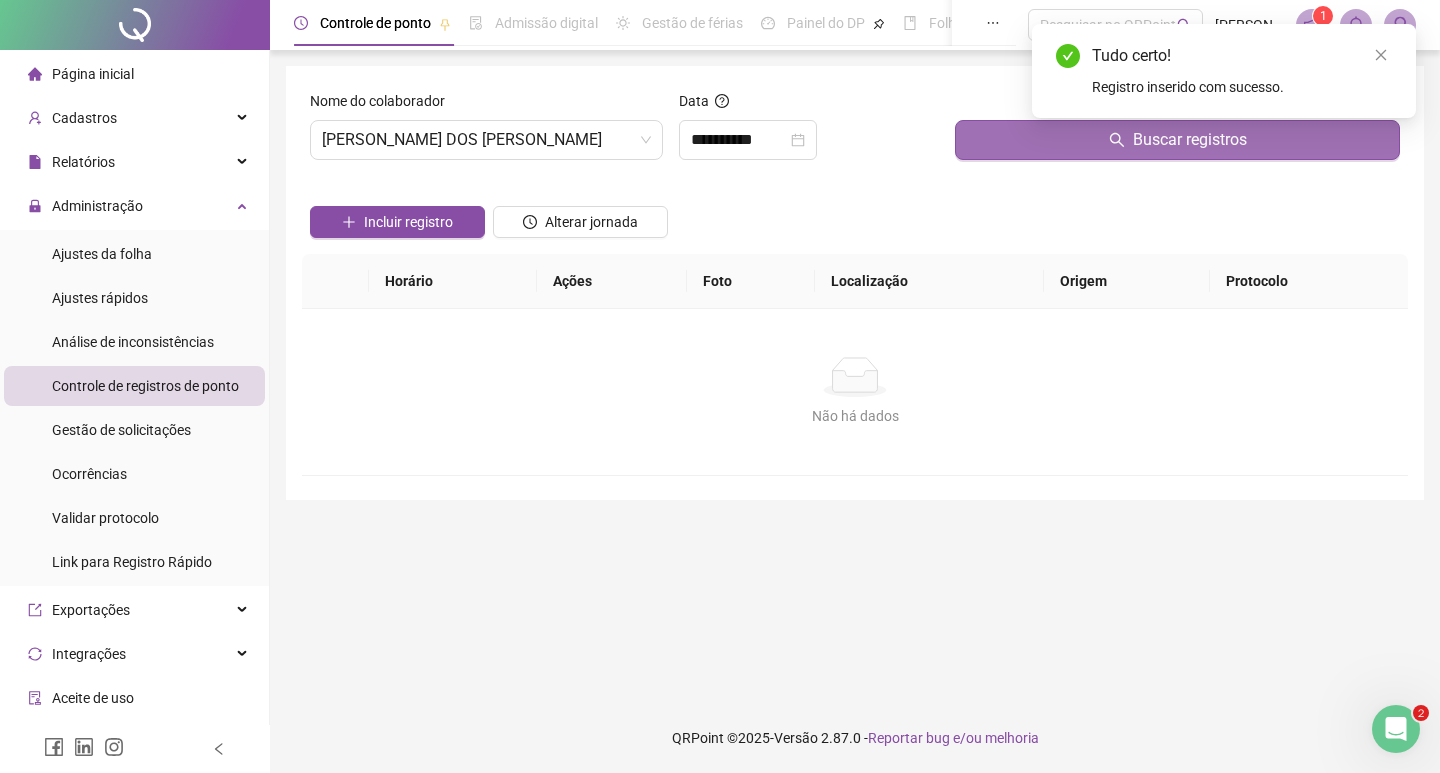 click on "Buscar registros" at bounding box center [1177, 140] 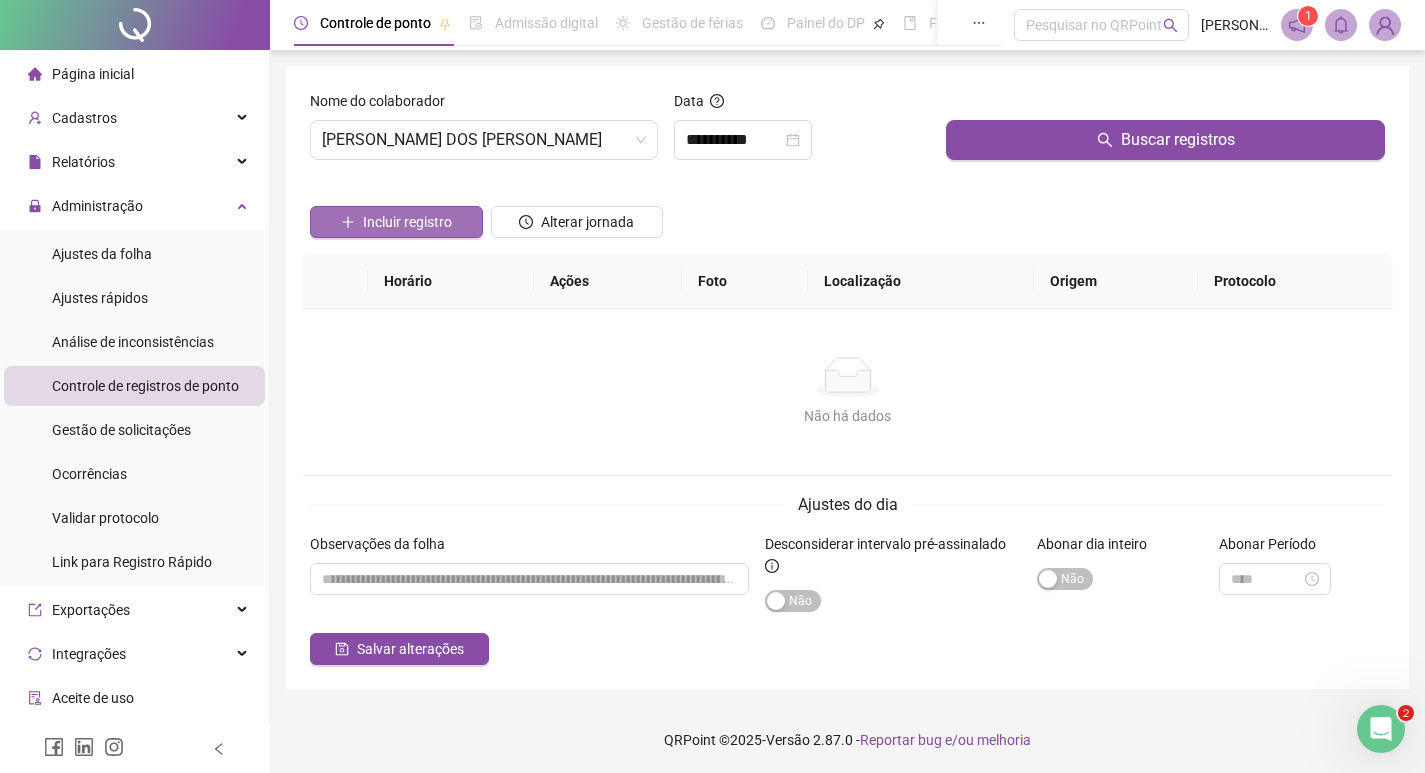 click on "Incluir registro" at bounding box center (407, 222) 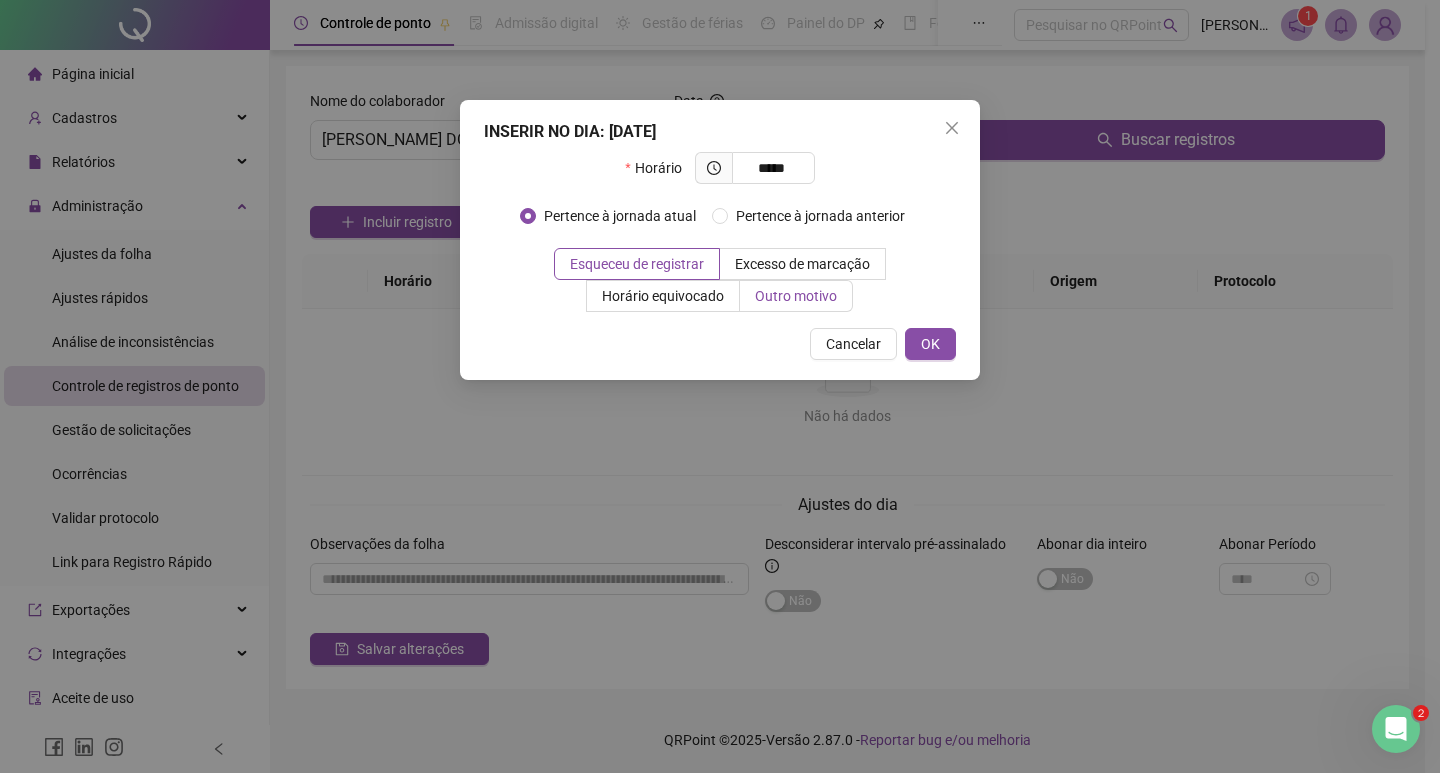 type on "*****" 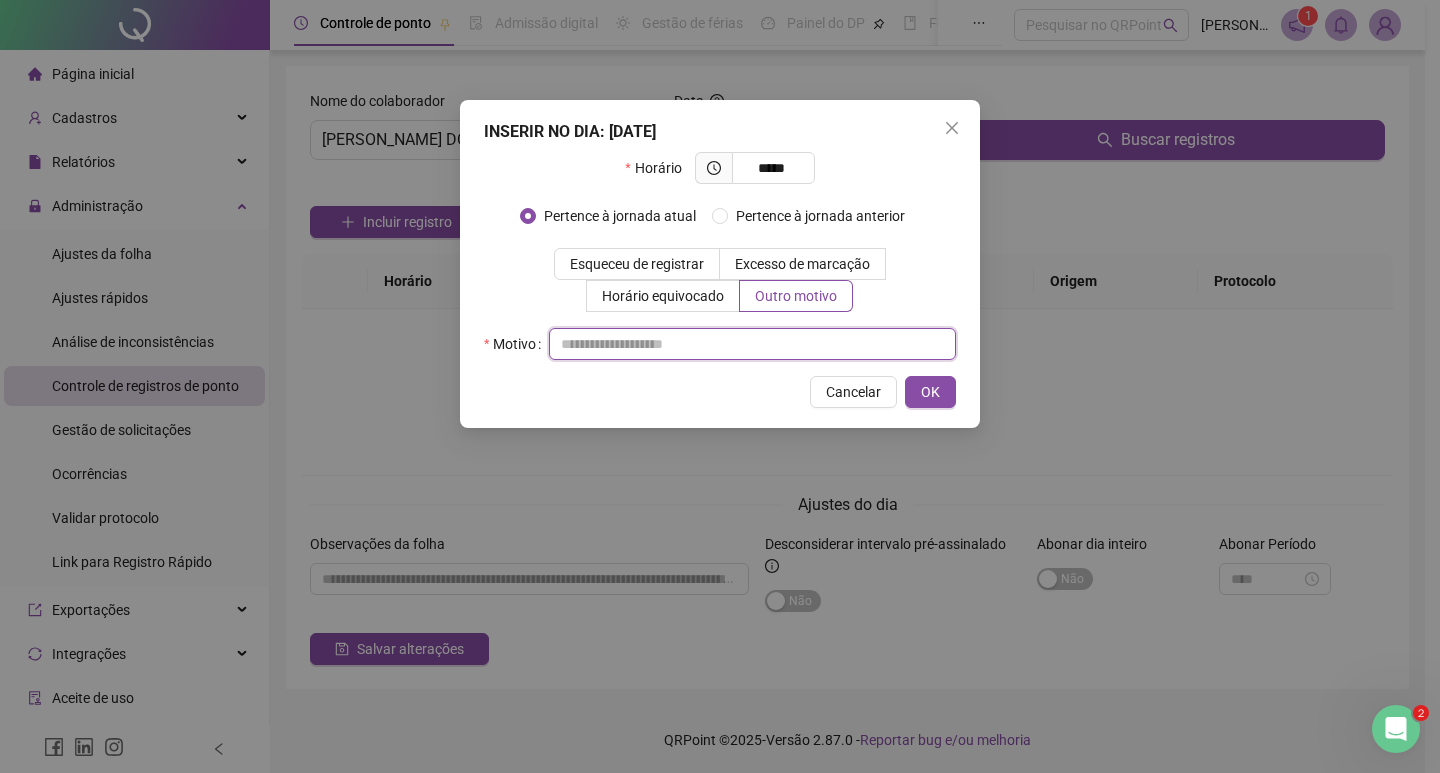 click at bounding box center [752, 344] 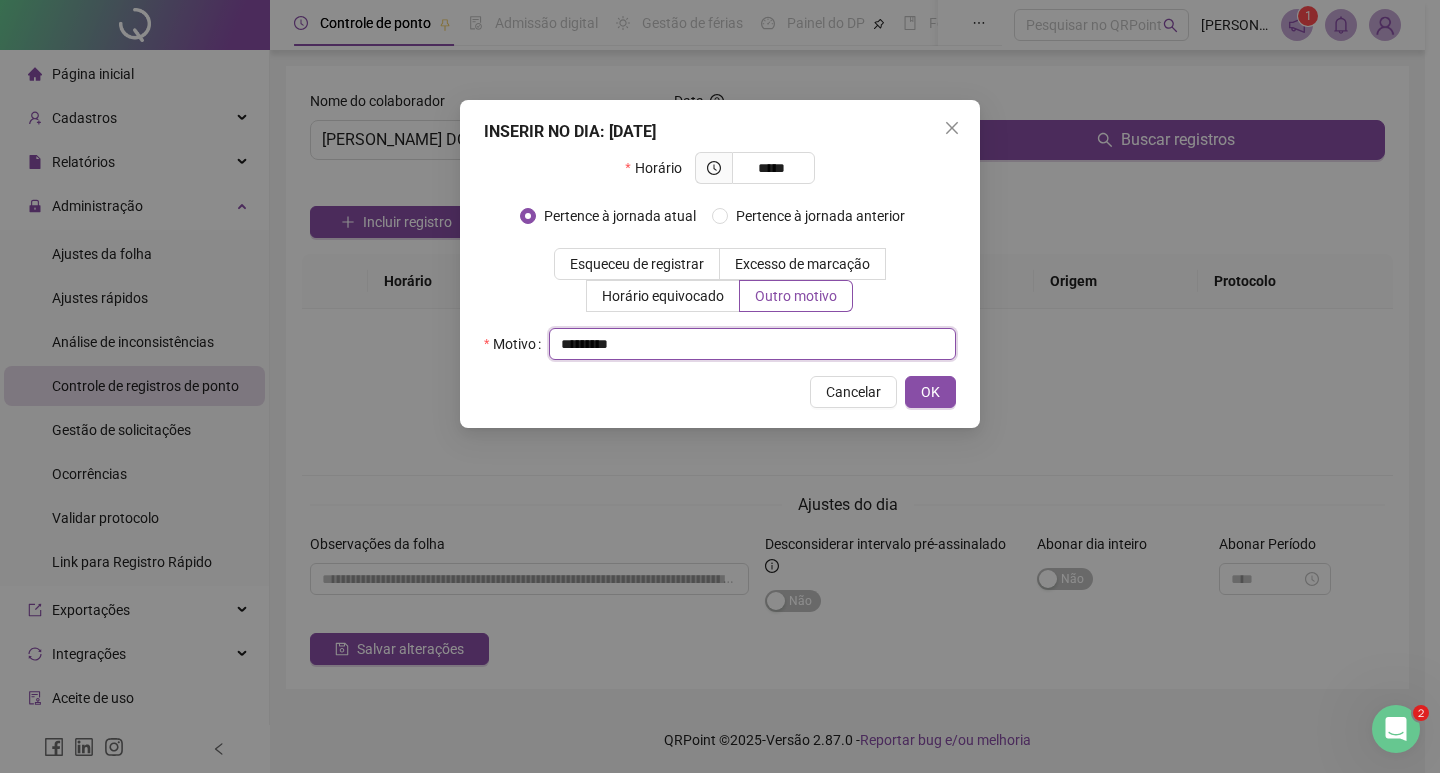 click on "********" at bounding box center [752, 344] 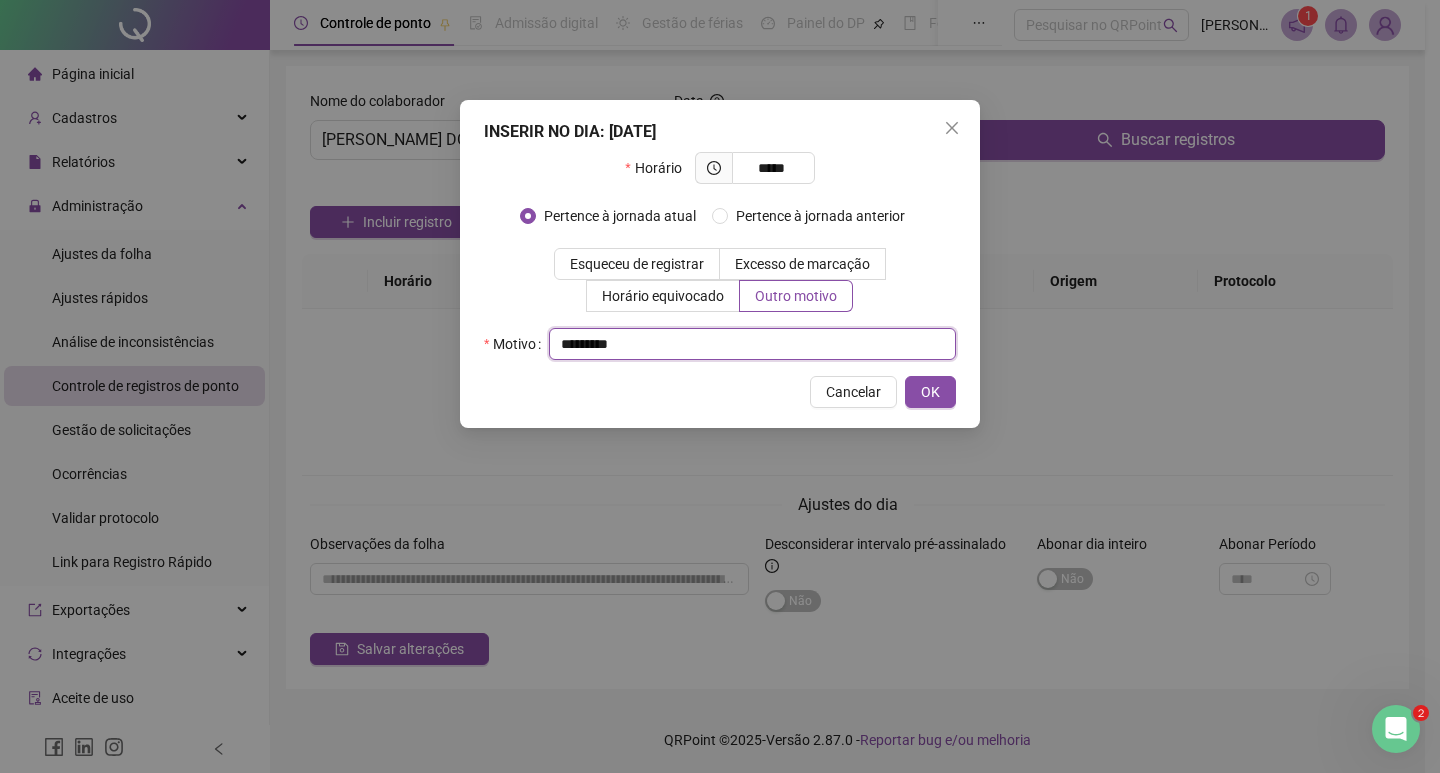 drag, startPoint x: 646, startPoint y: 344, endPoint x: 554, endPoint y: 344, distance: 92 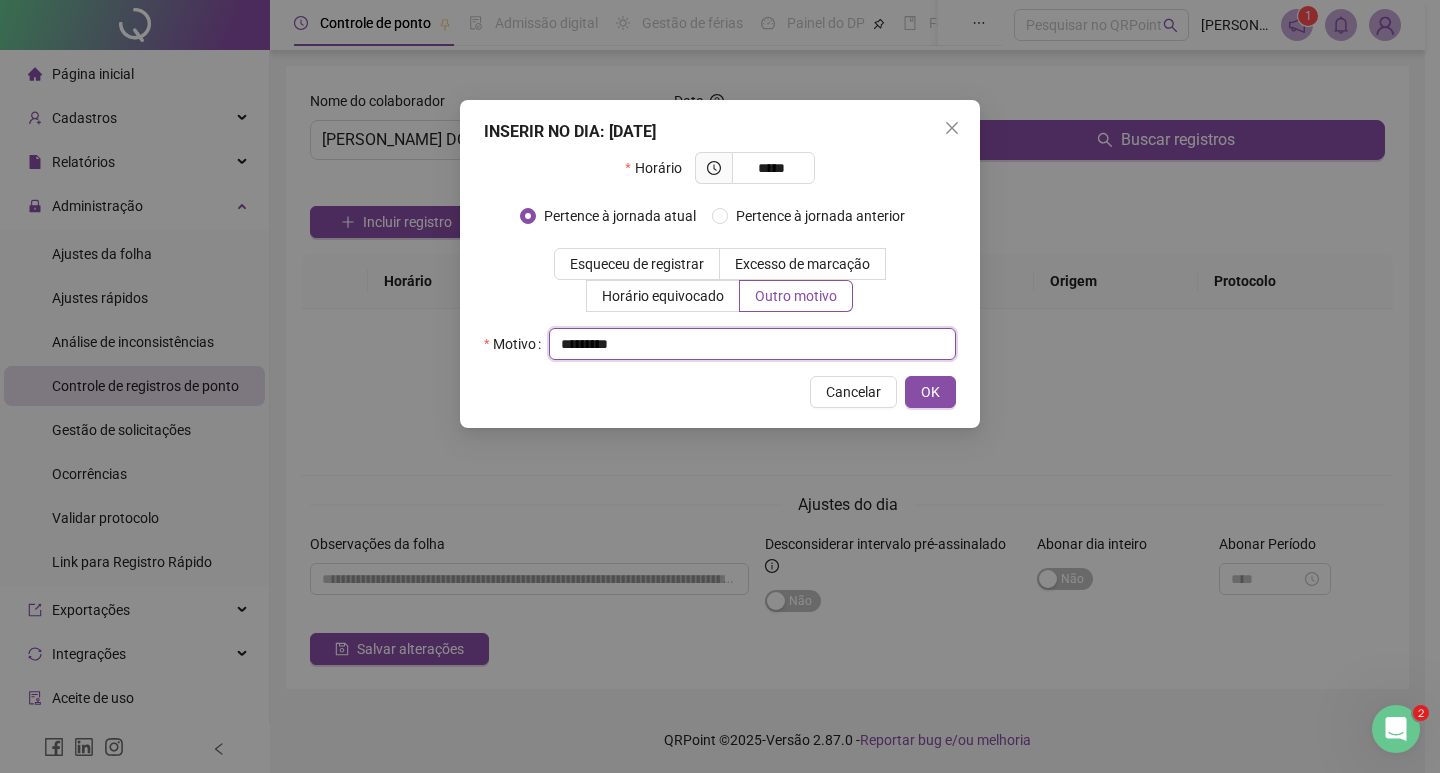 paste on "*******" 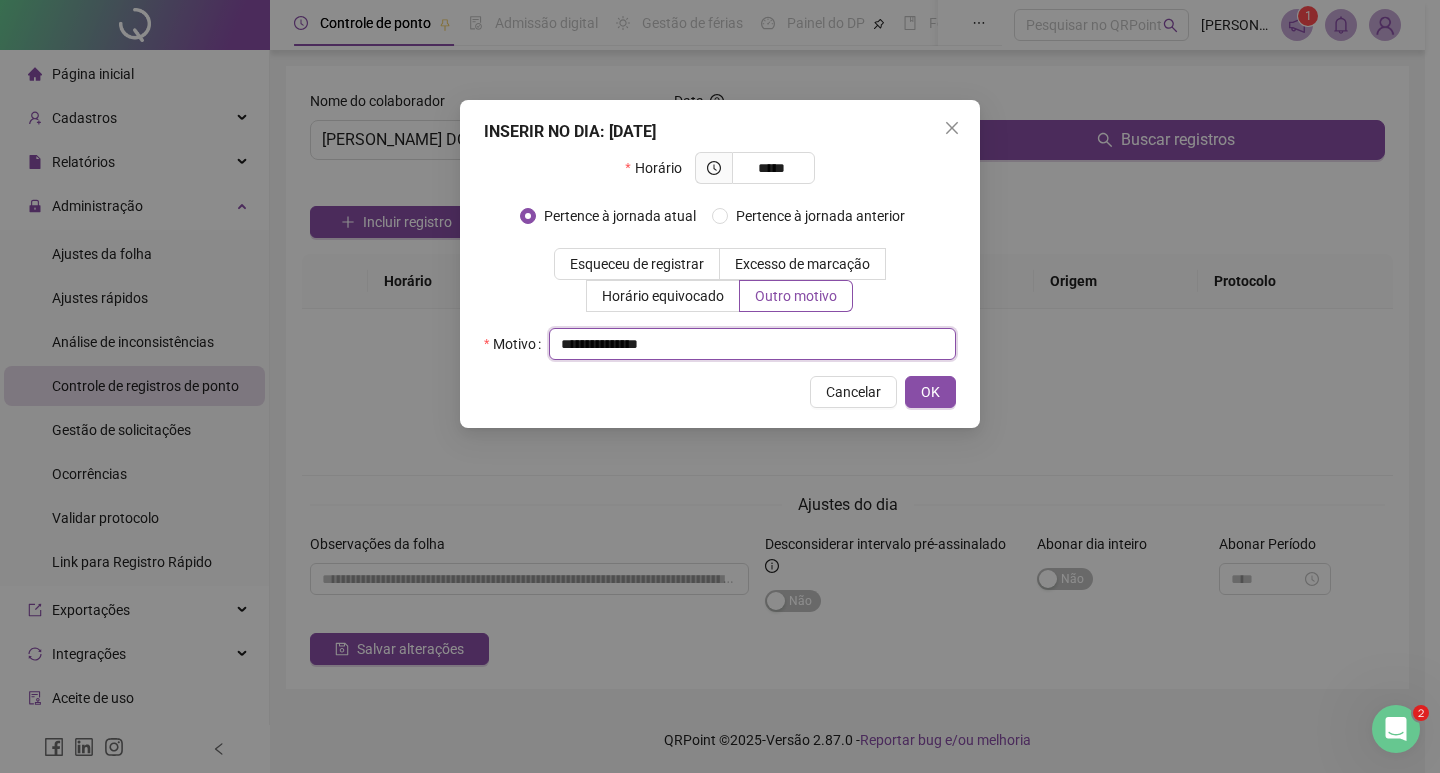 click on "**********" at bounding box center [752, 344] 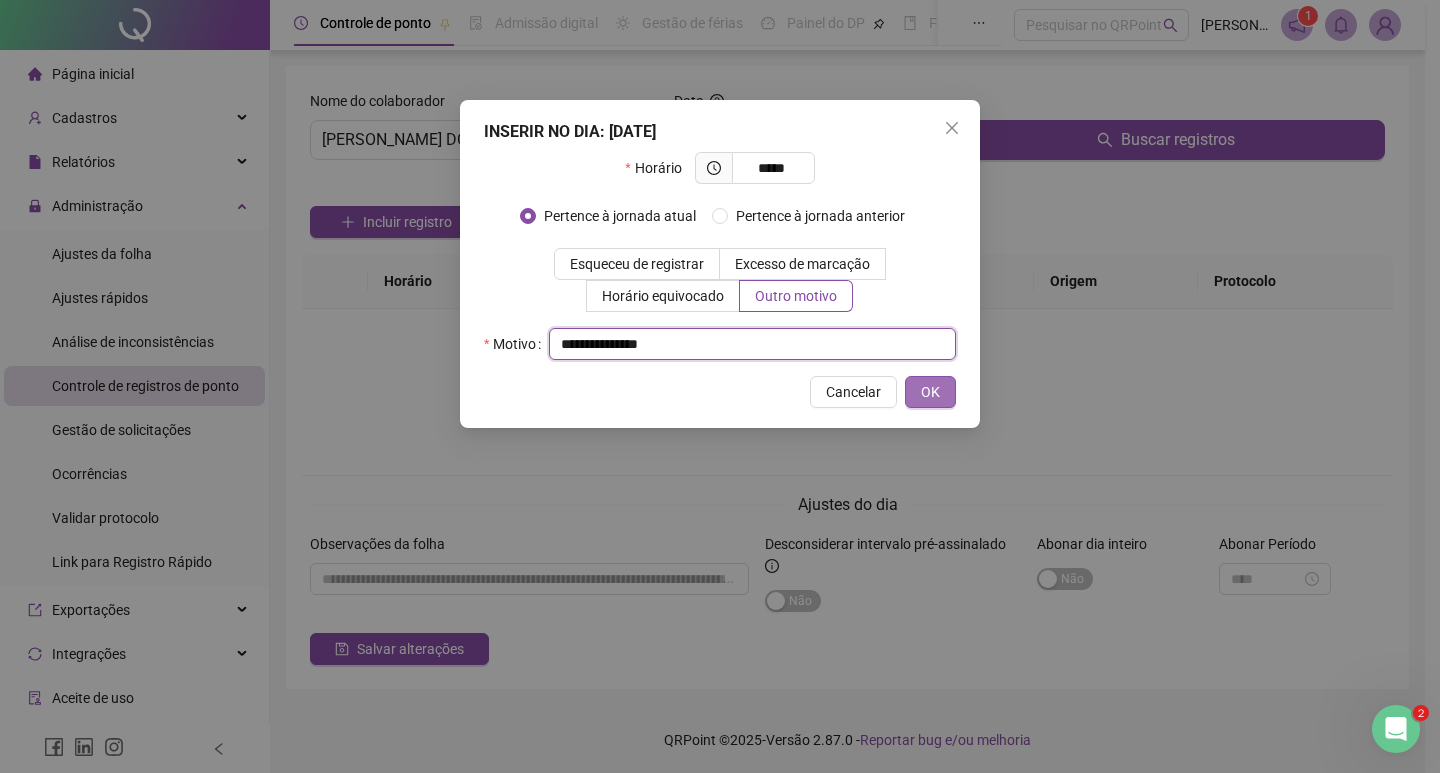 type on "**********" 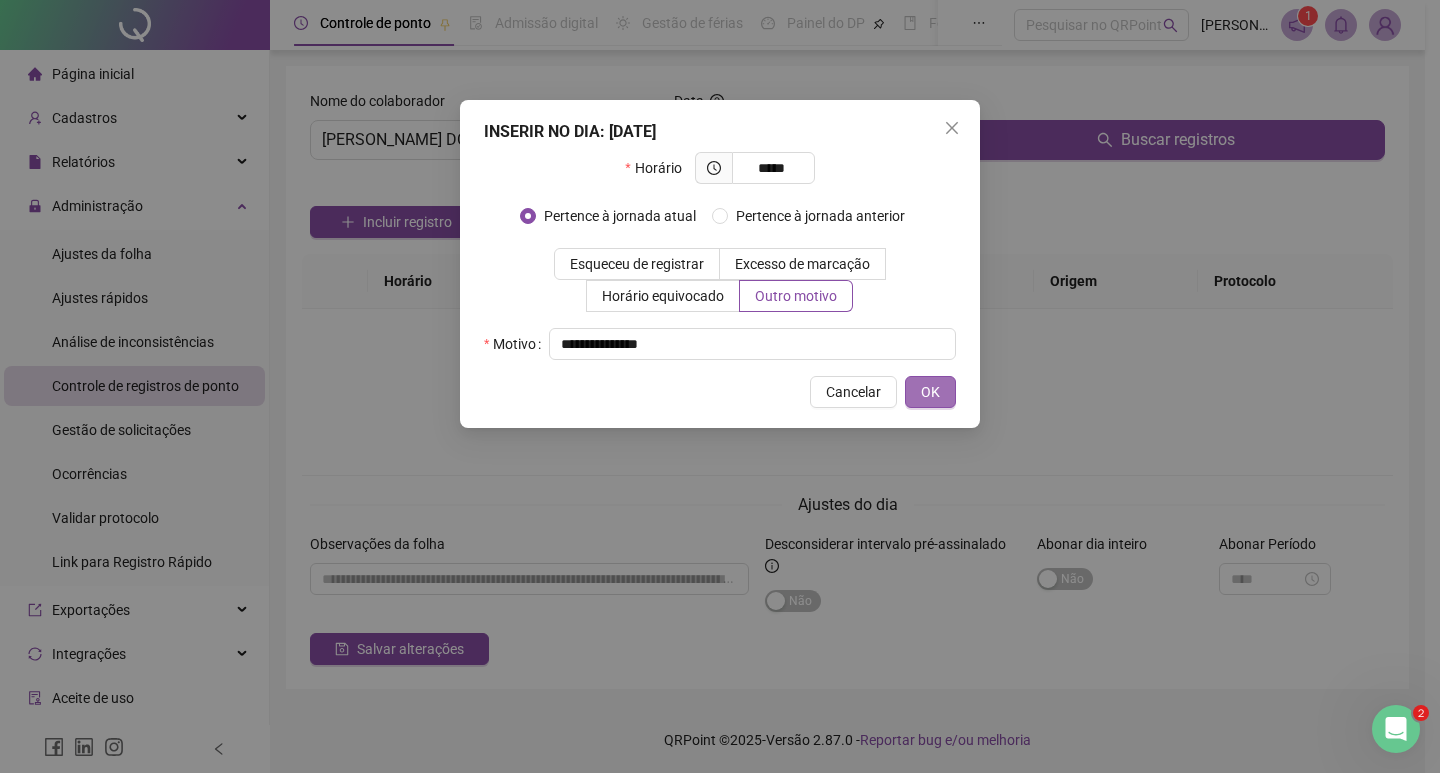 click on "OK" at bounding box center [930, 392] 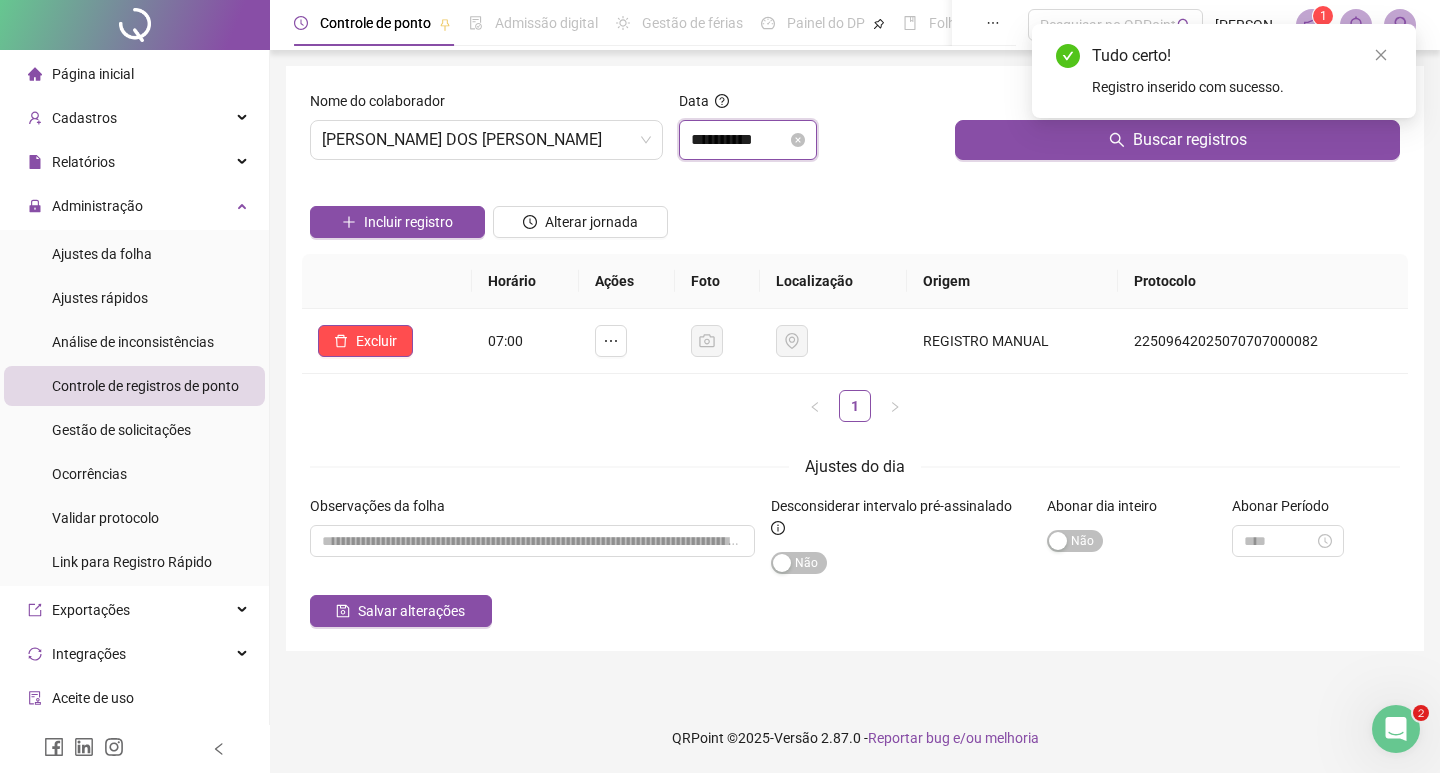 click on "**********" at bounding box center [739, 140] 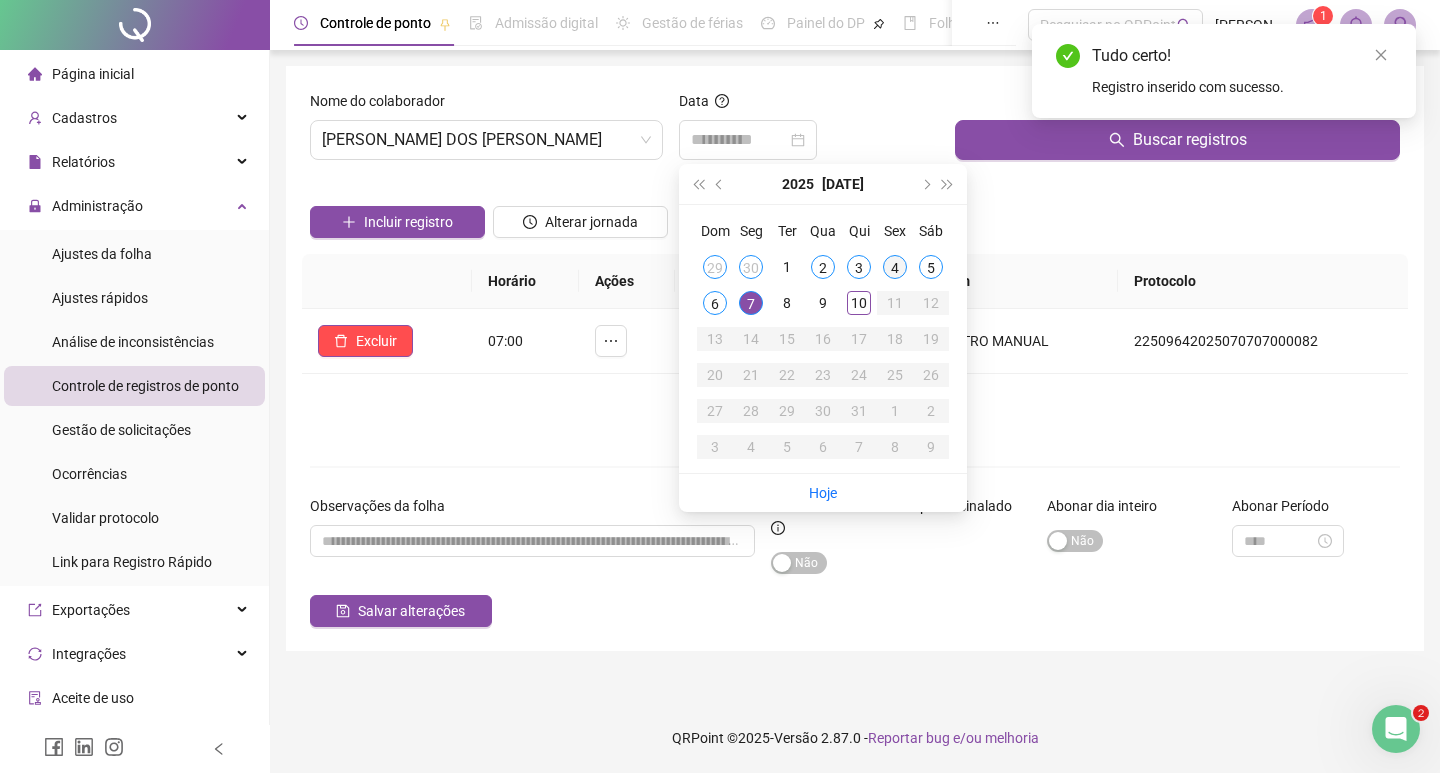 click on "4" at bounding box center [895, 267] 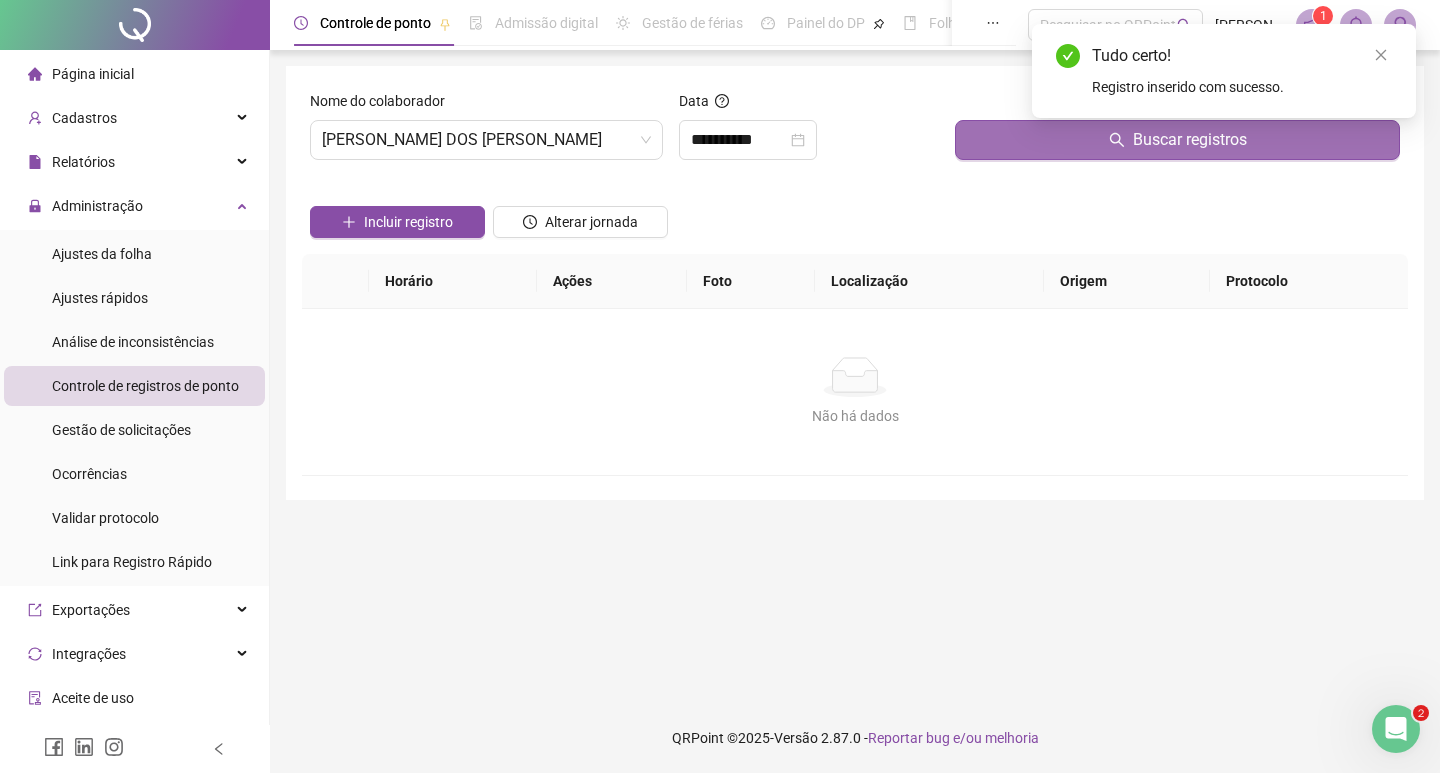 click on "Buscar registros" at bounding box center (1177, 140) 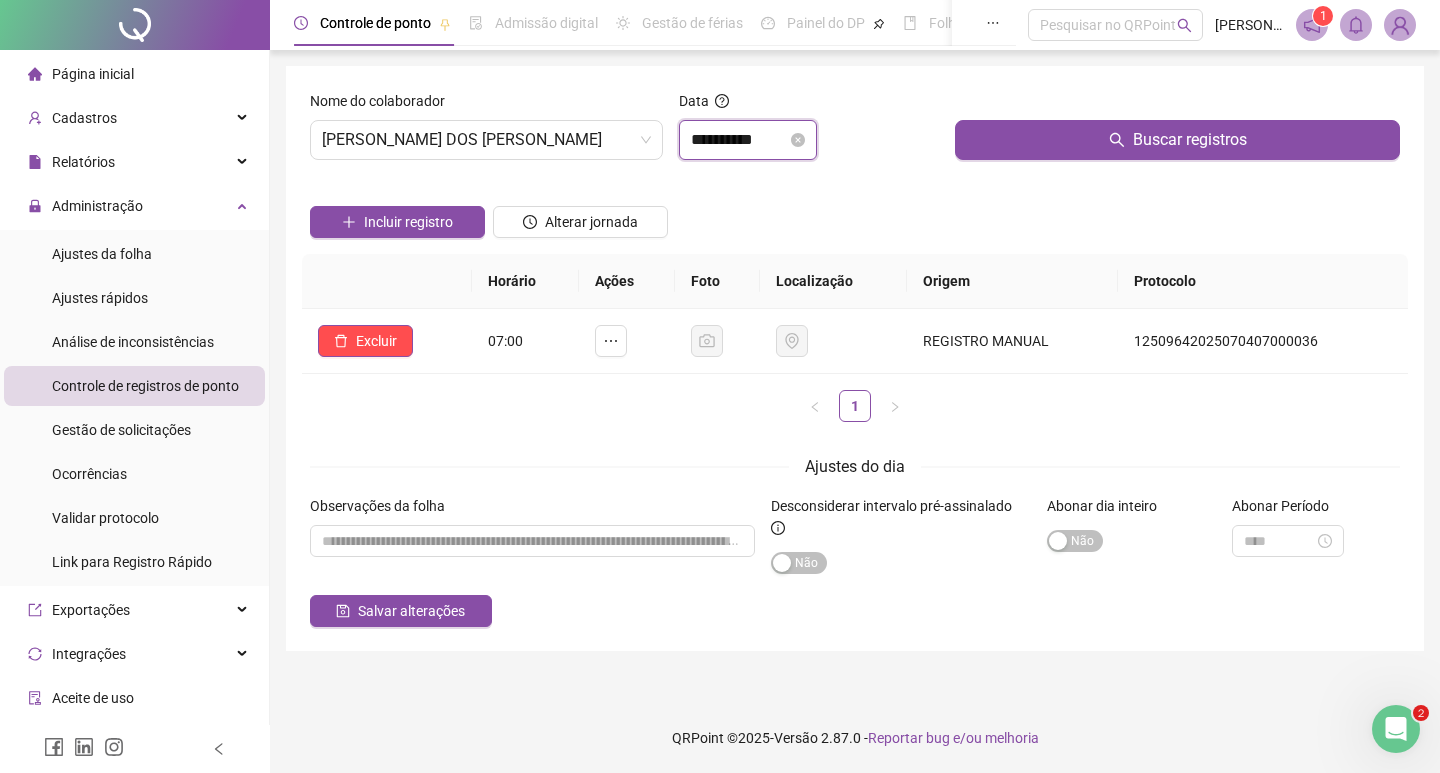 click on "**********" at bounding box center [739, 140] 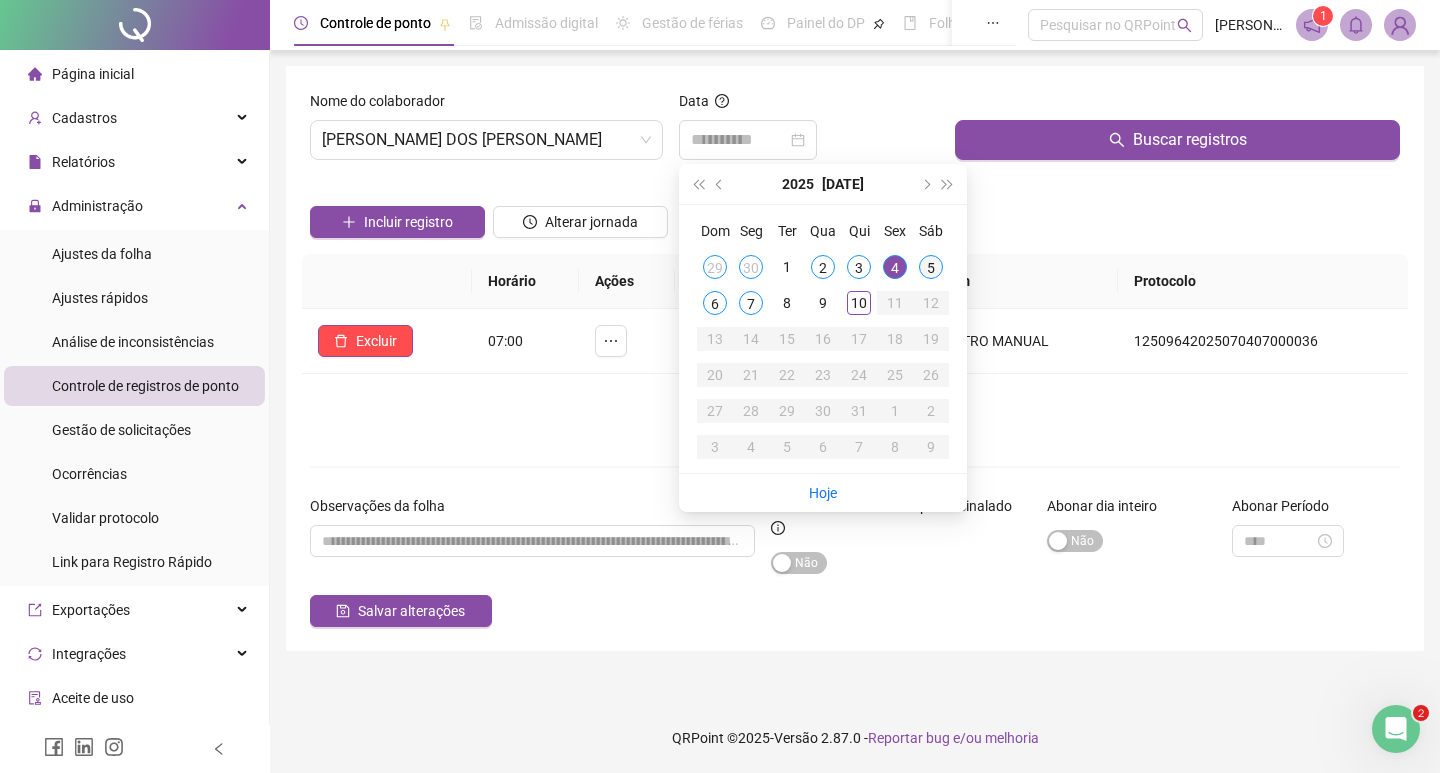 click on "5" at bounding box center (931, 267) 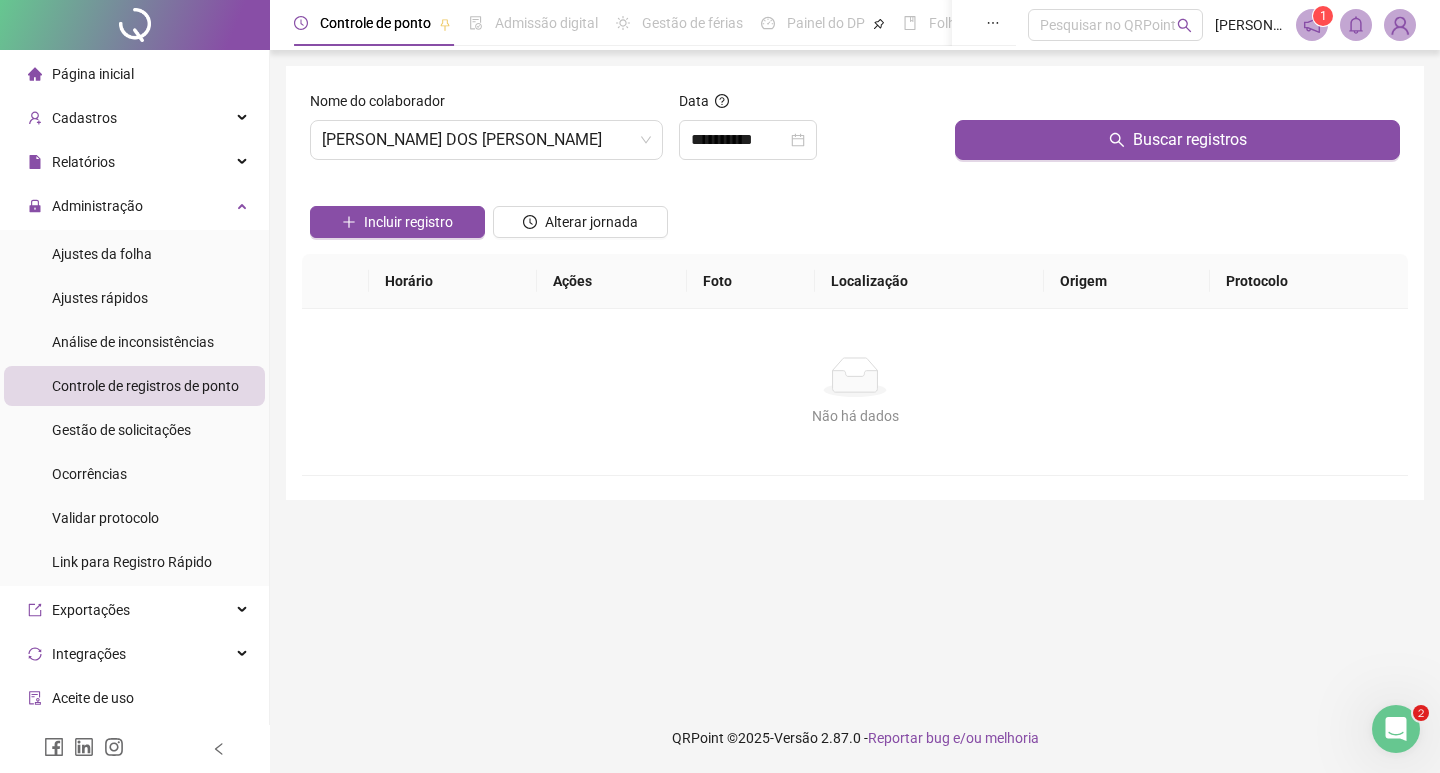 click at bounding box center (1177, 105) 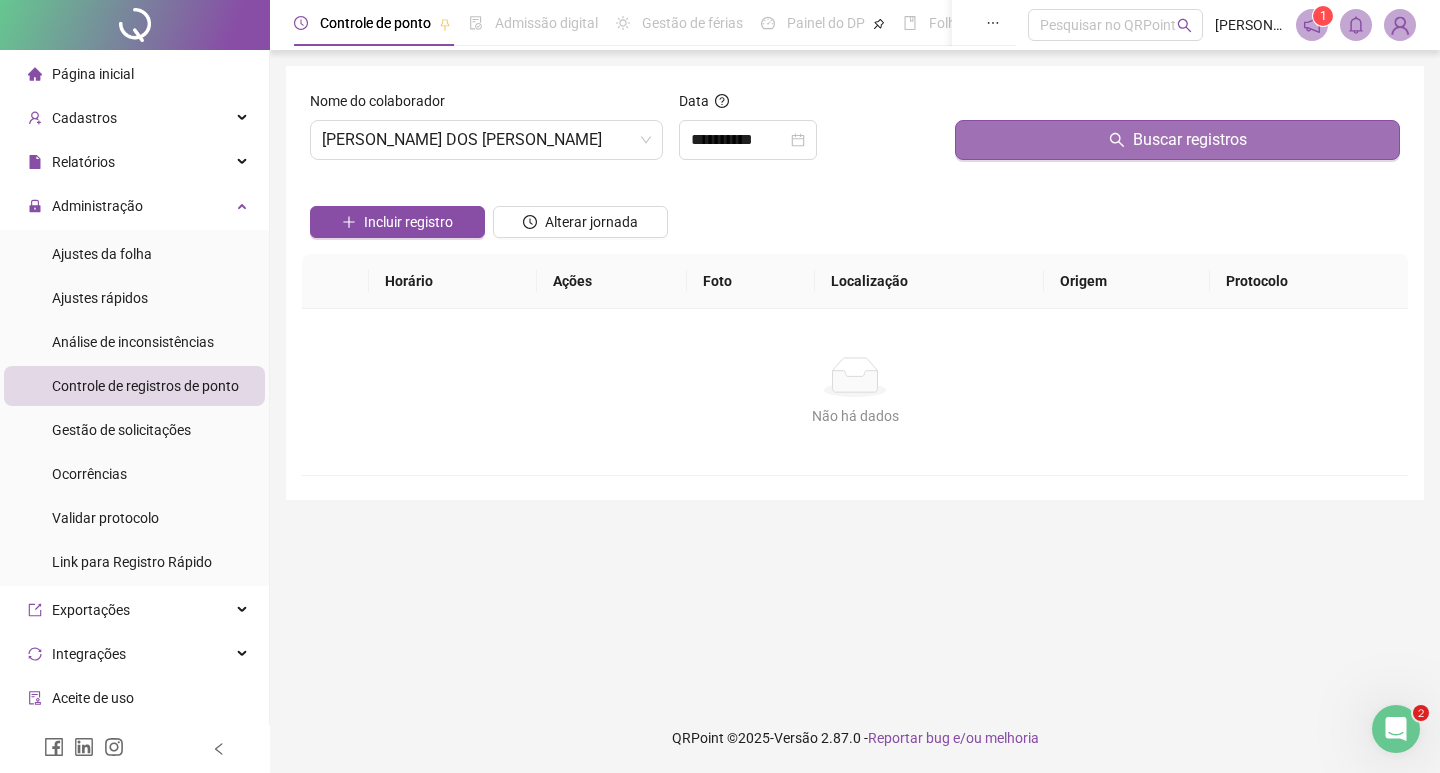 click on "Buscar registros" at bounding box center [1177, 140] 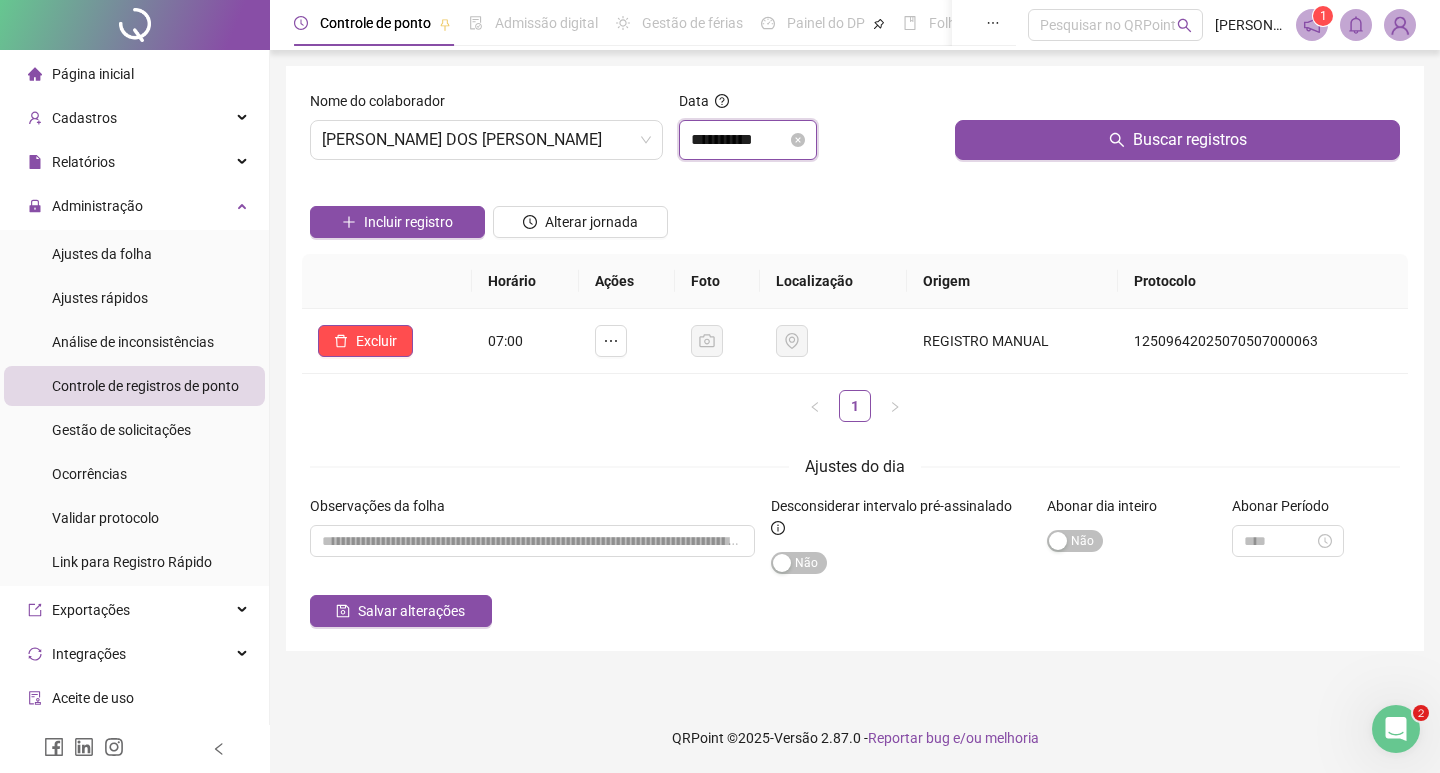 click on "**********" at bounding box center [739, 140] 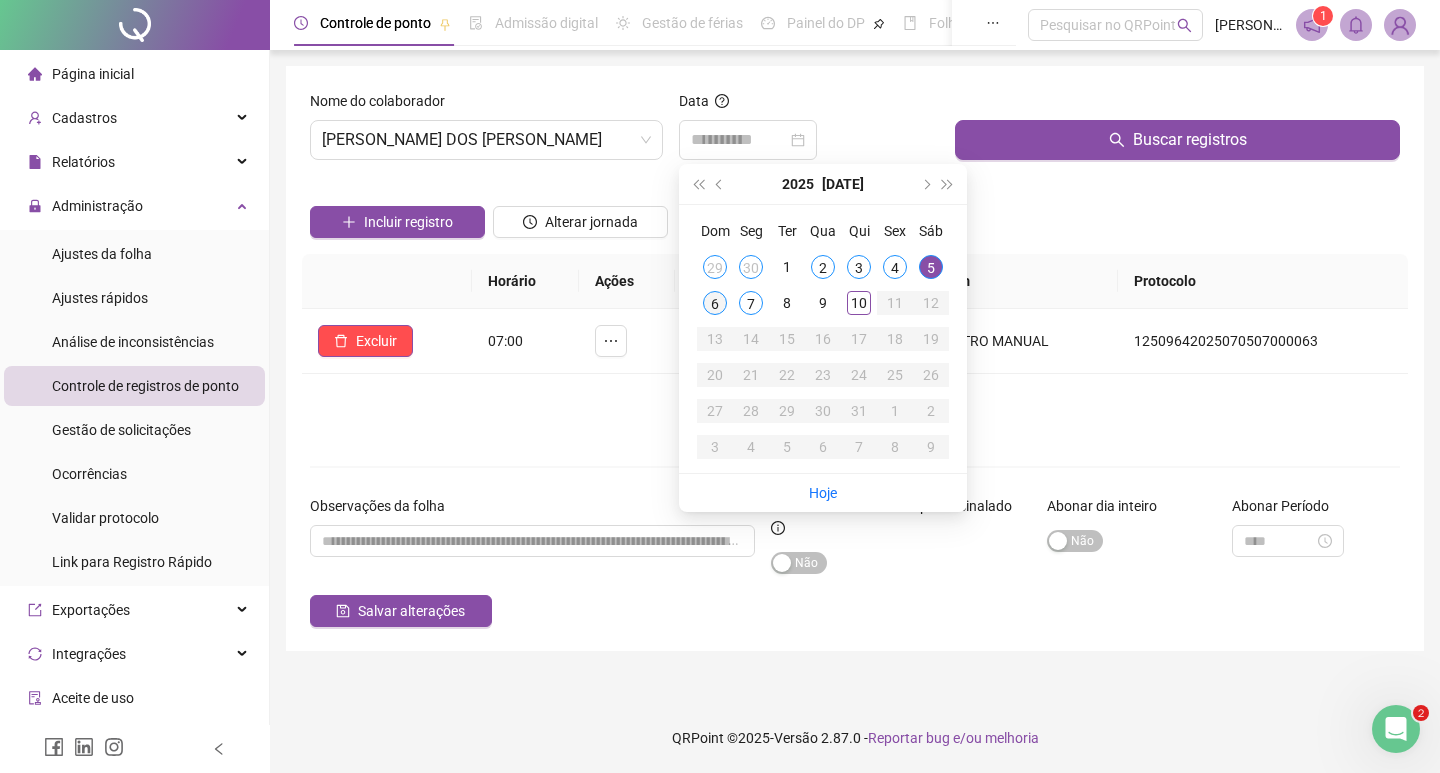 click on "6" at bounding box center (715, 303) 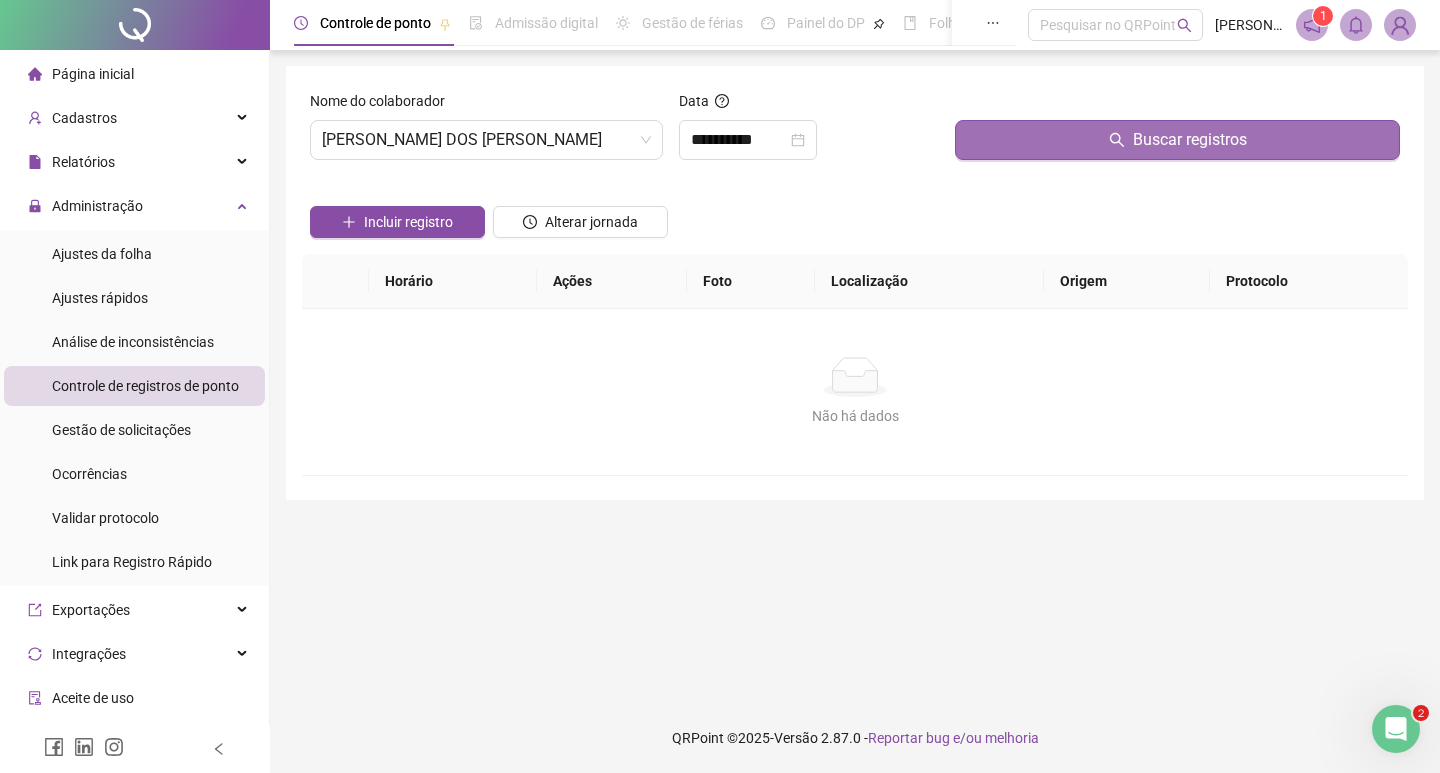 click on "Buscar registros" at bounding box center (1177, 140) 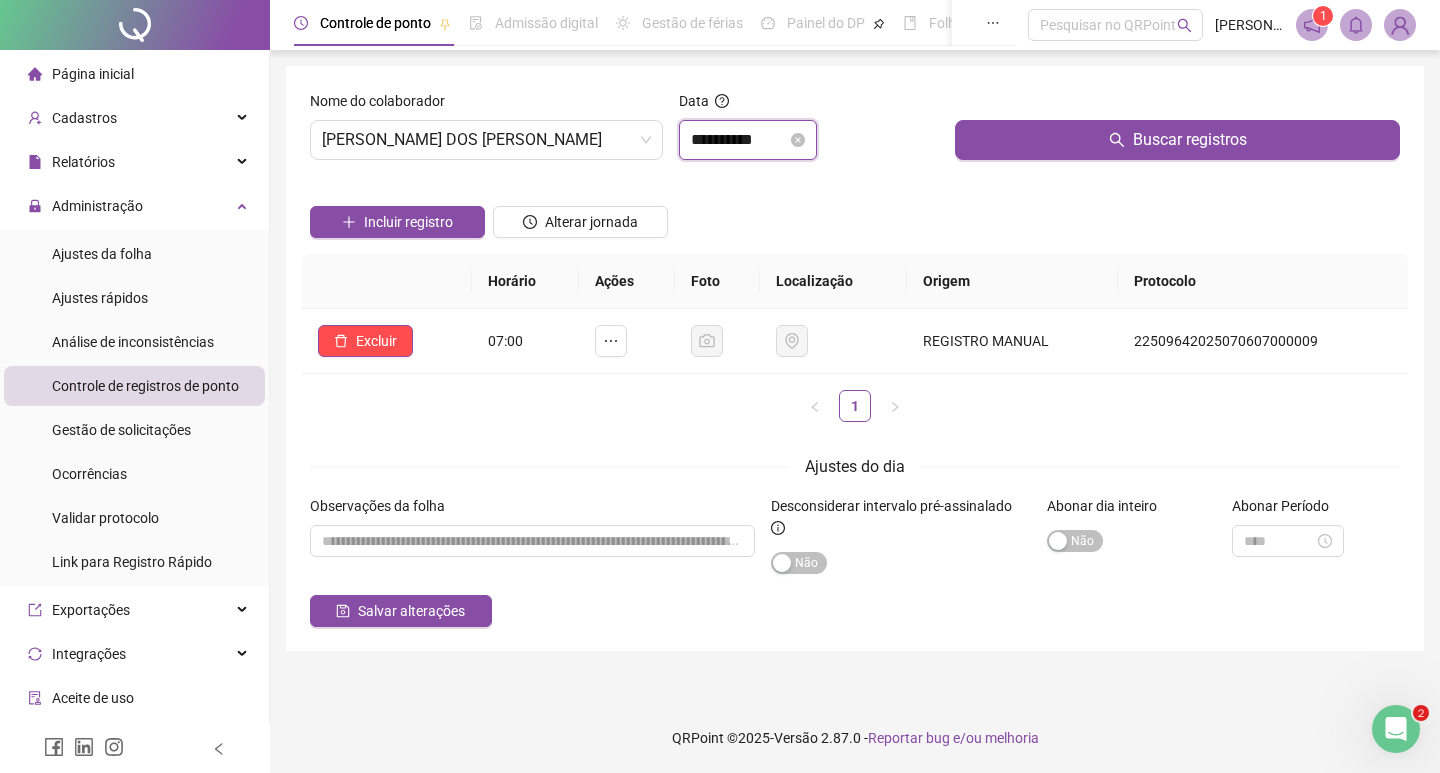 click on "**********" at bounding box center [739, 140] 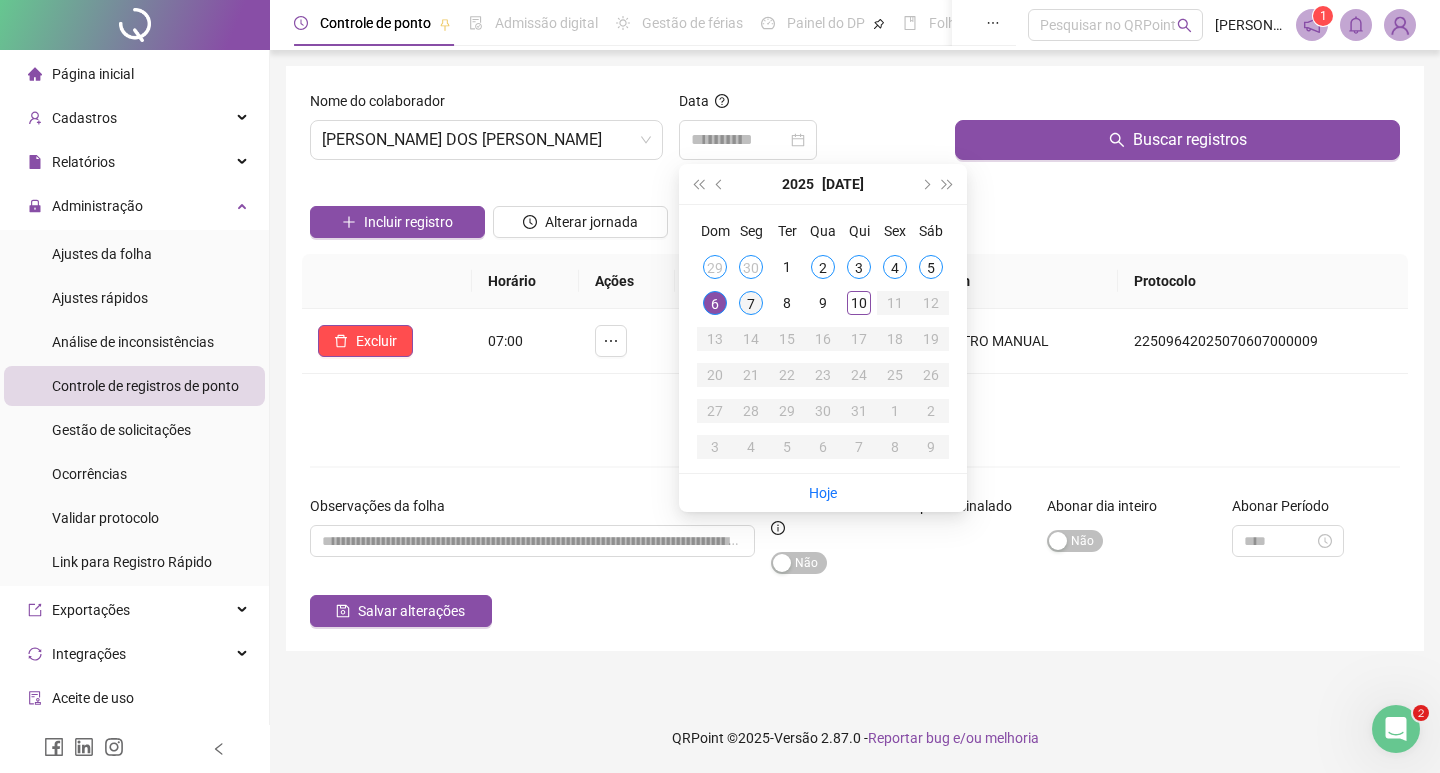 click on "7" at bounding box center [751, 303] 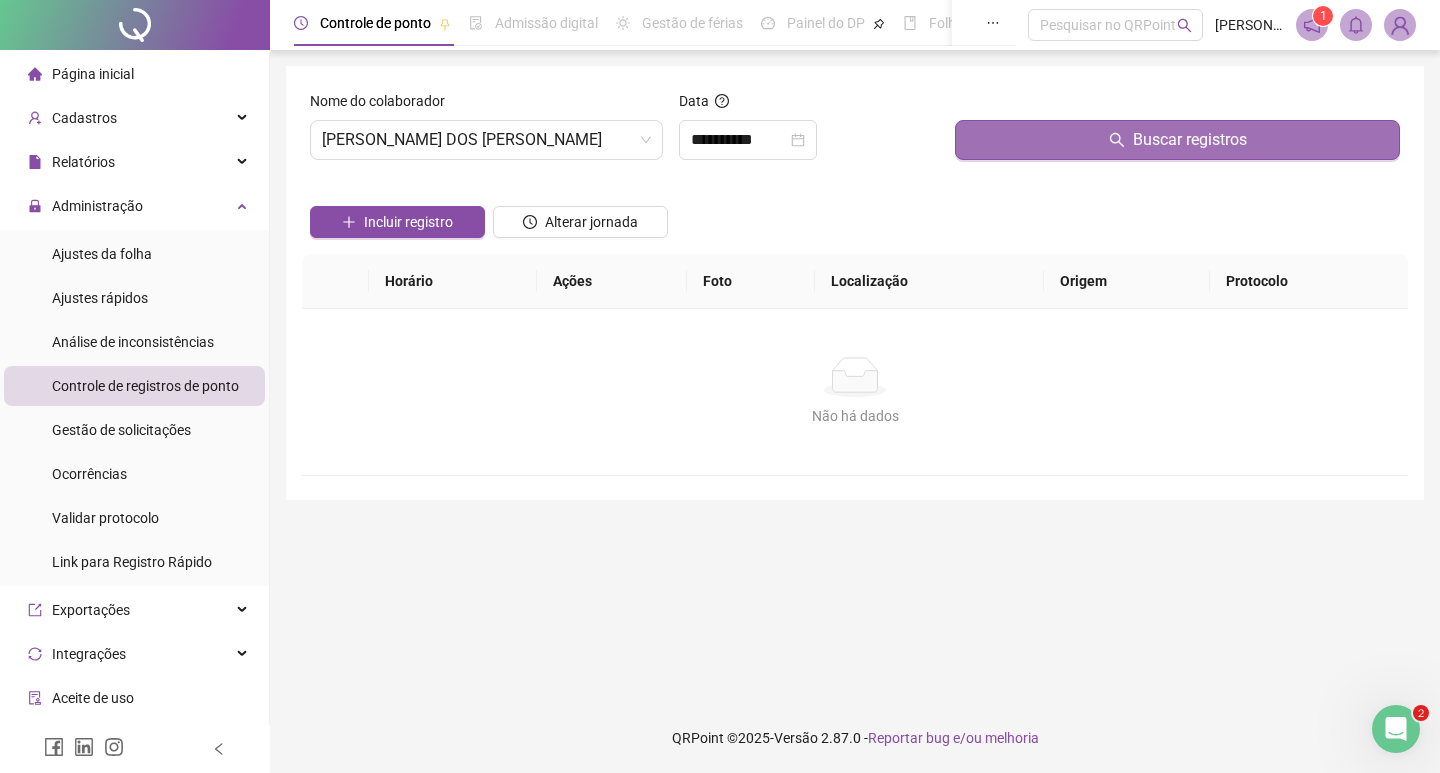 click on "Buscar registros" at bounding box center (1177, 140) 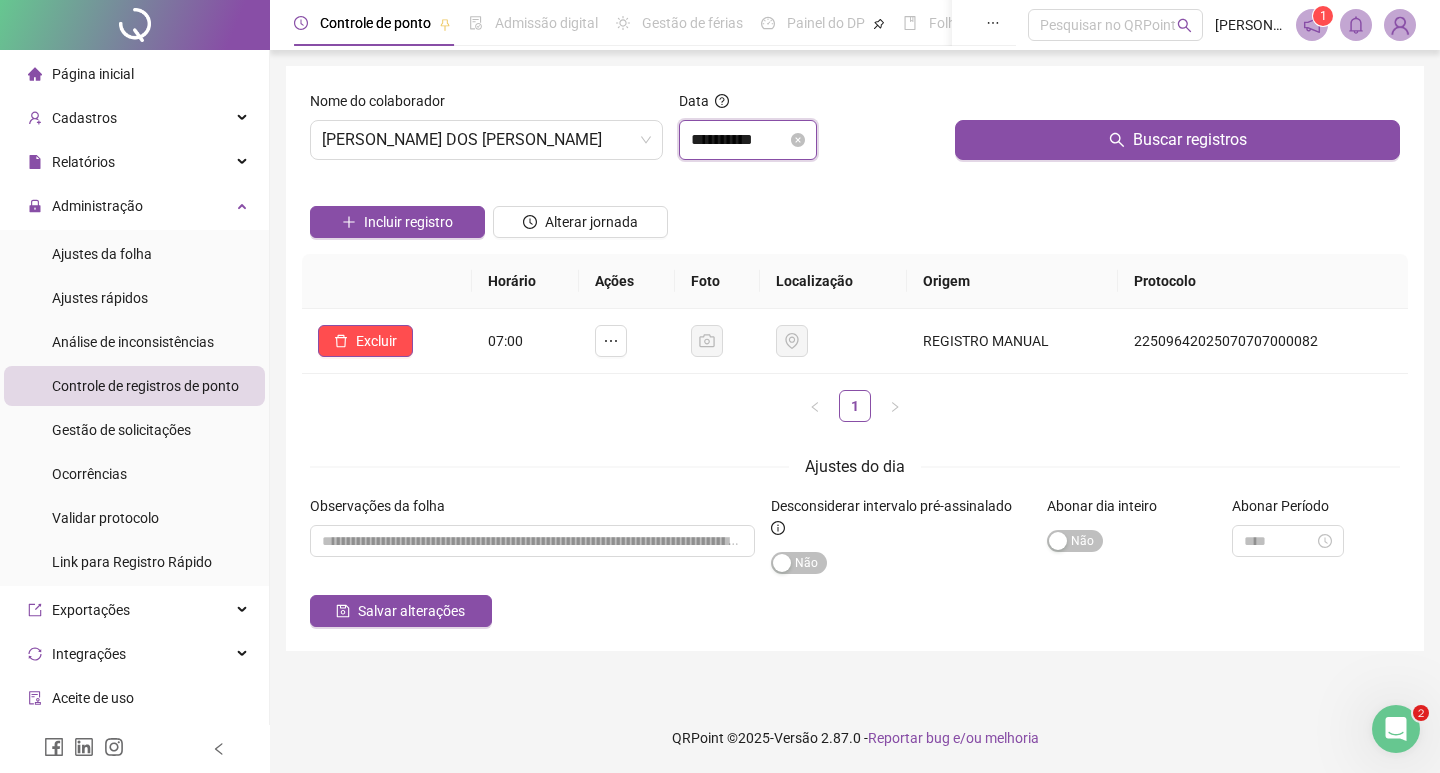 click on "**********" at bounding box center [739, 140] 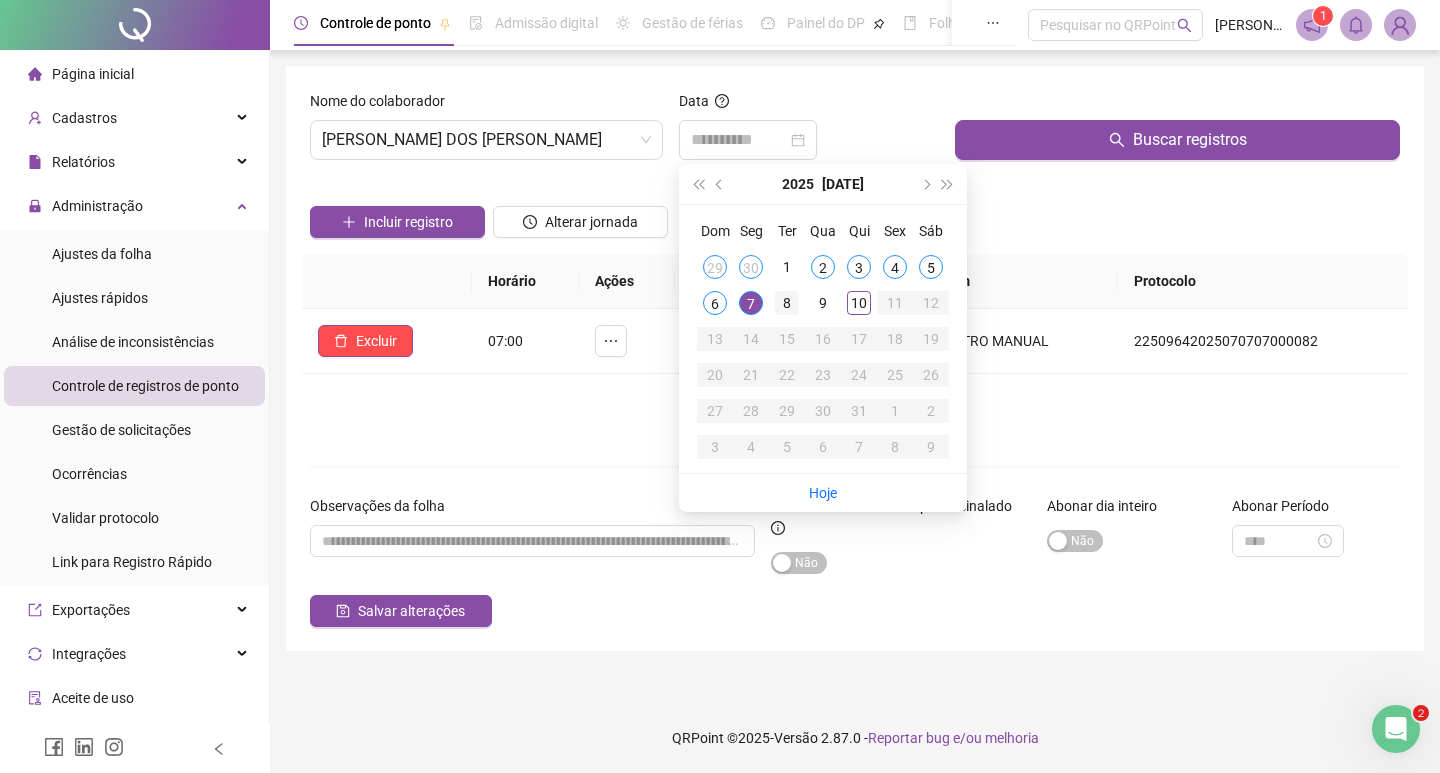 click on "8" at bounding box center (787, 303) 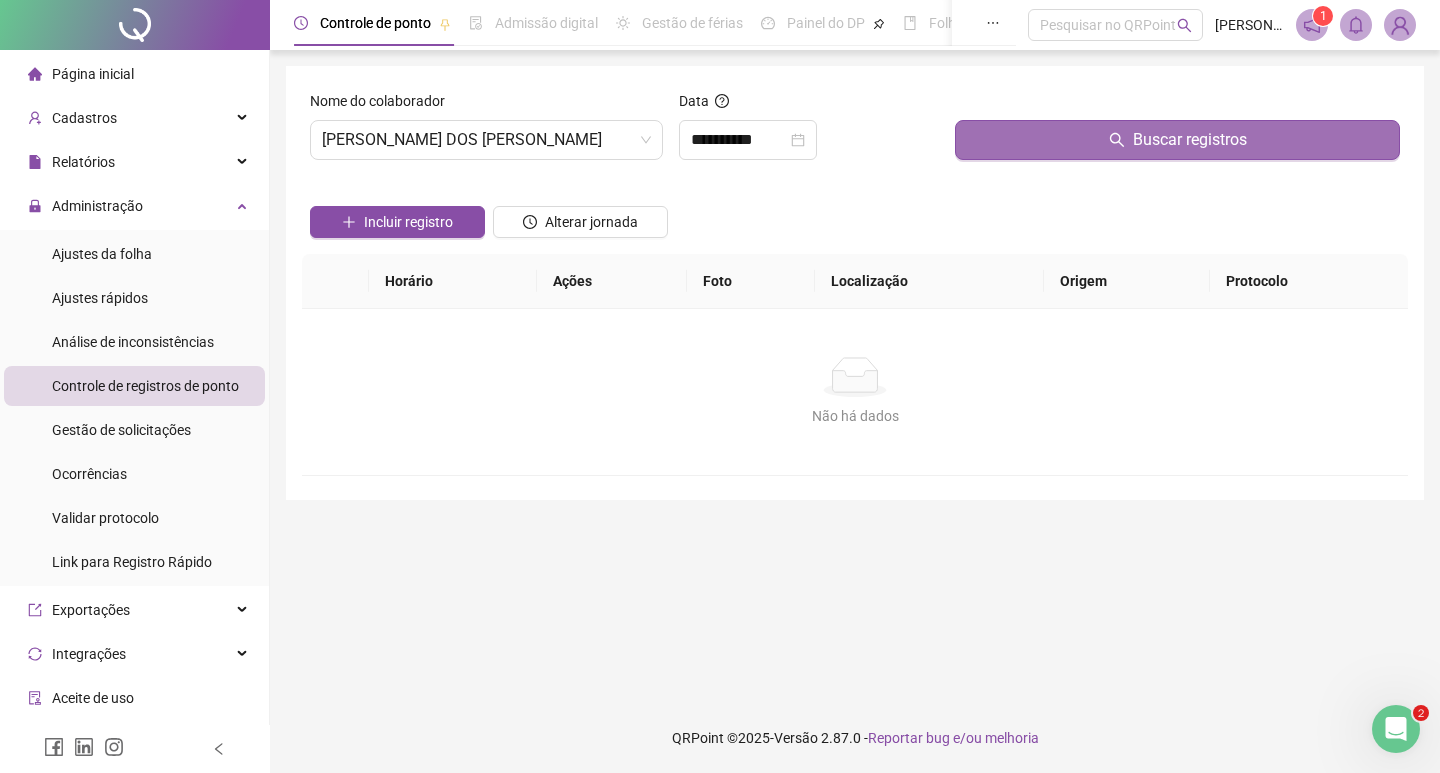 click on "Buscar registros" at bounding box center (1177, 140) 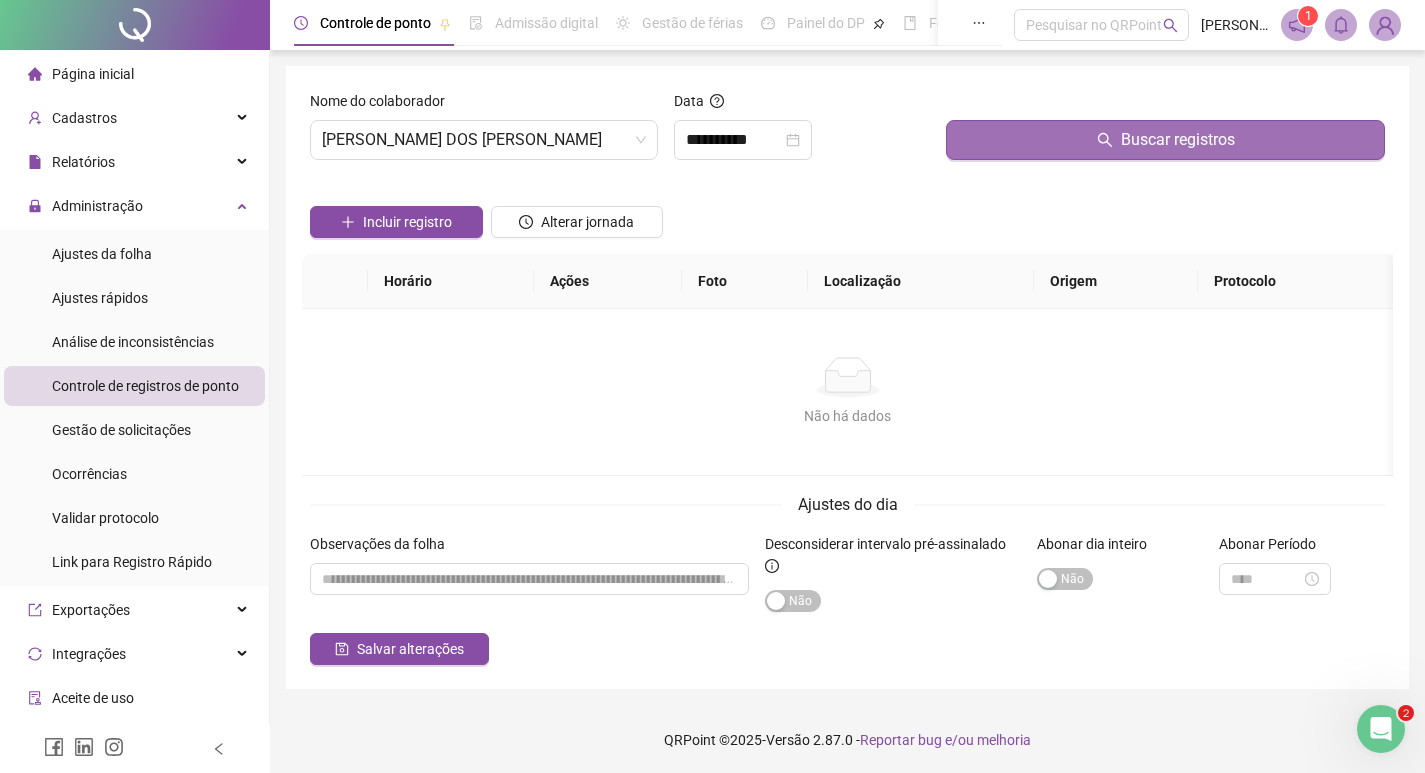 click on "Buscar registros" at bounding box center (1165, 140) 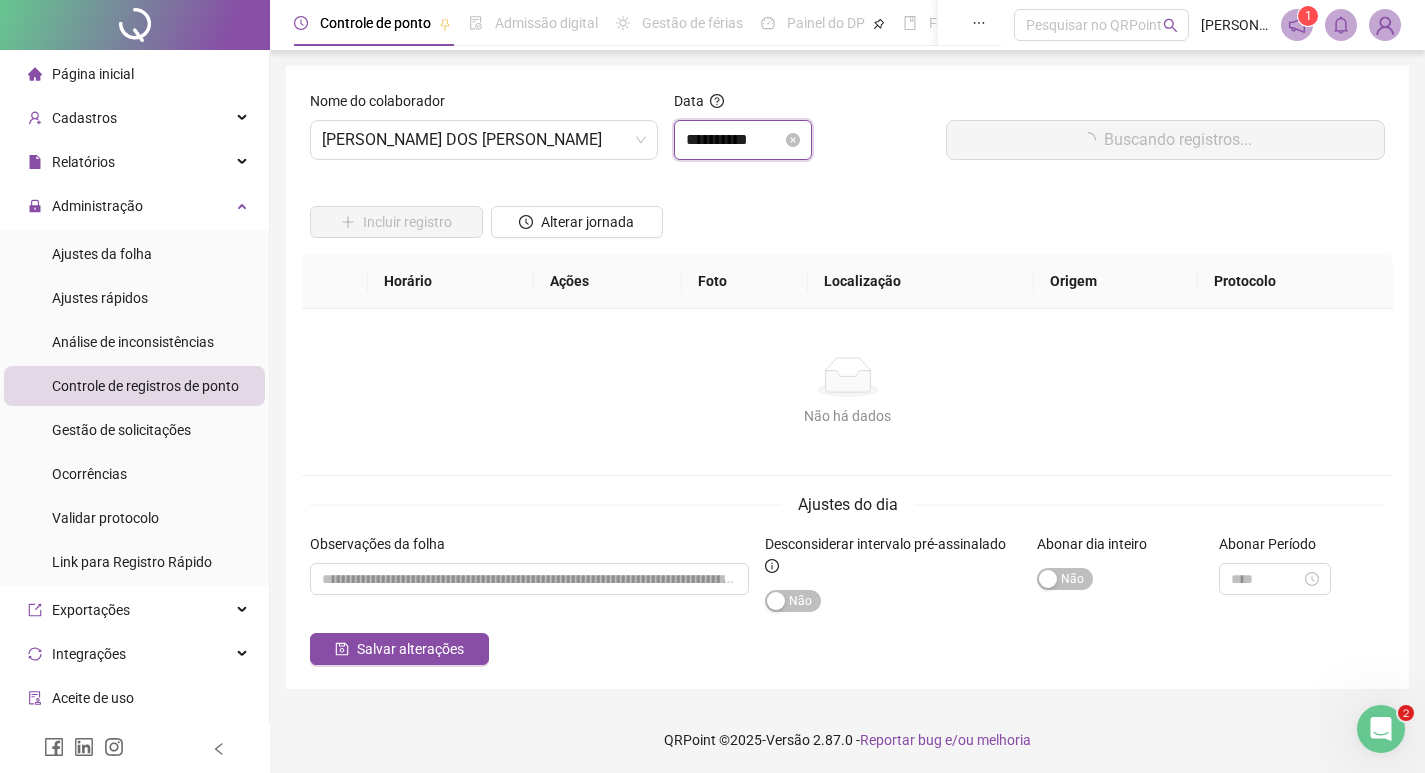 click on "**********" at bounding box center [734, 140] 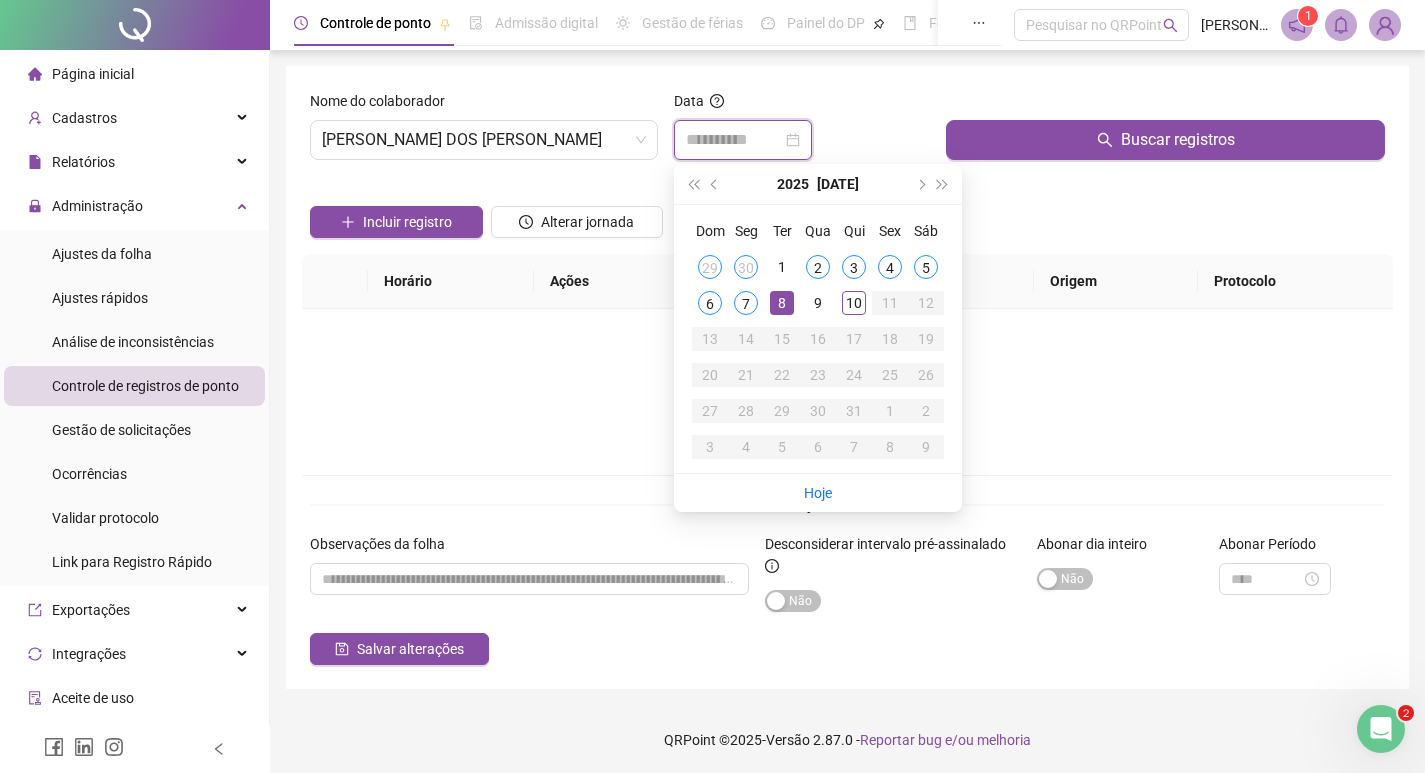 type on "**********" 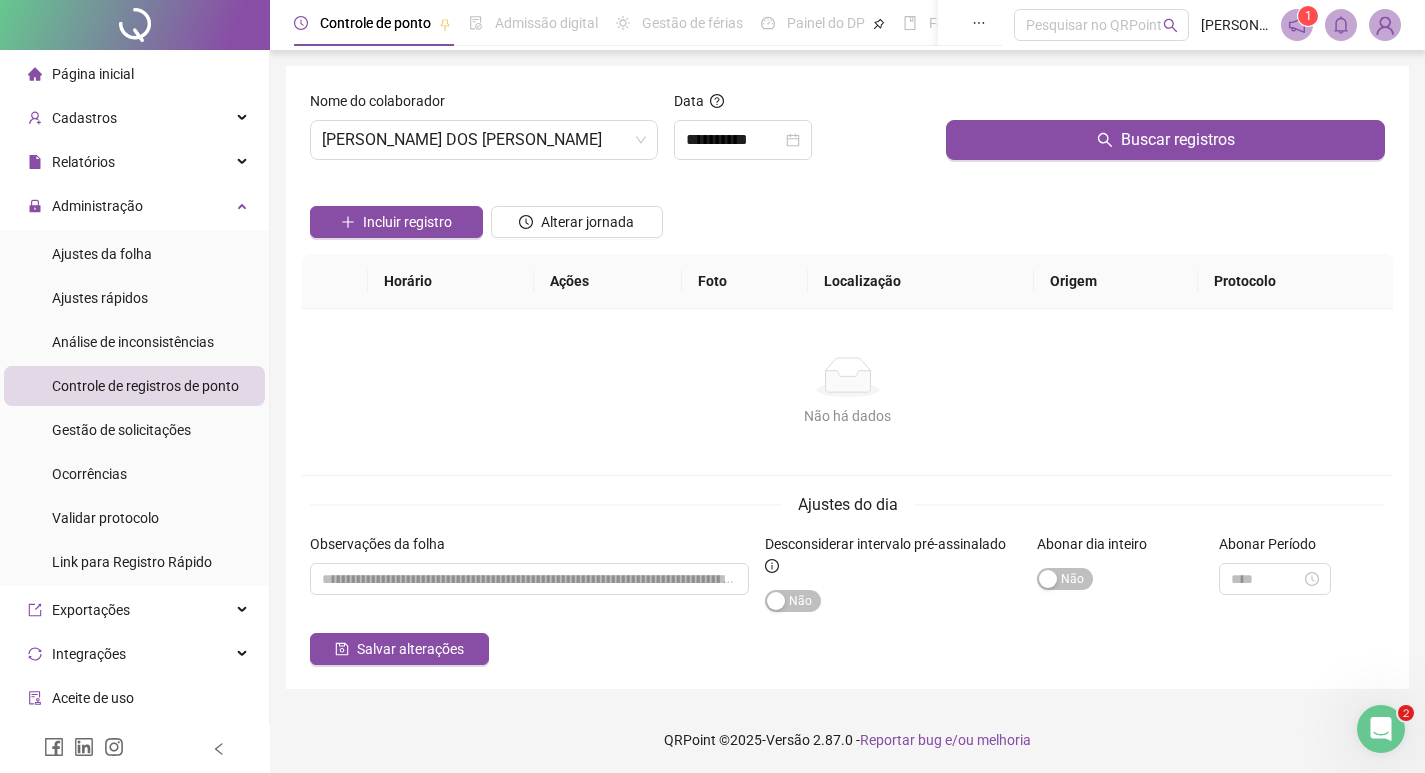 click on "Não há dados Não há dados" at bounding box center (847, 392) 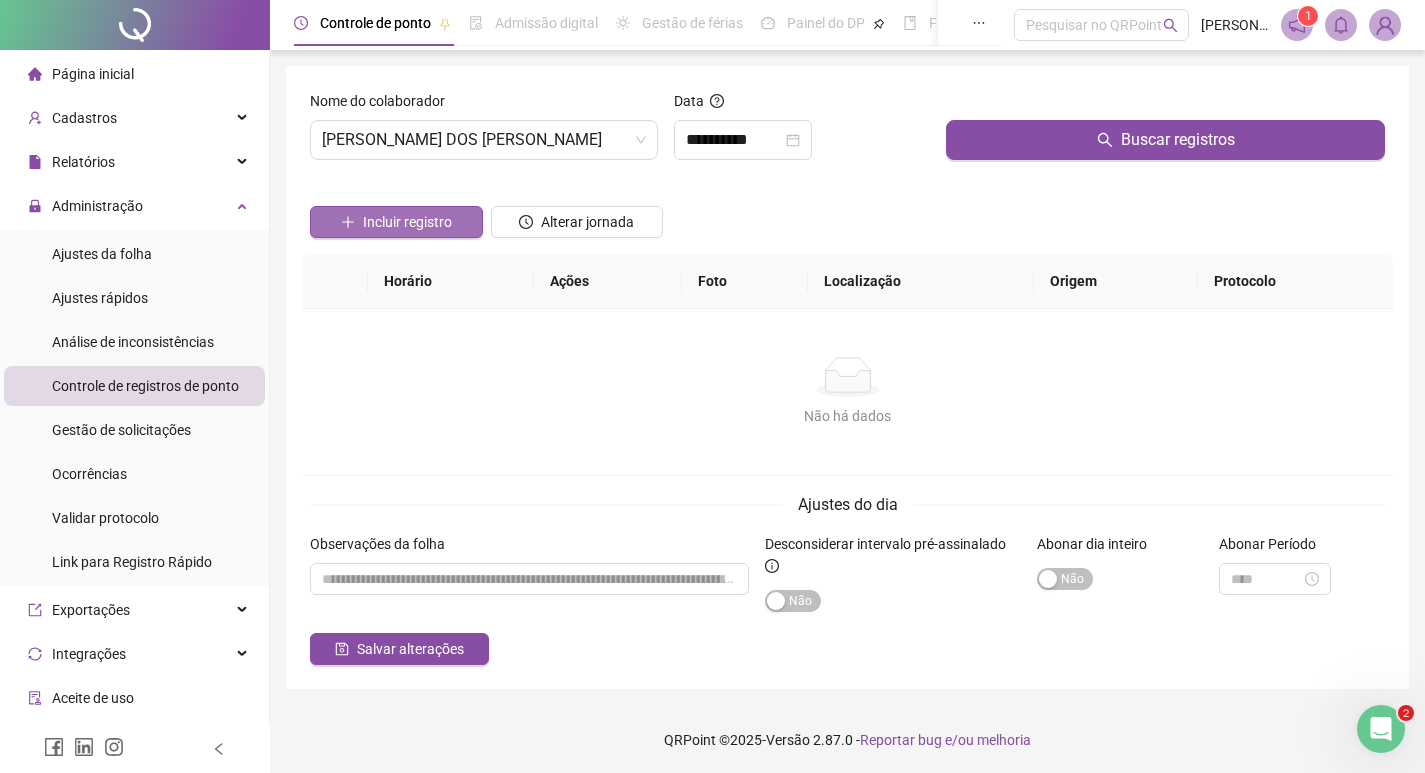click on "Incluir registro" at bounding box center (396, 222) 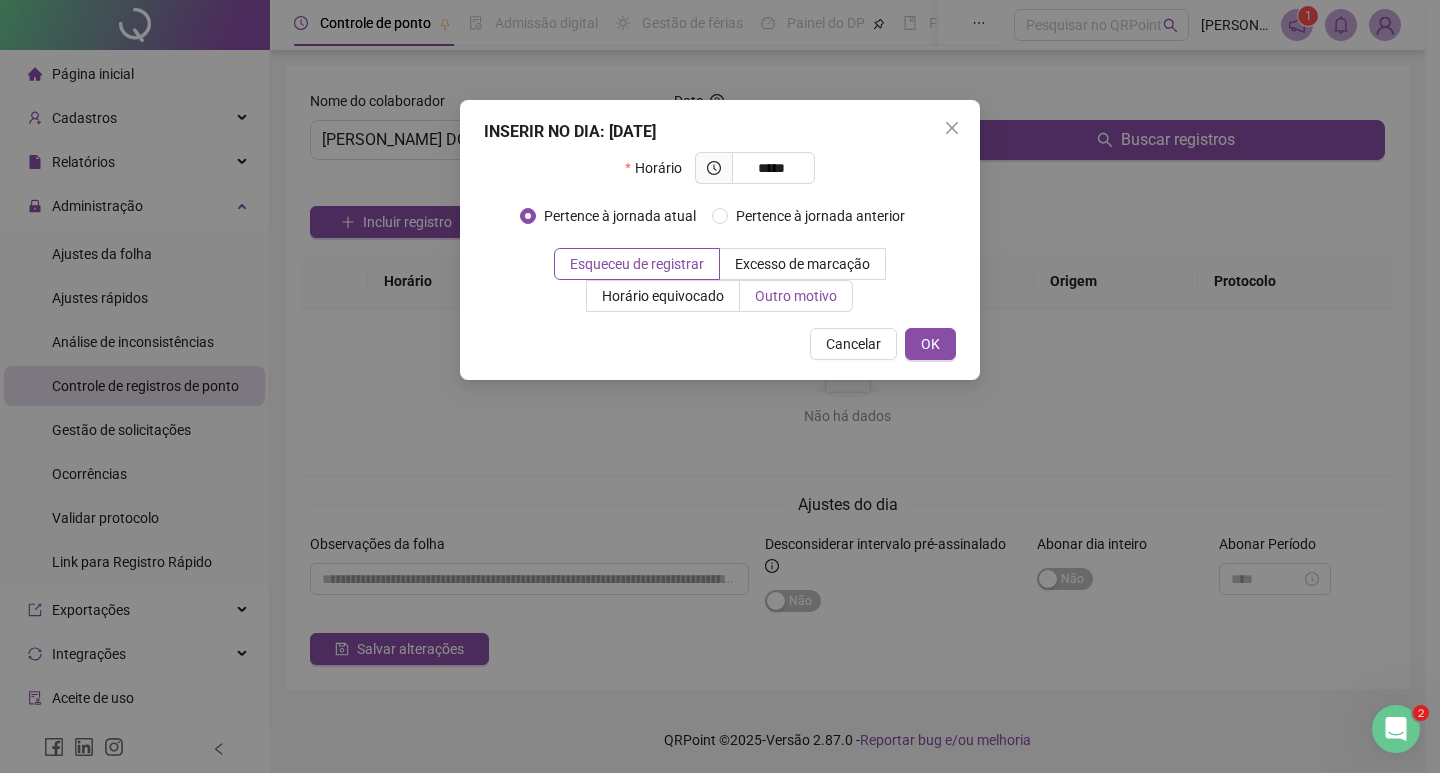 type on "*****" 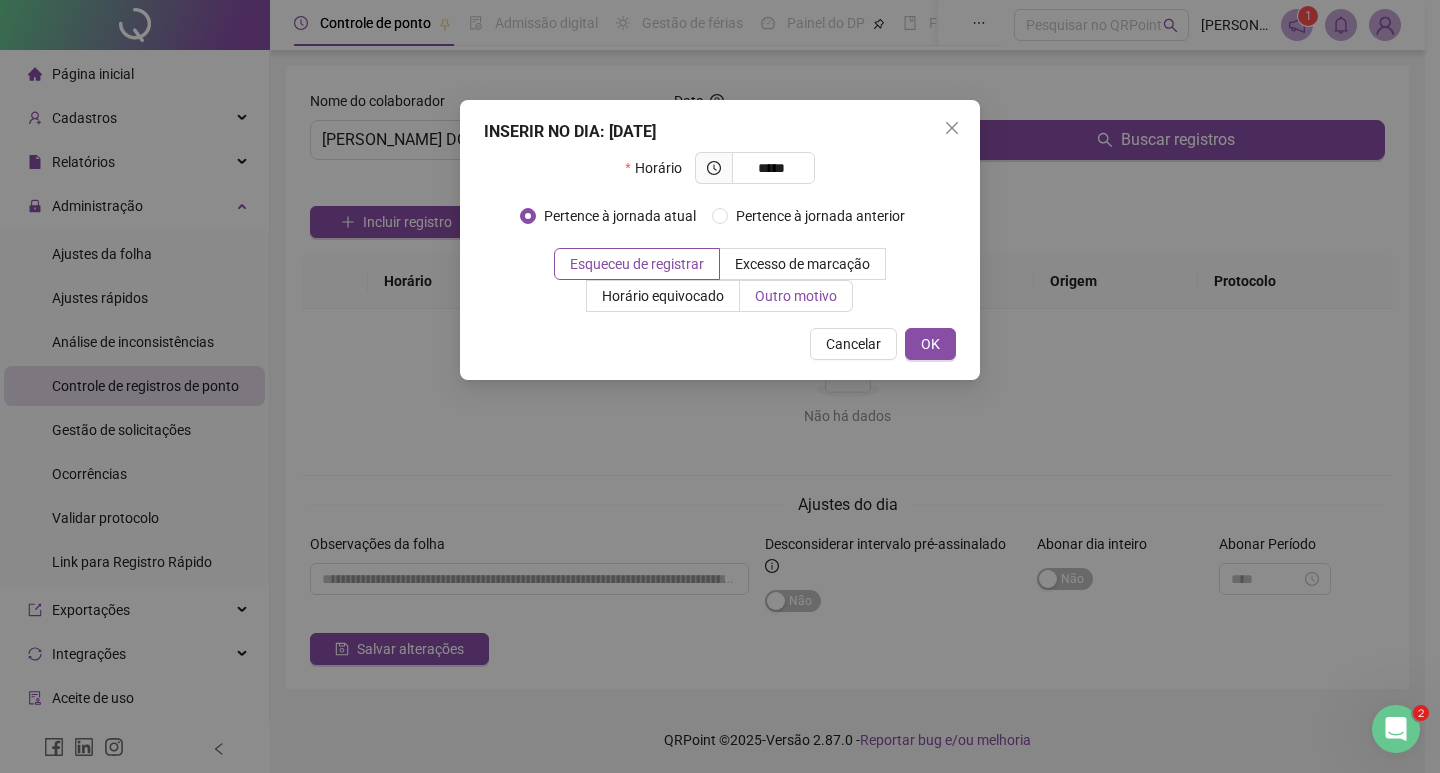 click on "Outro motivo" at bounding box center (796, 296) 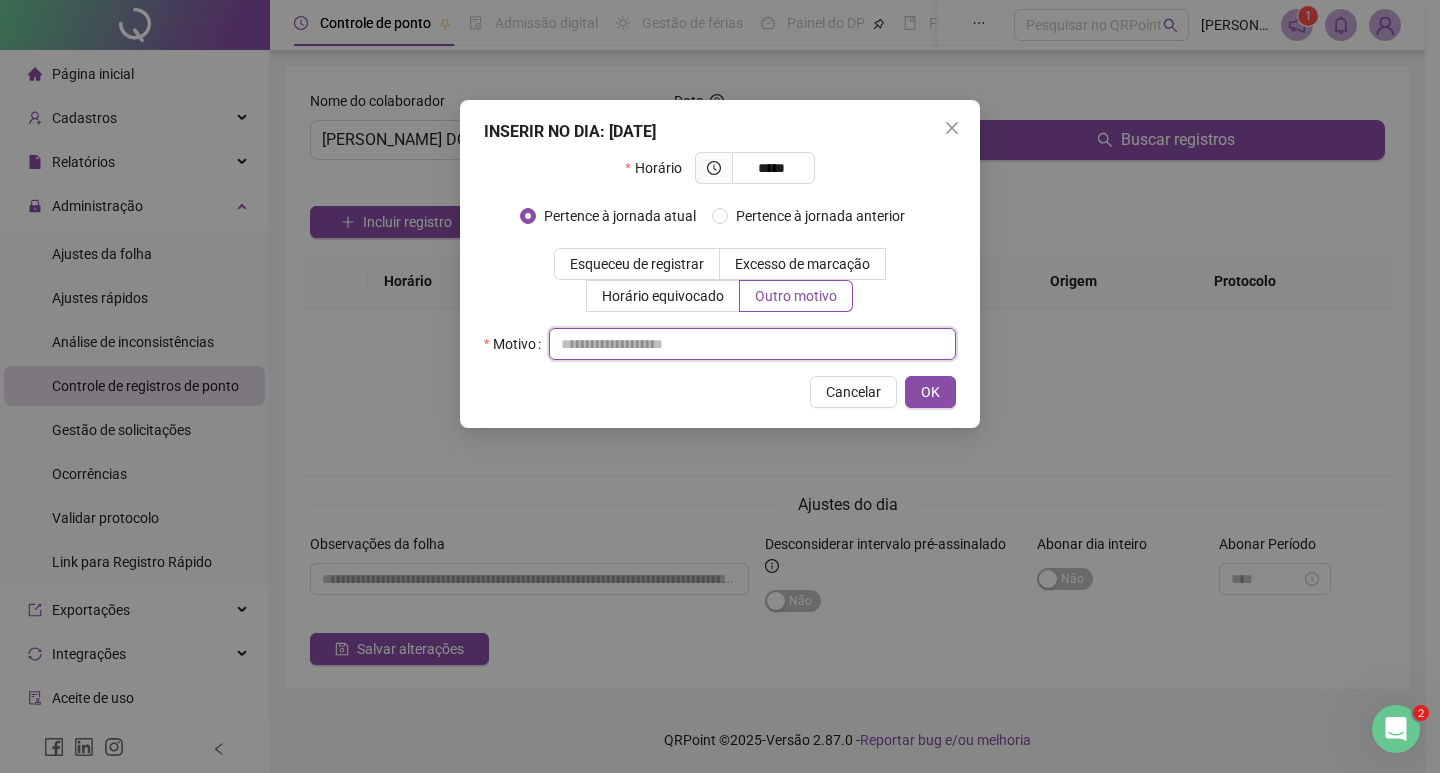 click at bounding box center [752, 344] 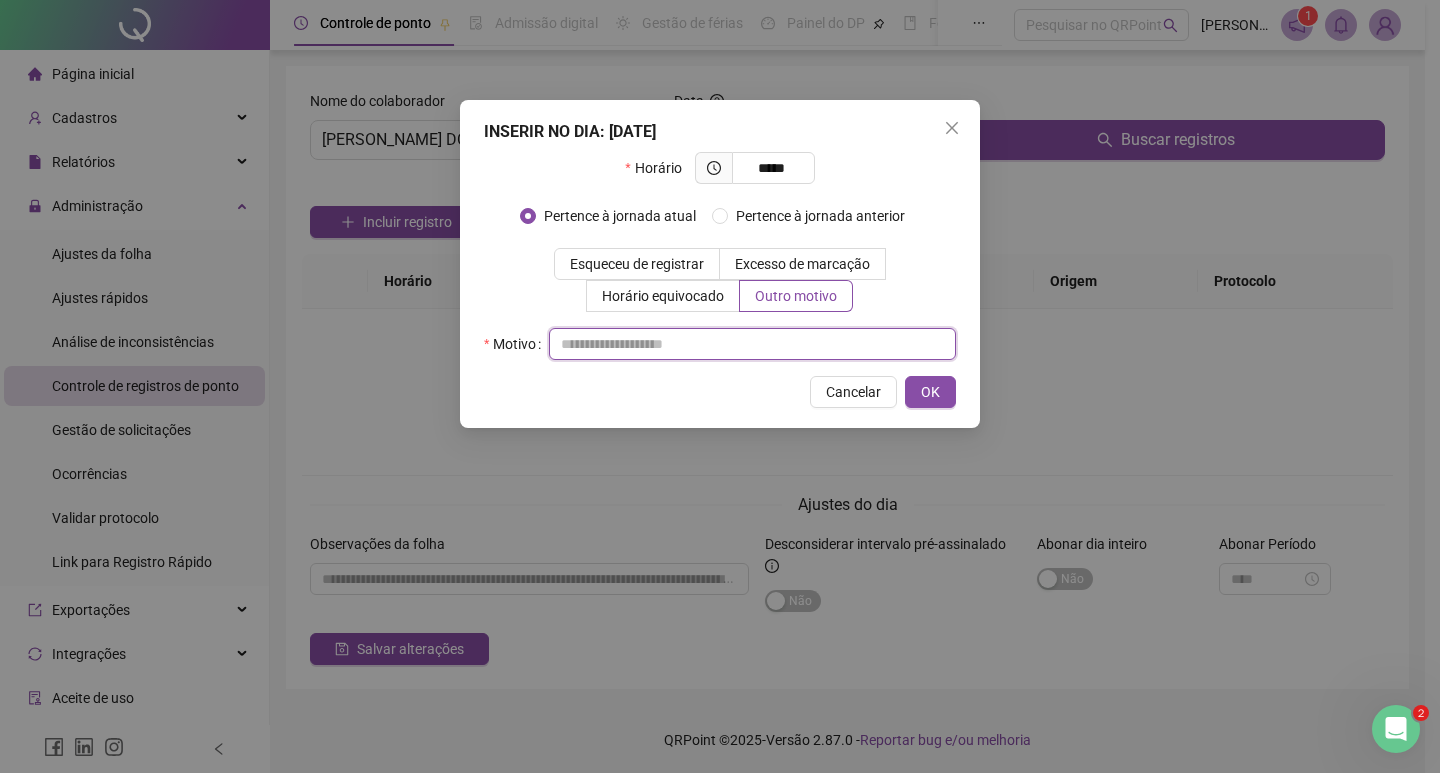 paste on "**********" 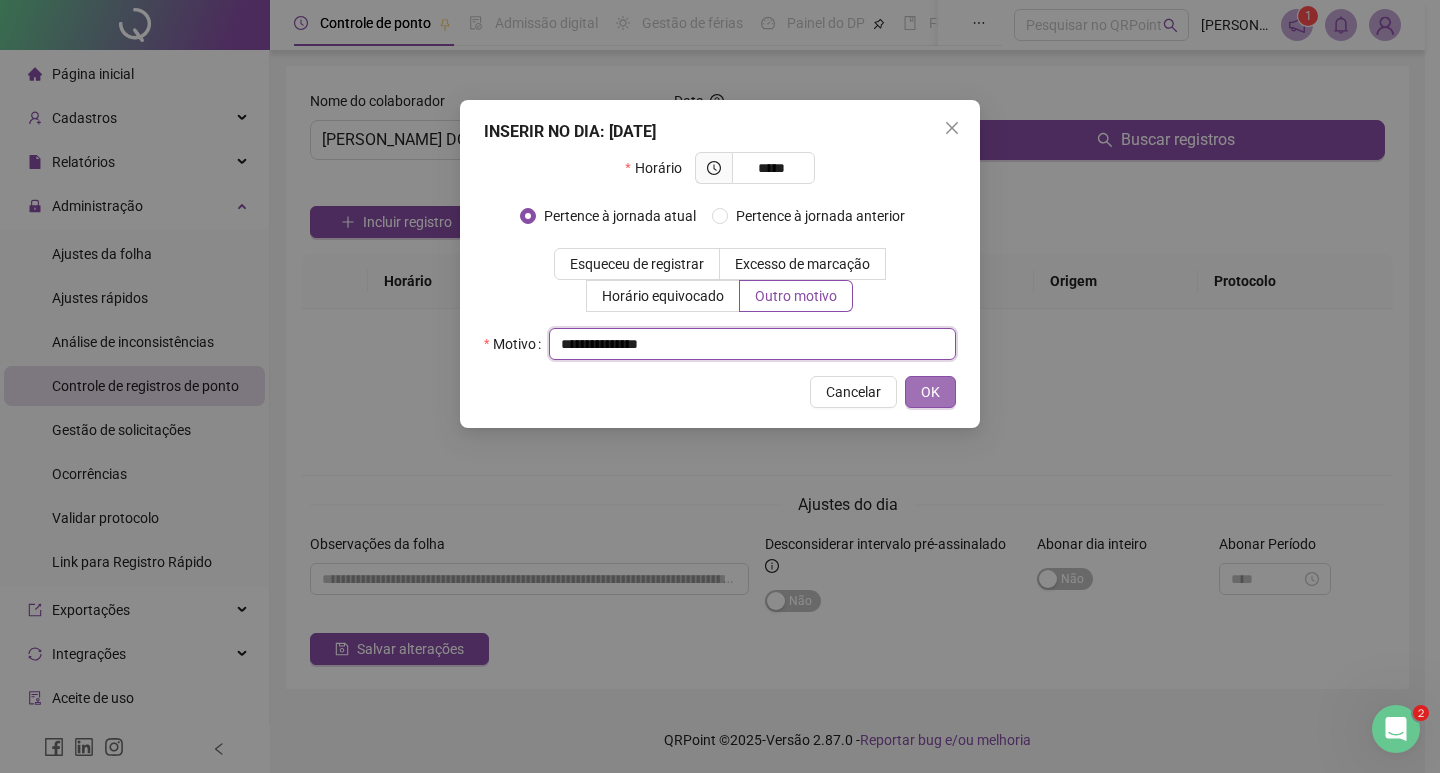 type on "**********" 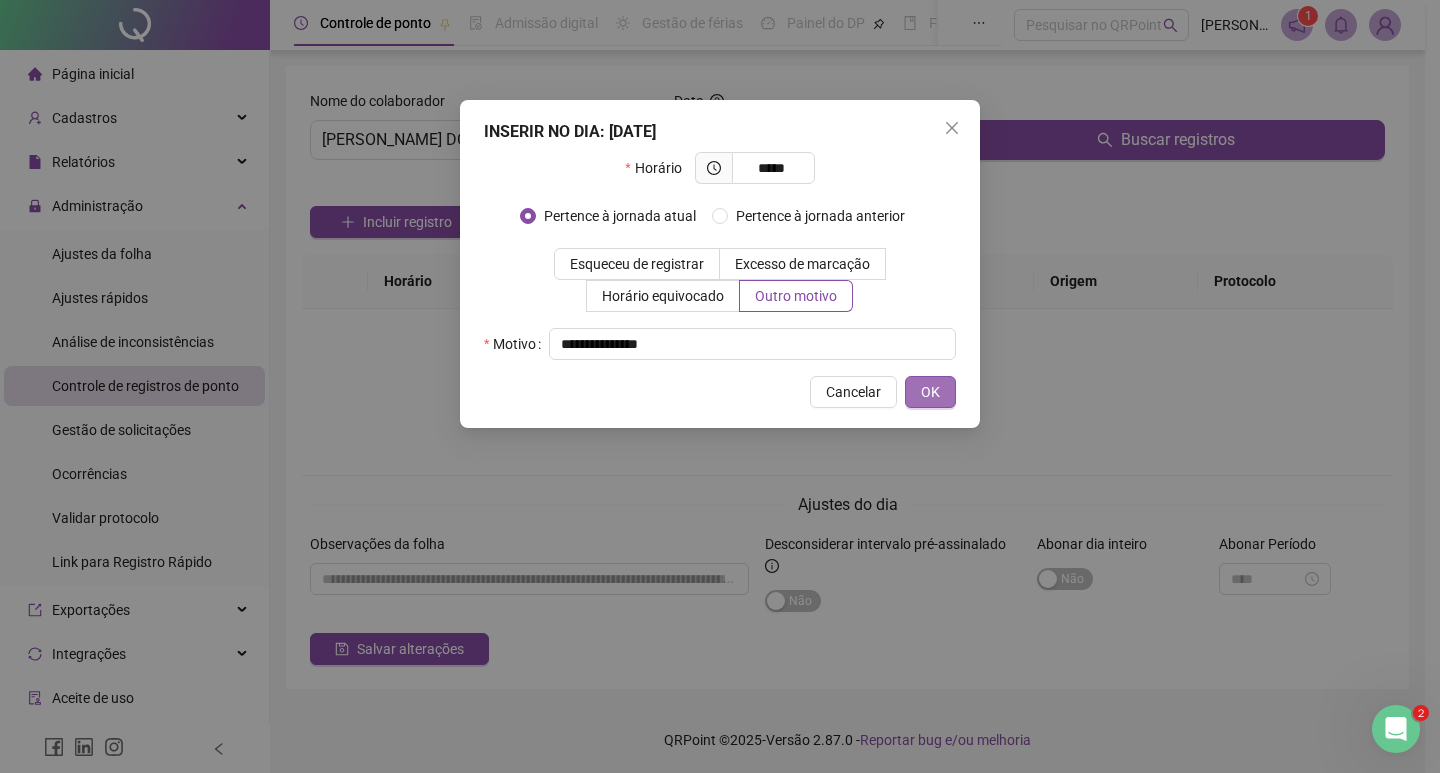 click on "OK" at bounding box center [930, 392] 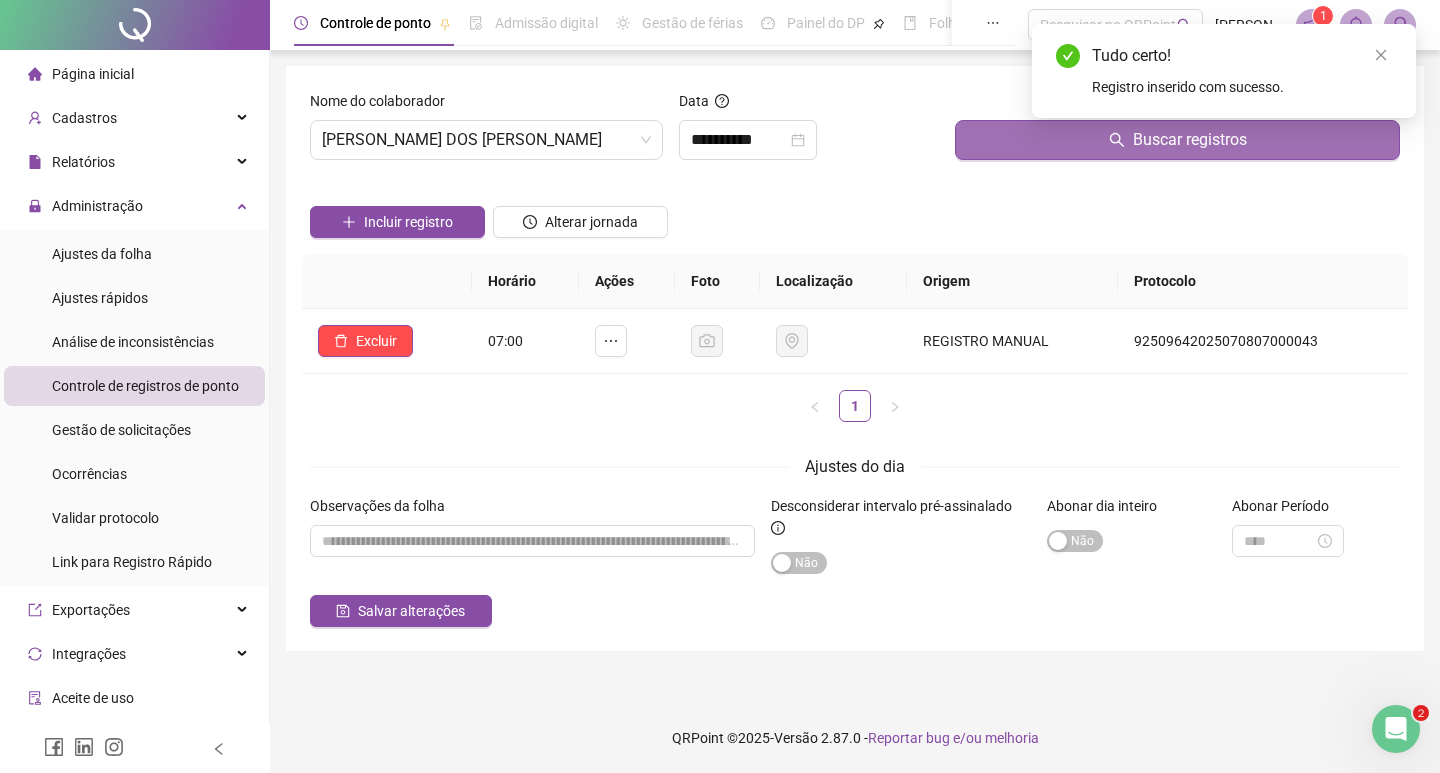 click on "Buscar registros" at bounding box center [1177, 140] 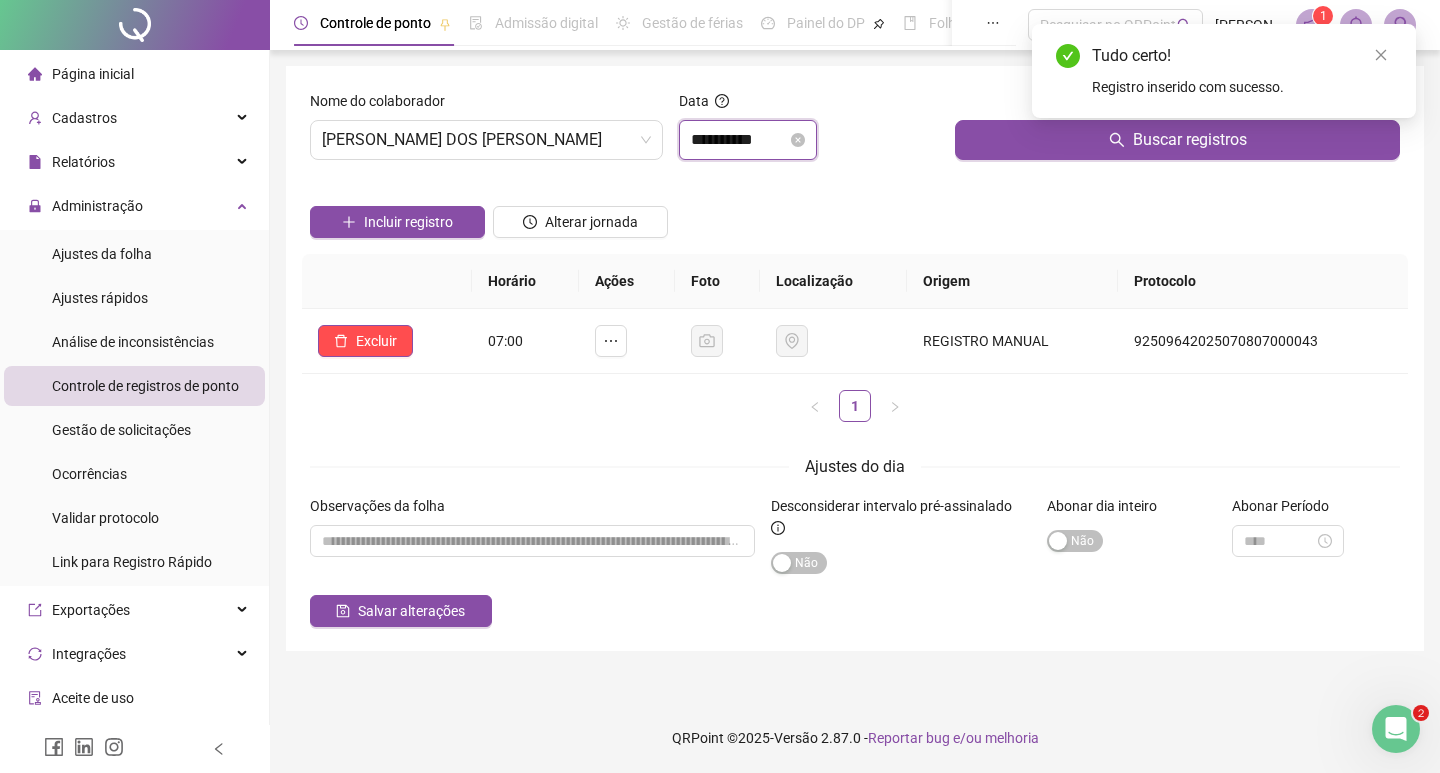 click on "**********" at bounding box center [739, 140] 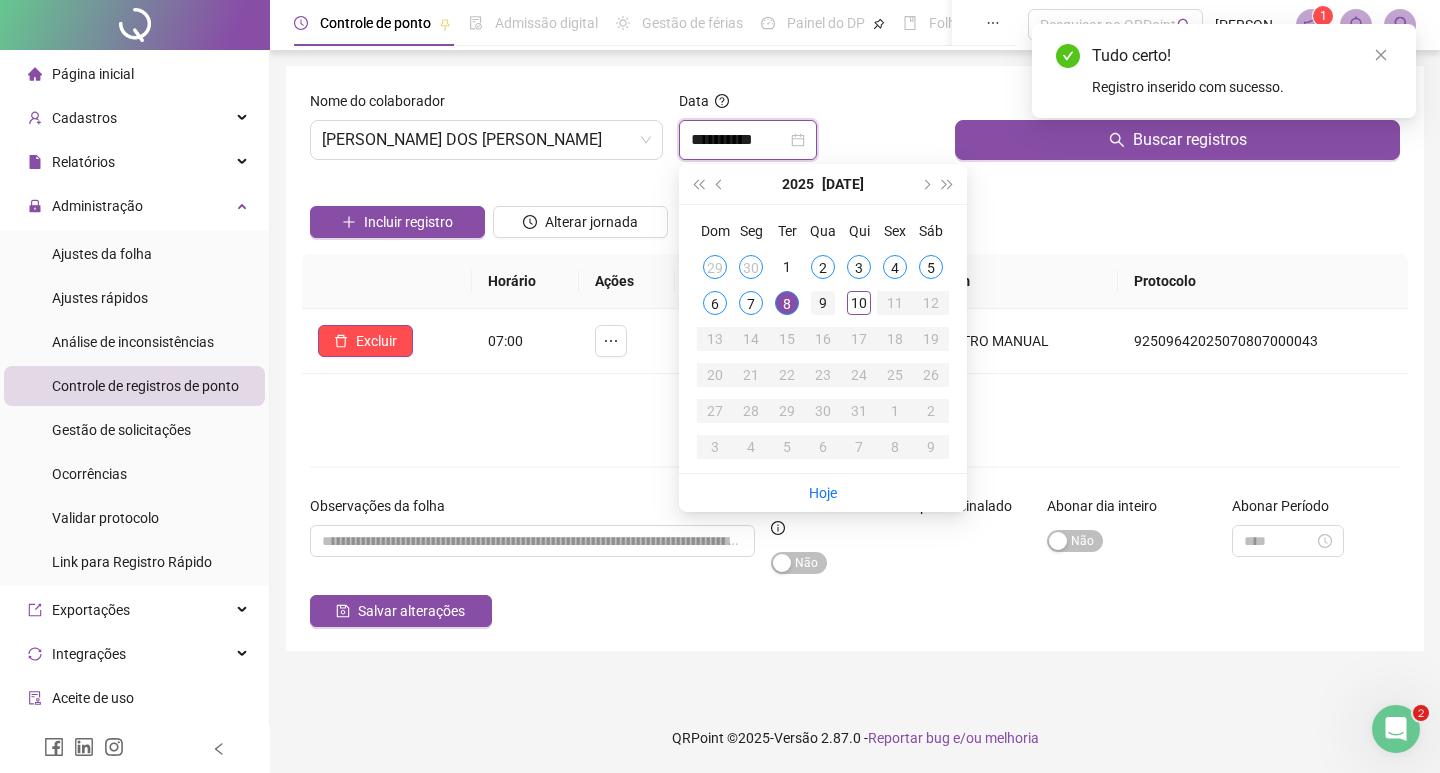 type on "**********" 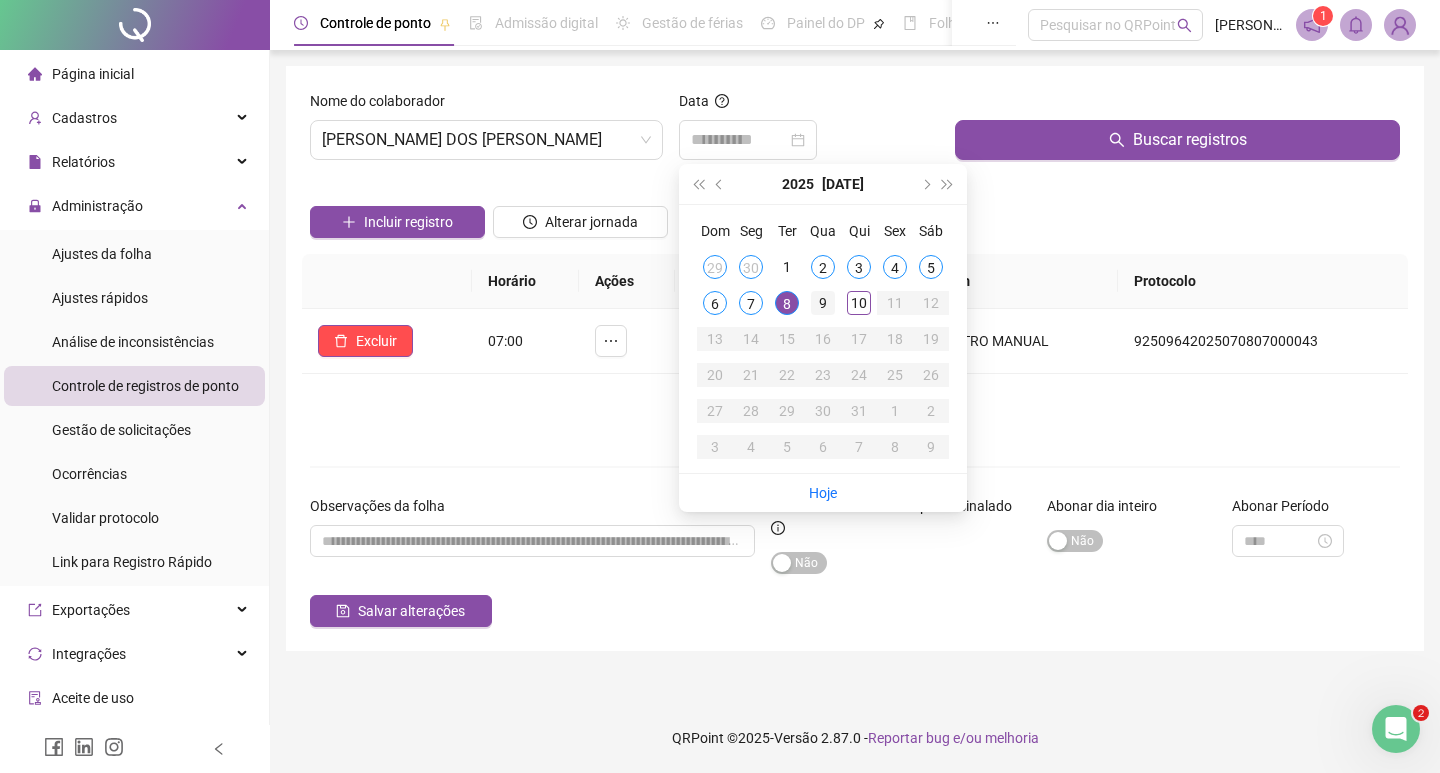 click on "9" at bounding box center [823, 303] 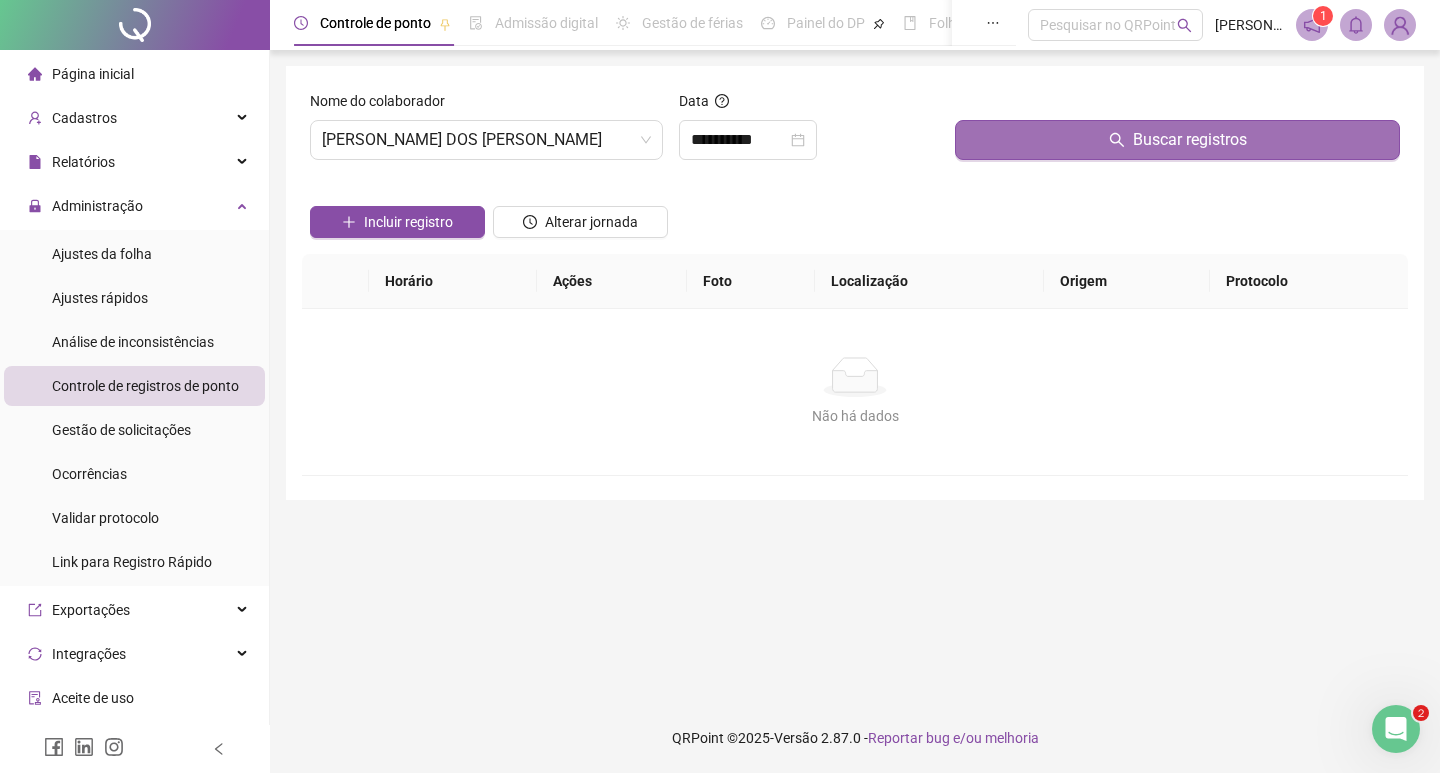 click on "Buscar registros" at bounding box center (1177, 140) 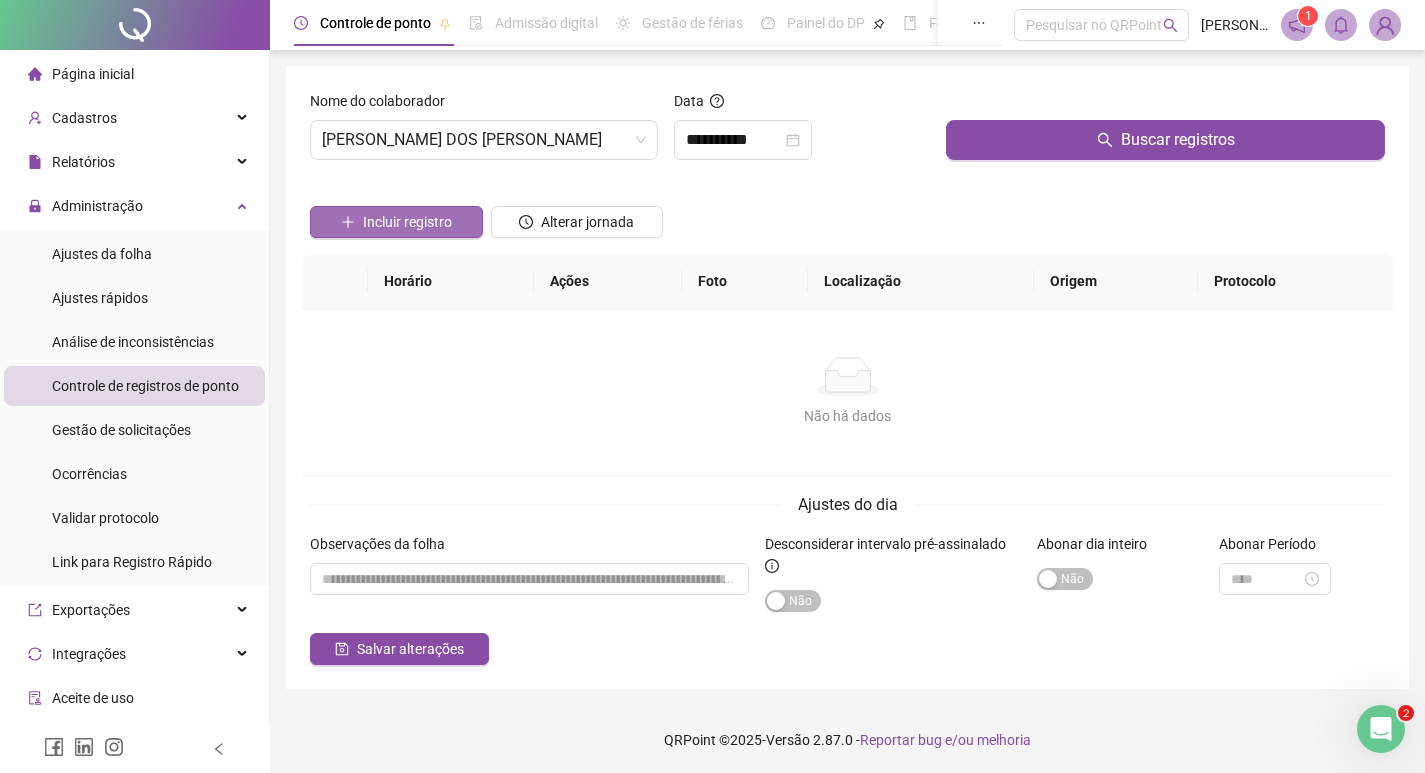 click on "Incluir registro" at bounding box center (407, 222) 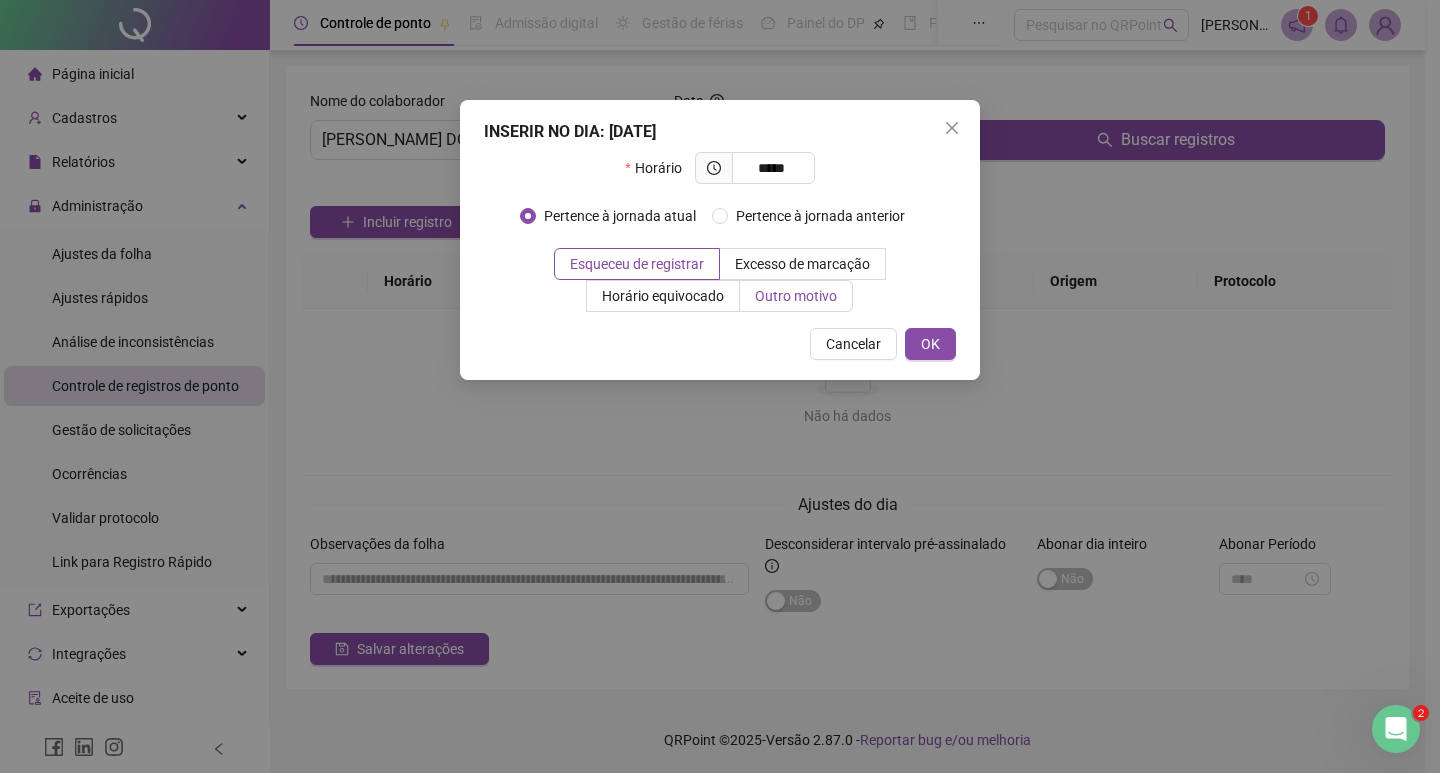 type on "*****" 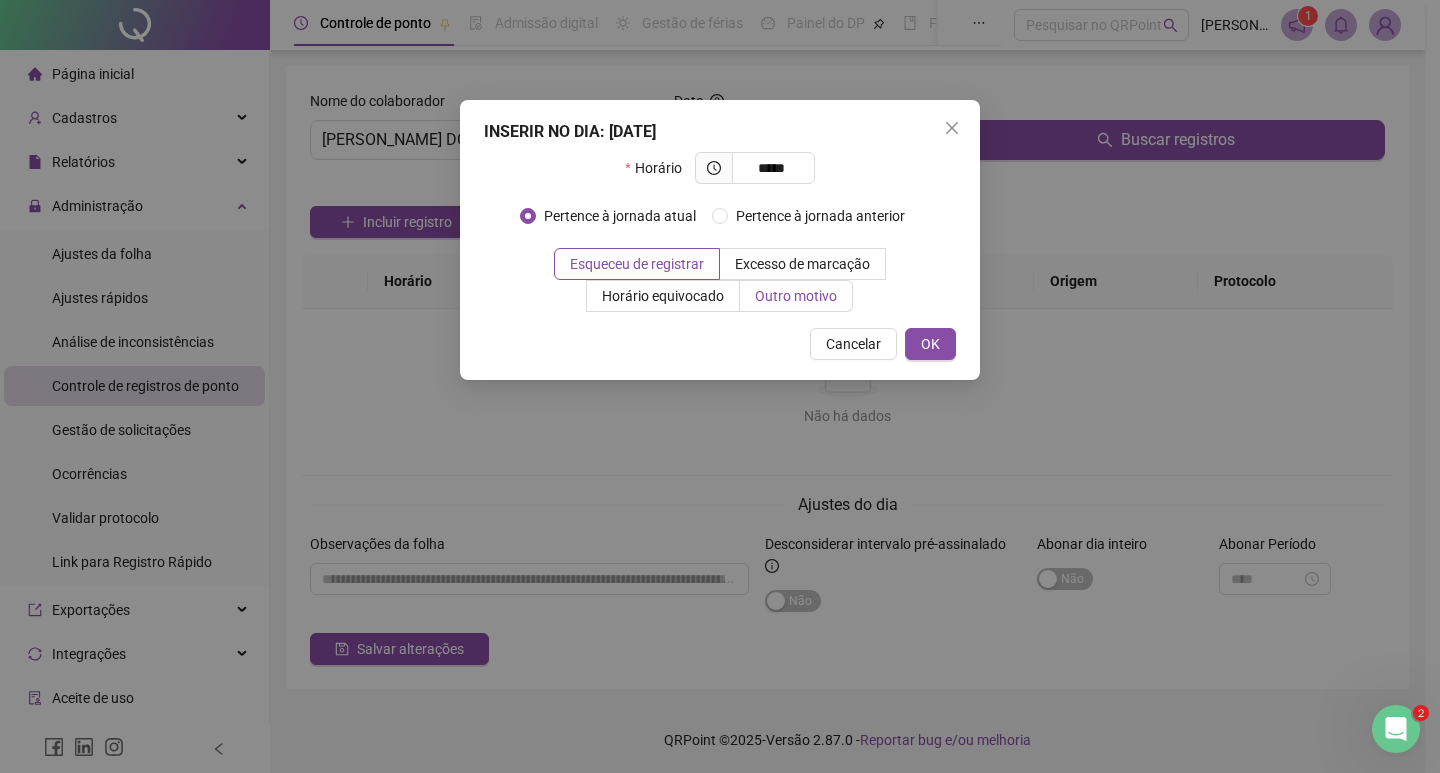 click on "Outro motivo" at bounding box center [796, 296] 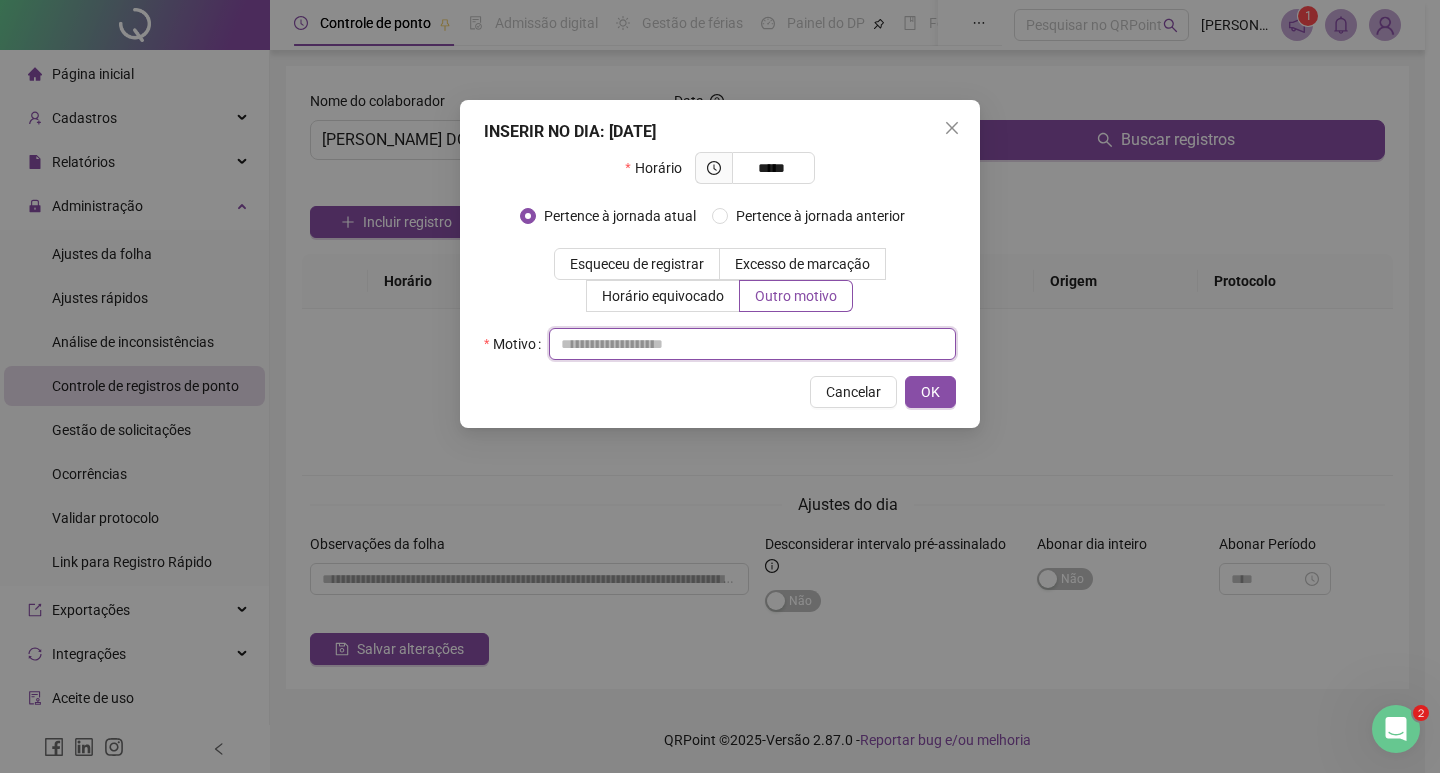 click at bounding box center (752, 344) 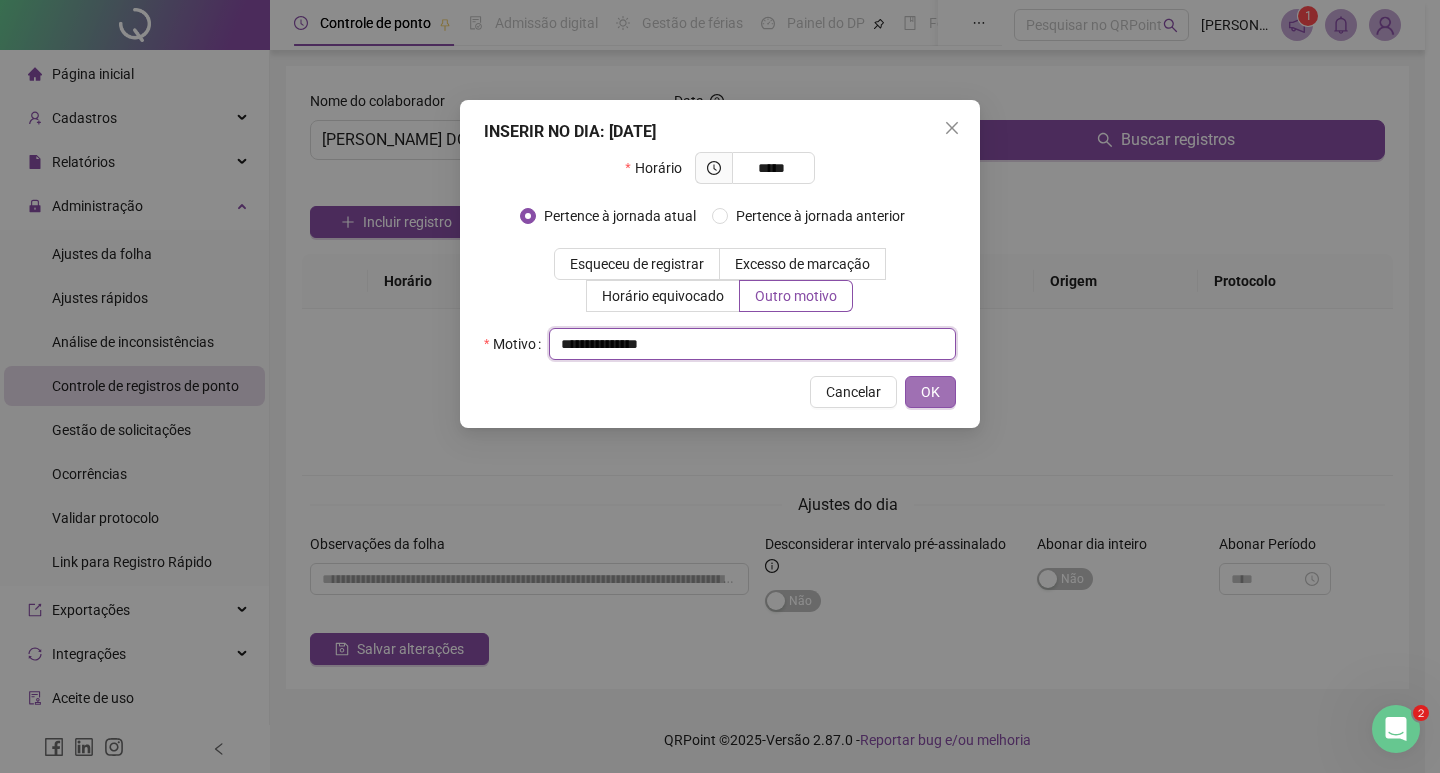 type on "**********" 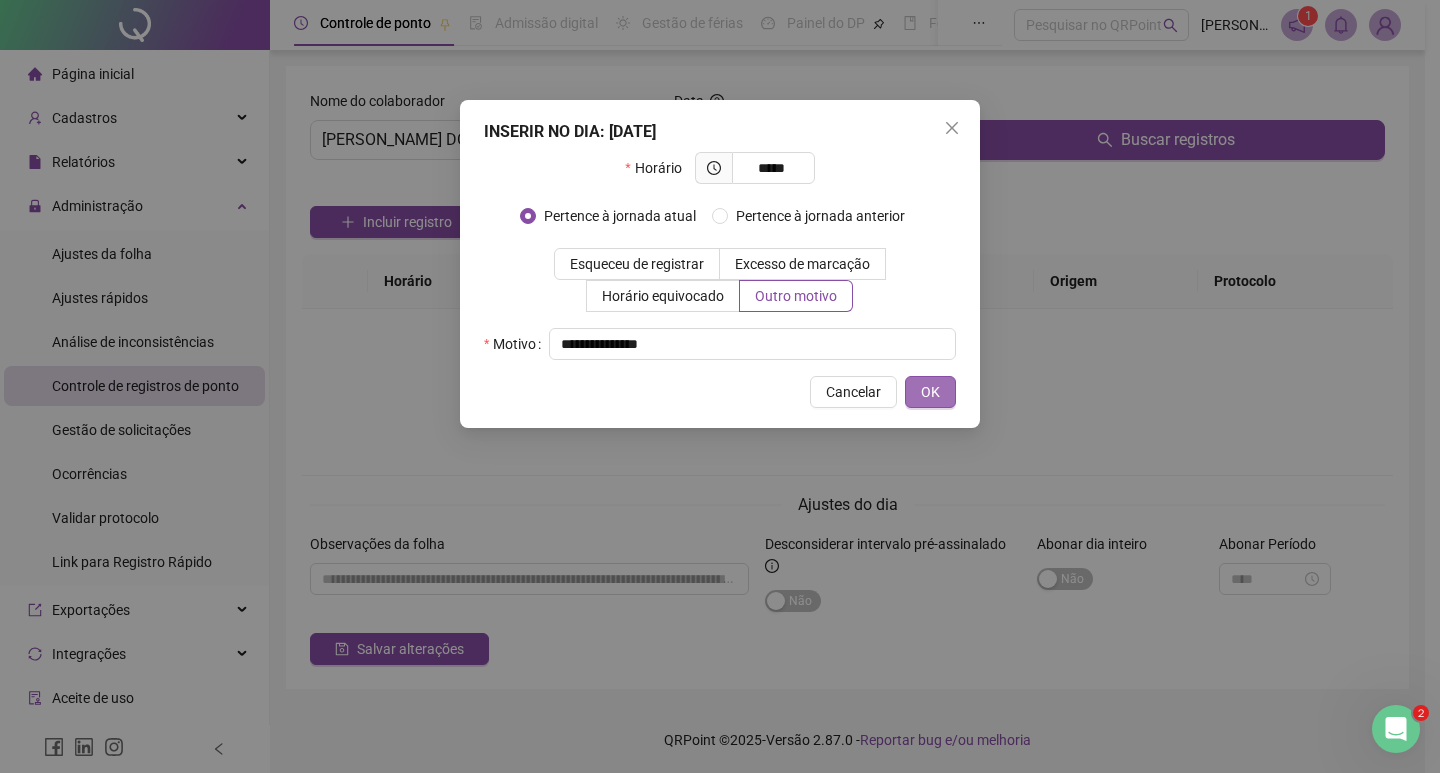 click on "OK" at bounding box center (930, 392) 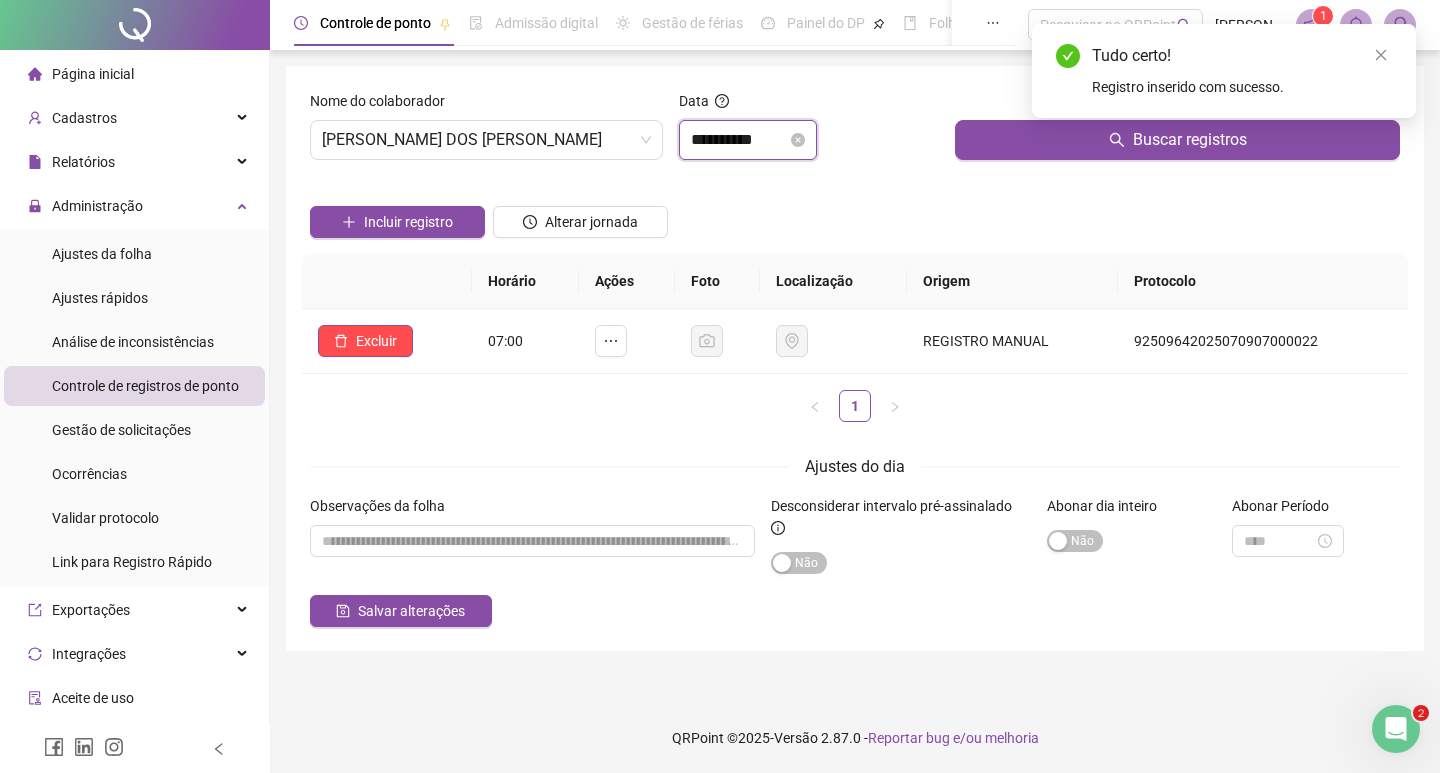 click on "**********" at bounding box center [739, 140] 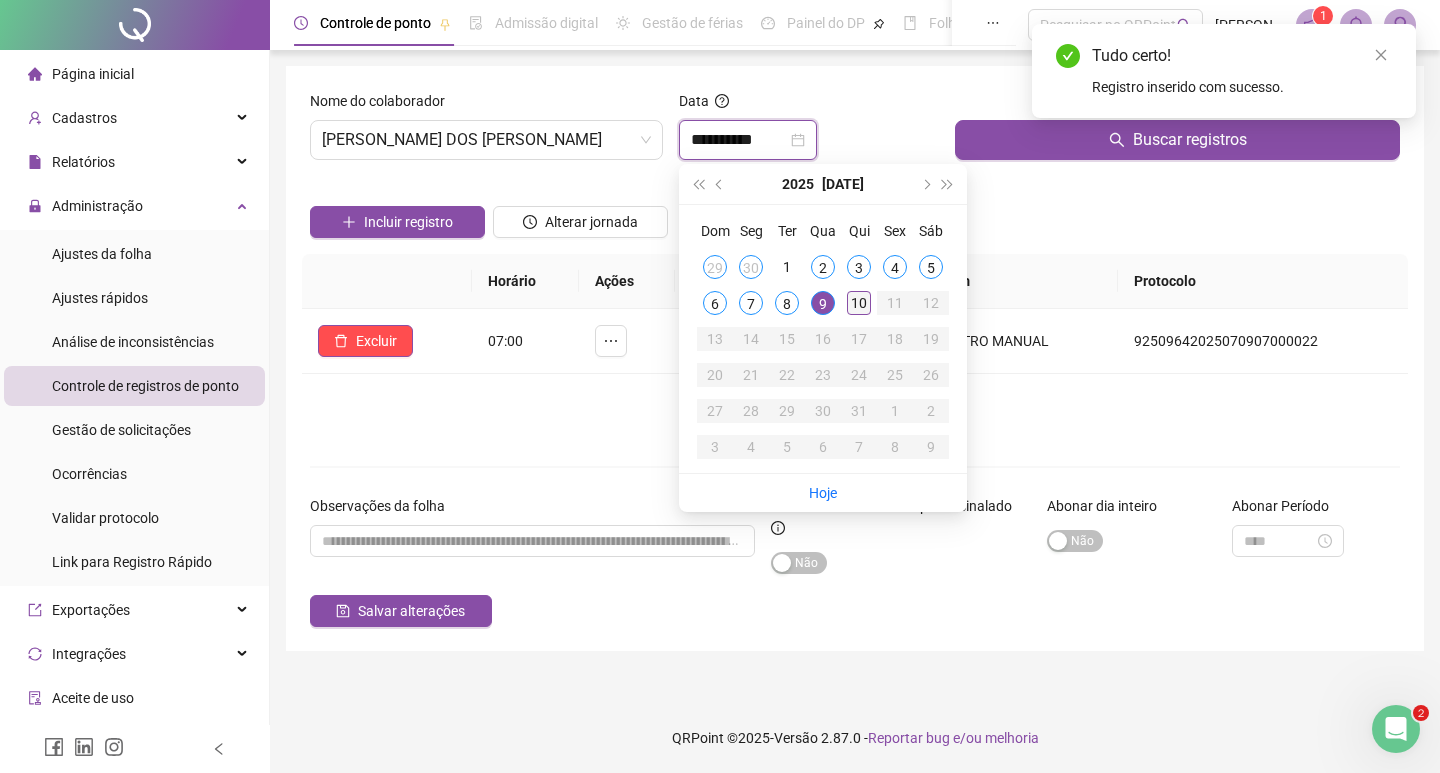 type on "**********" 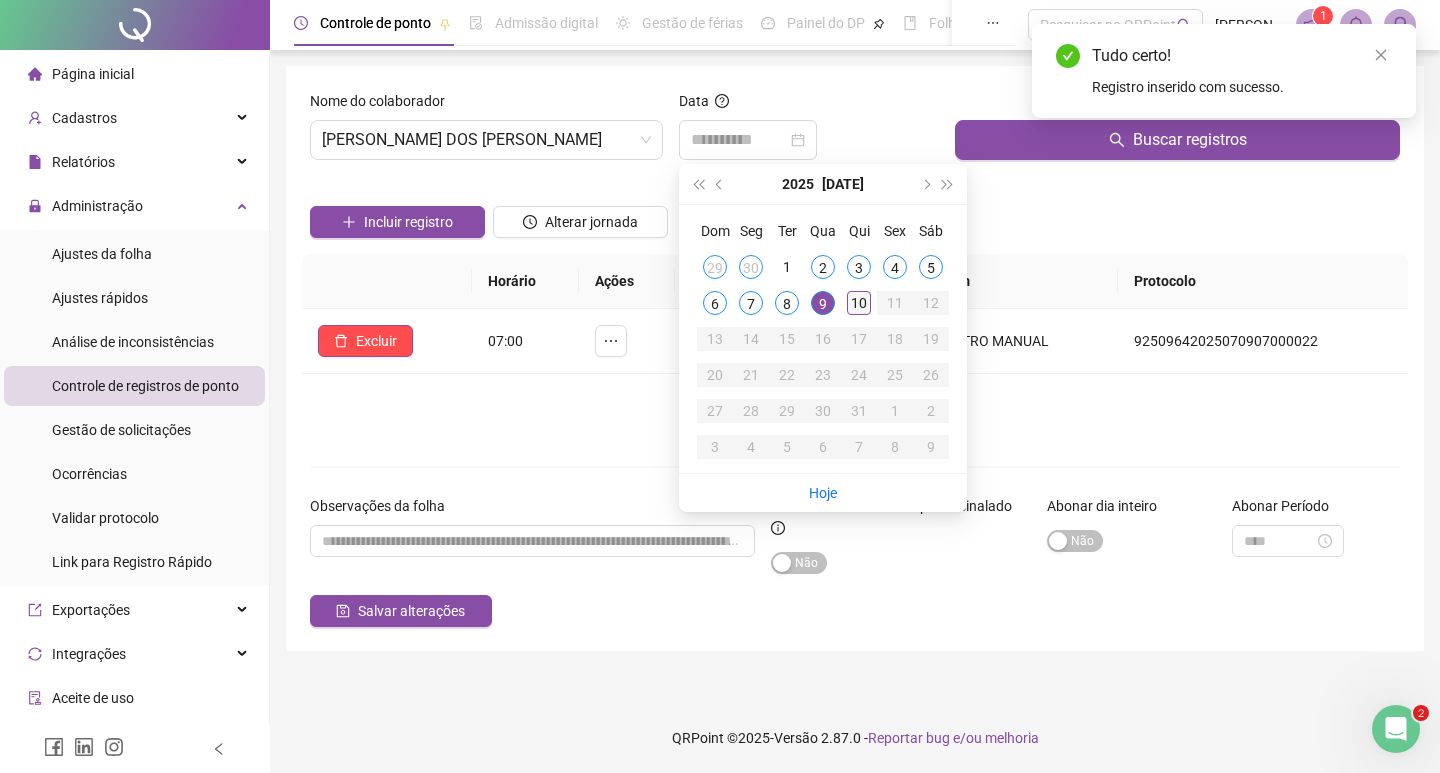 click on "10" at bounding box center [859, 303] 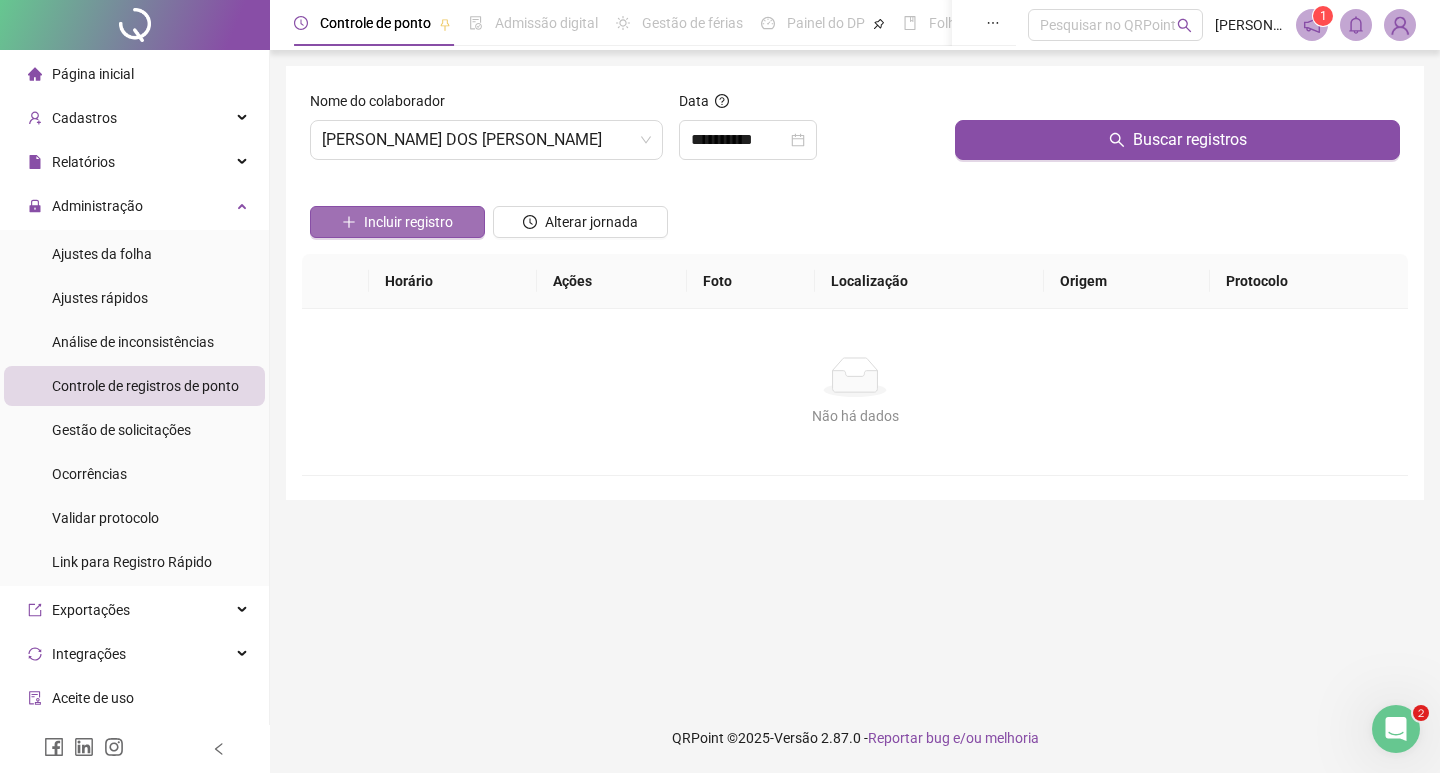 click on "Incluir registro" at bounding box center (397, 222) 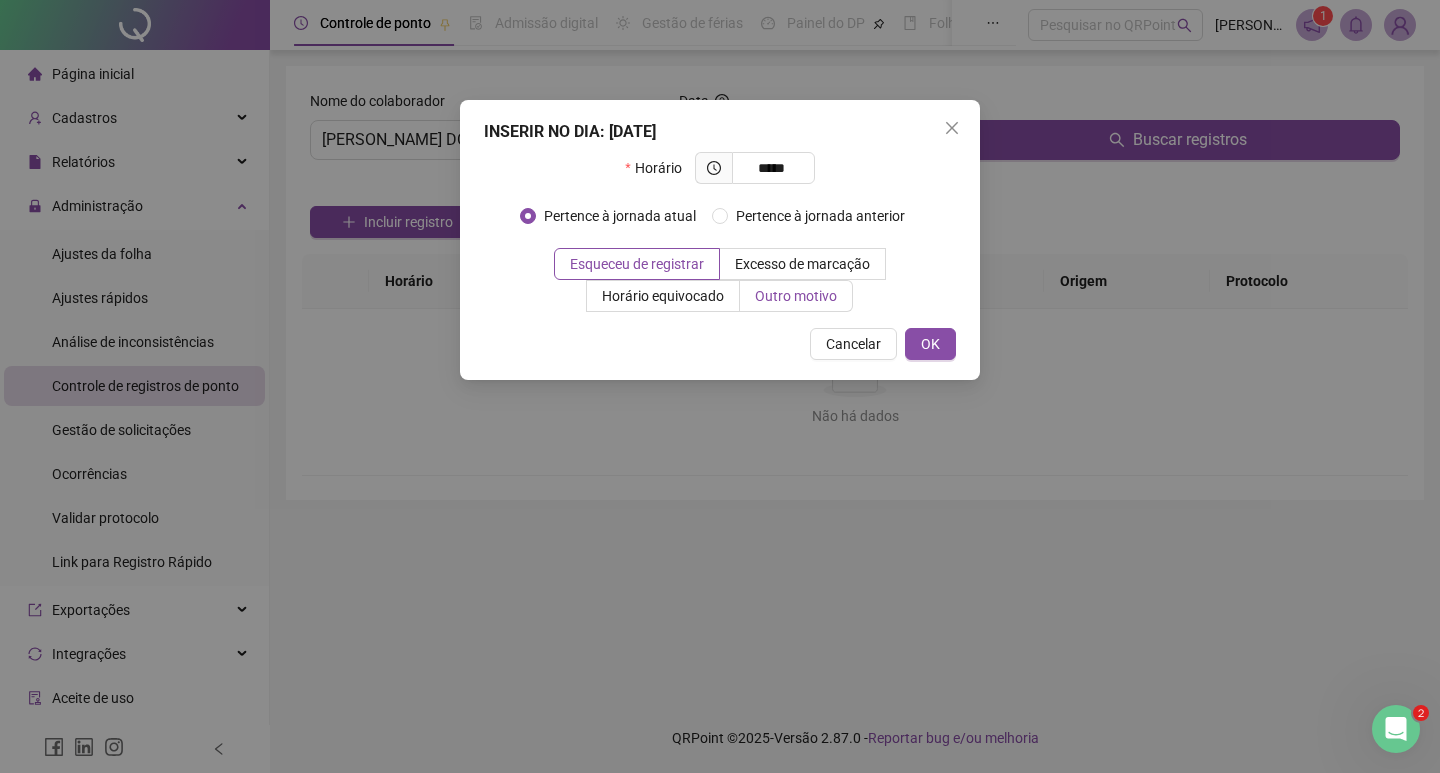 type on "*****" 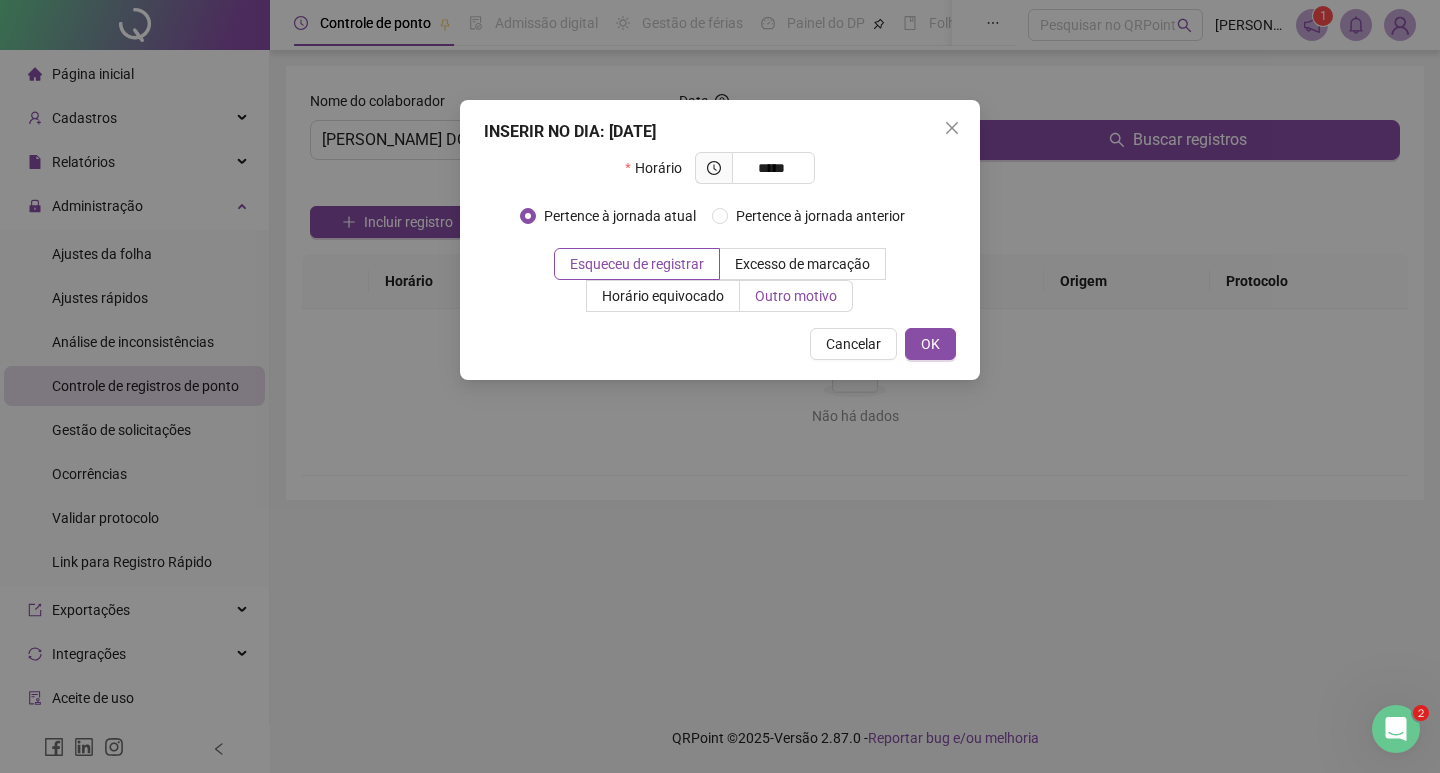 click on "Outro motivo" at bounding box center (796, 296) 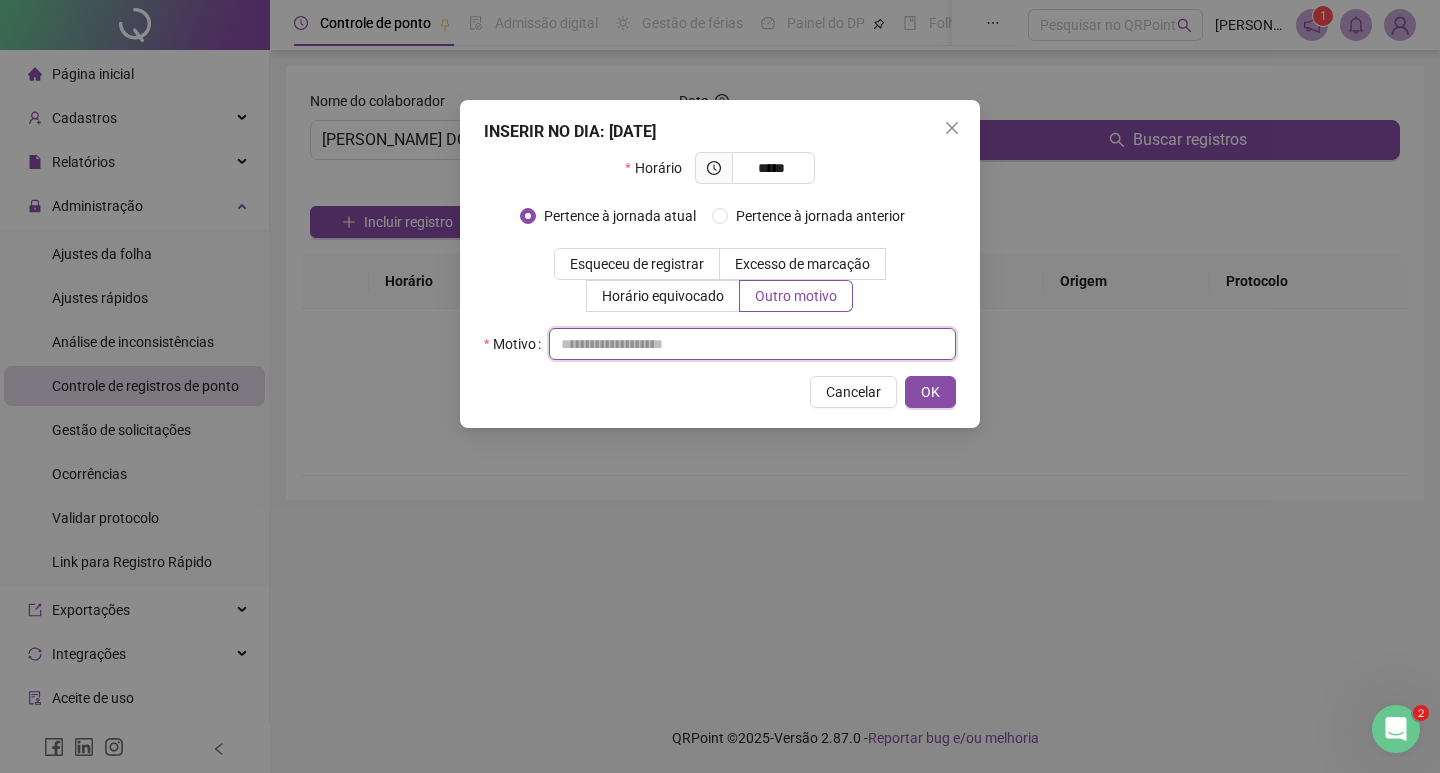 click at bounding box center [752, 344] 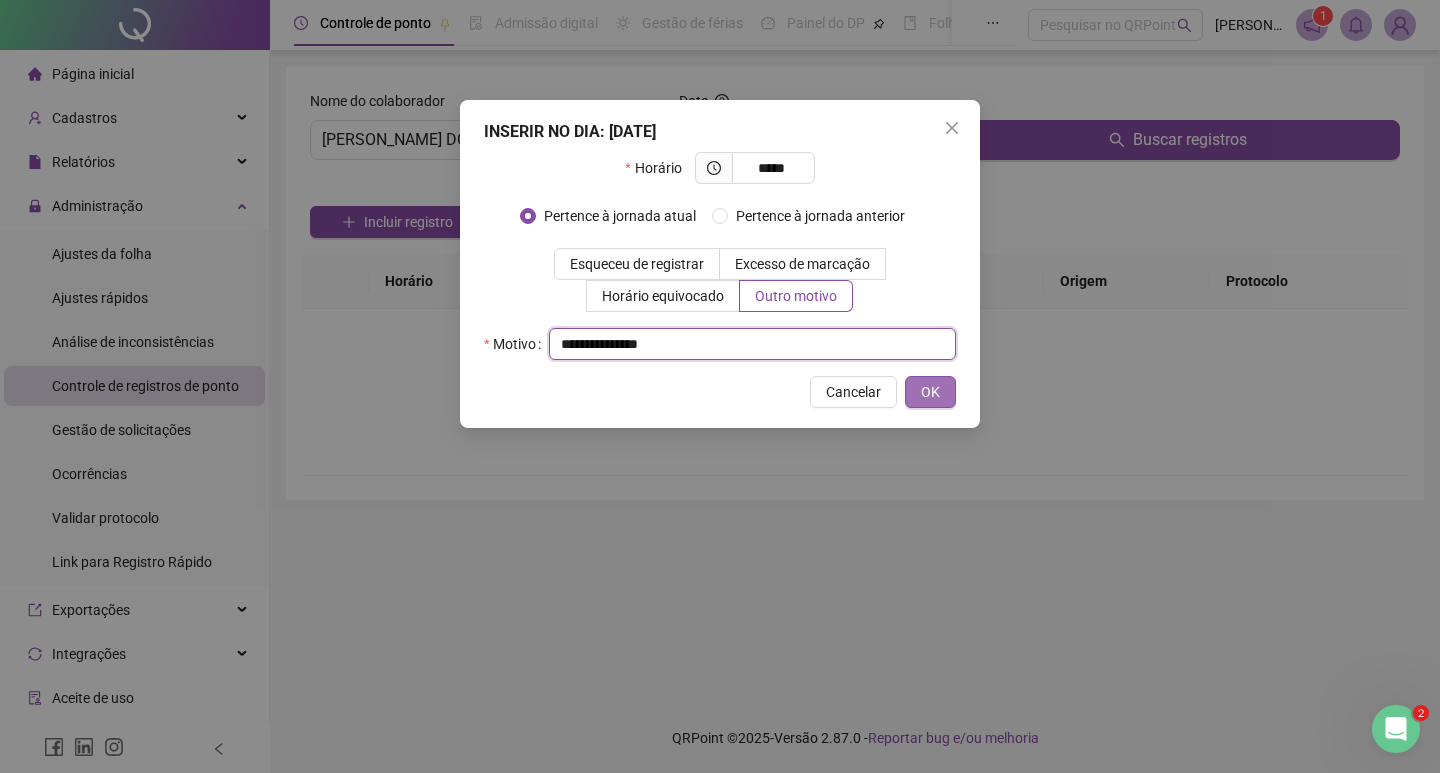 type on "**********" 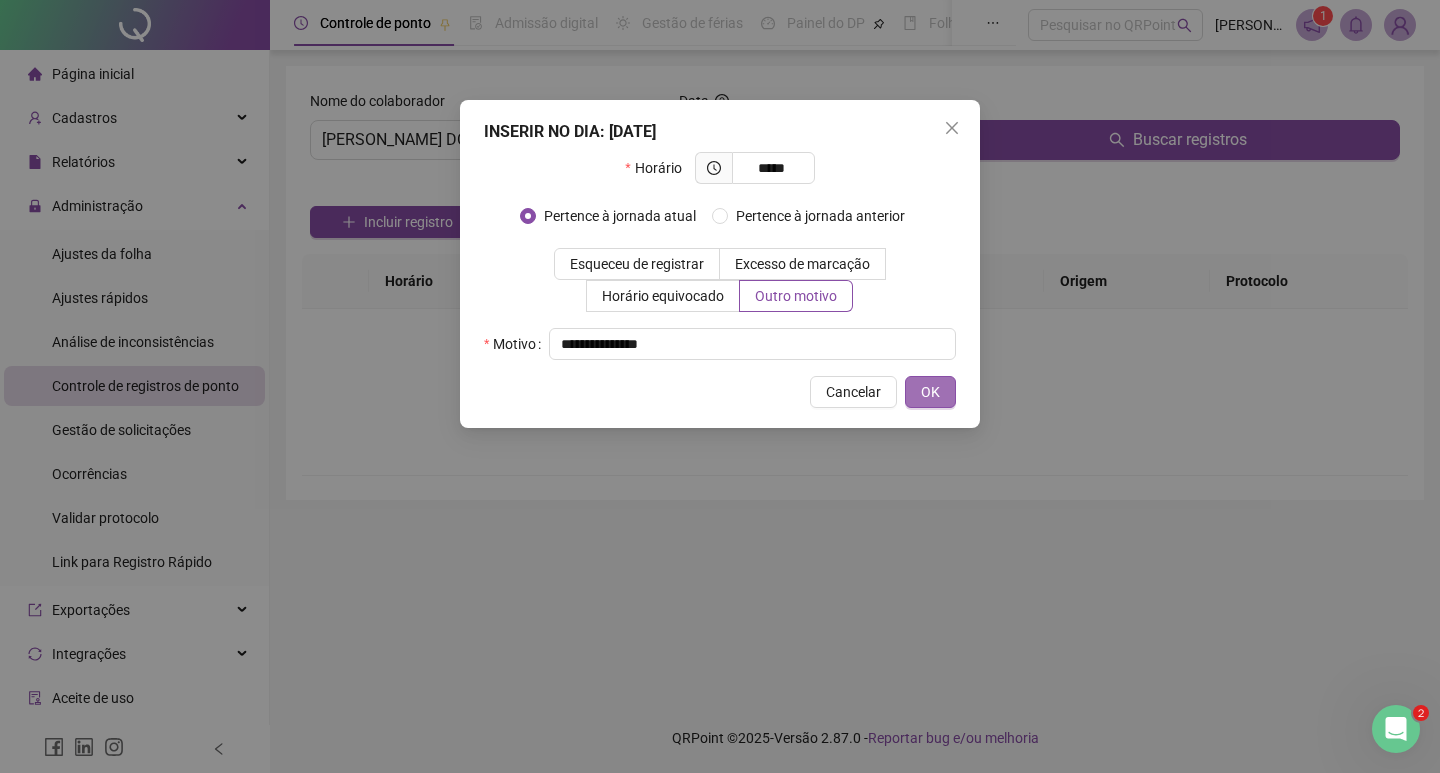 click on "OK" at bounding box center [930, 392] 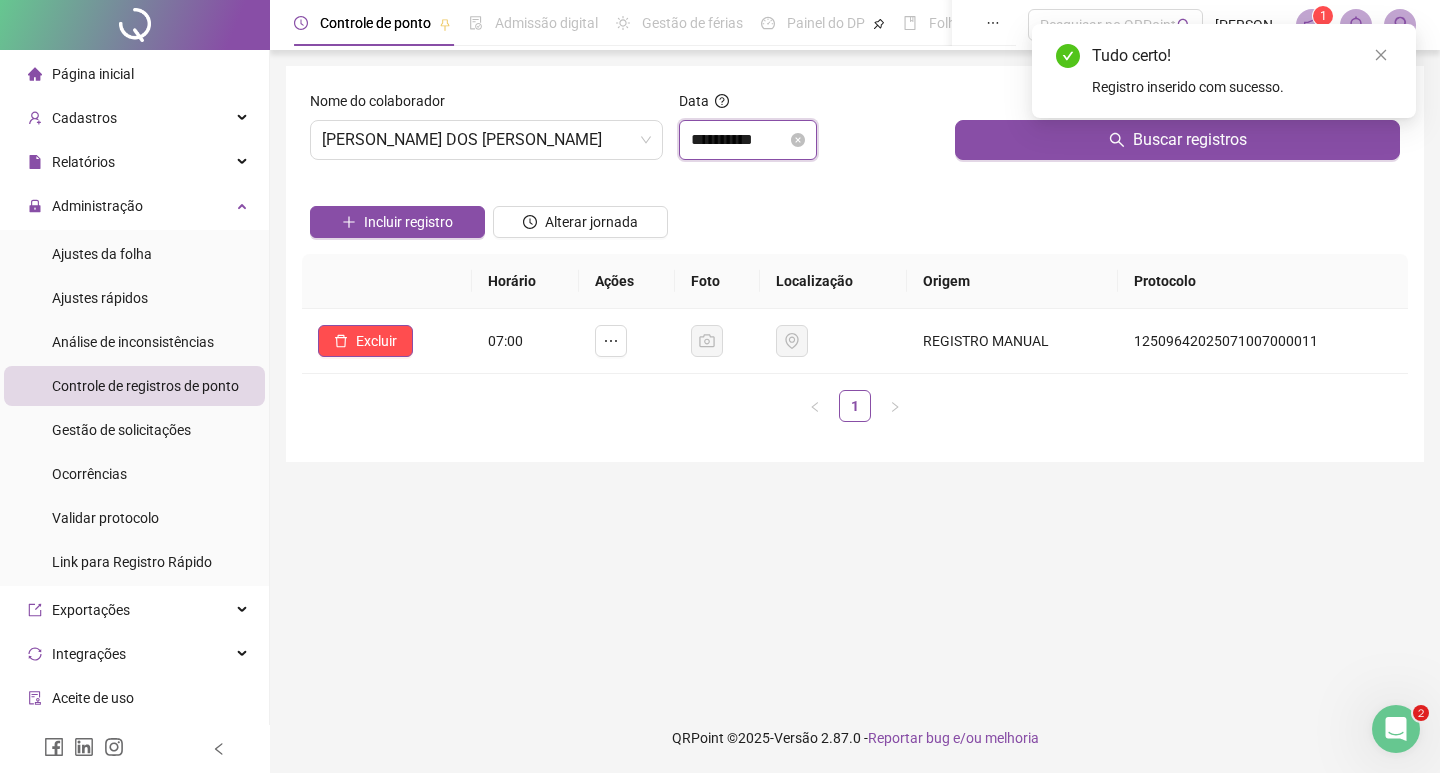 click on "**********" at bounding box center (739, 140) 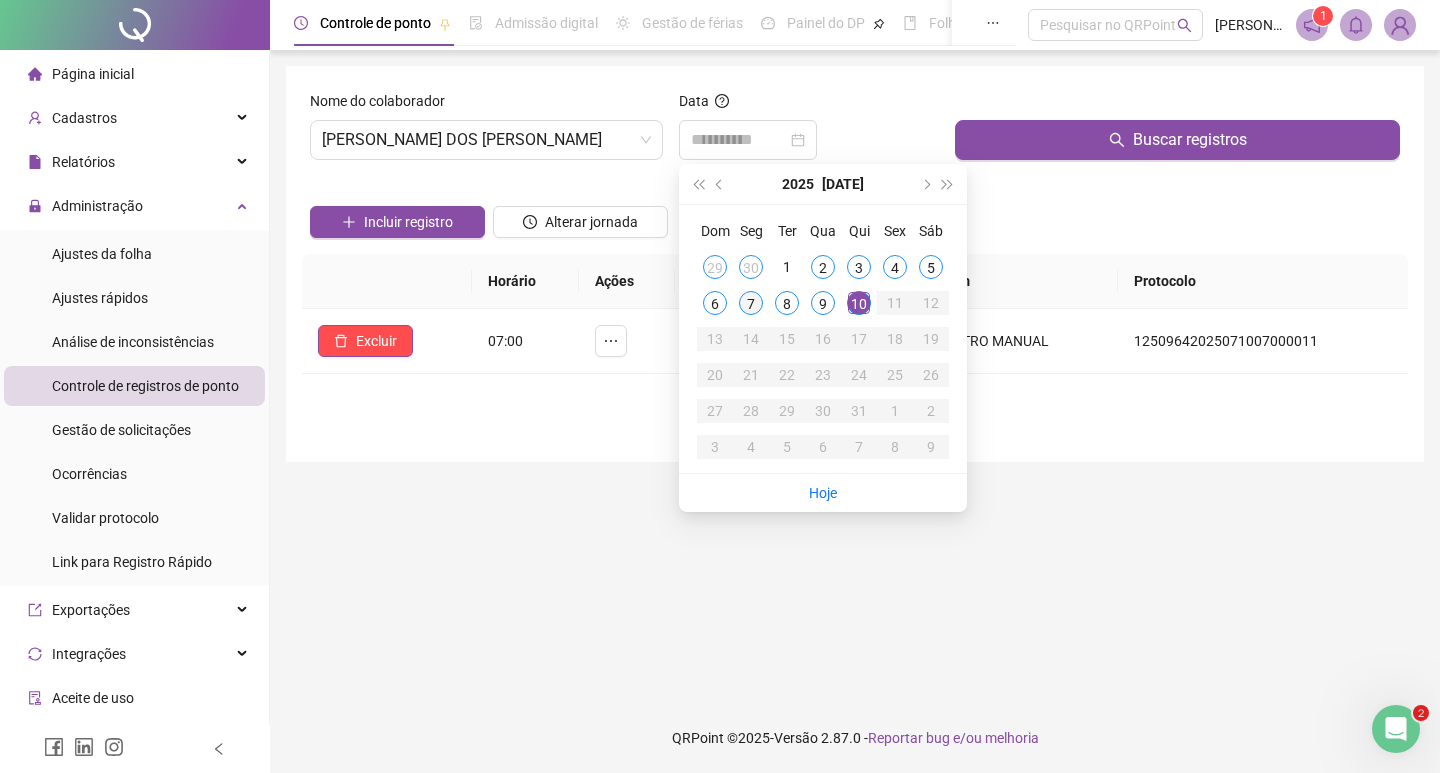 click on "7" at bounding box center [751, 303] 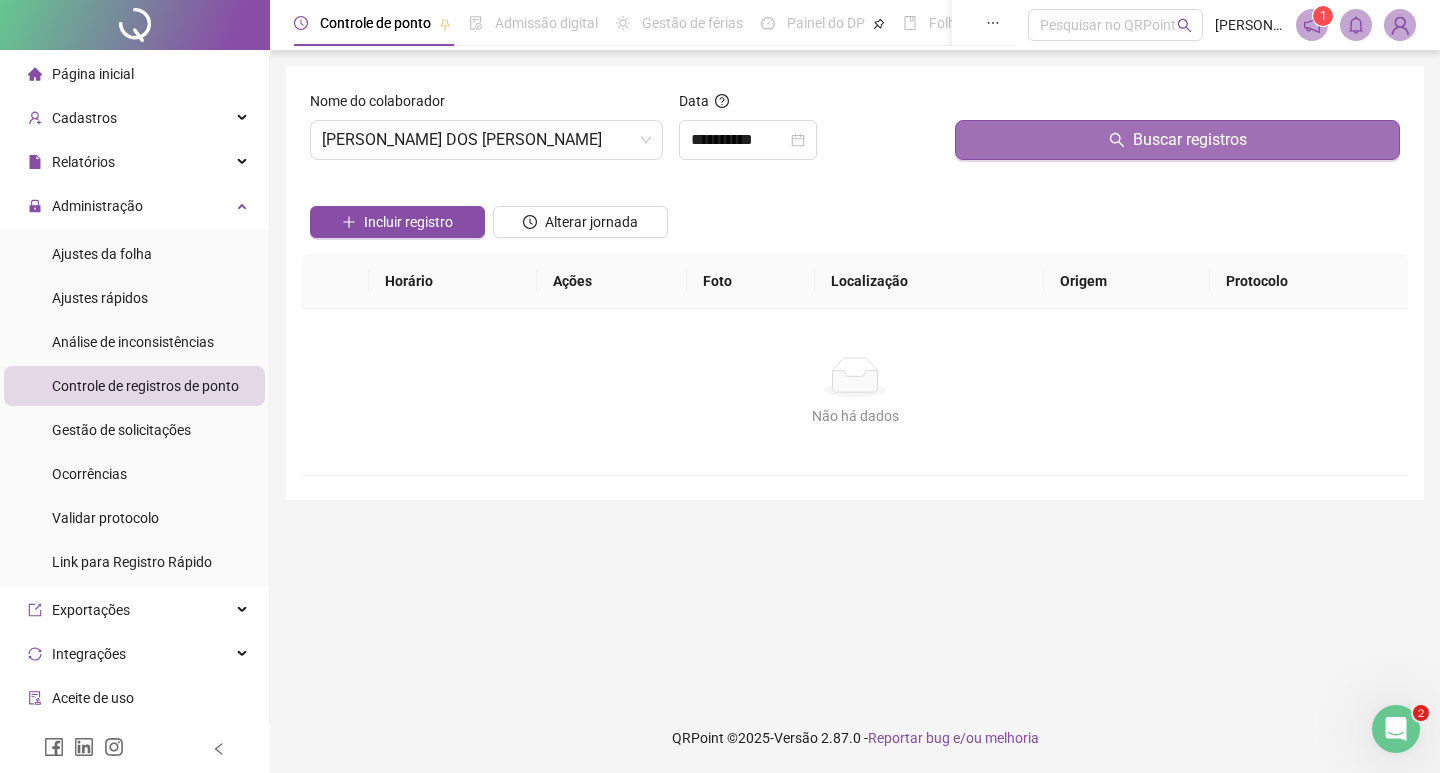 click on "Buscar registros" at bounding box center [1177, 140] 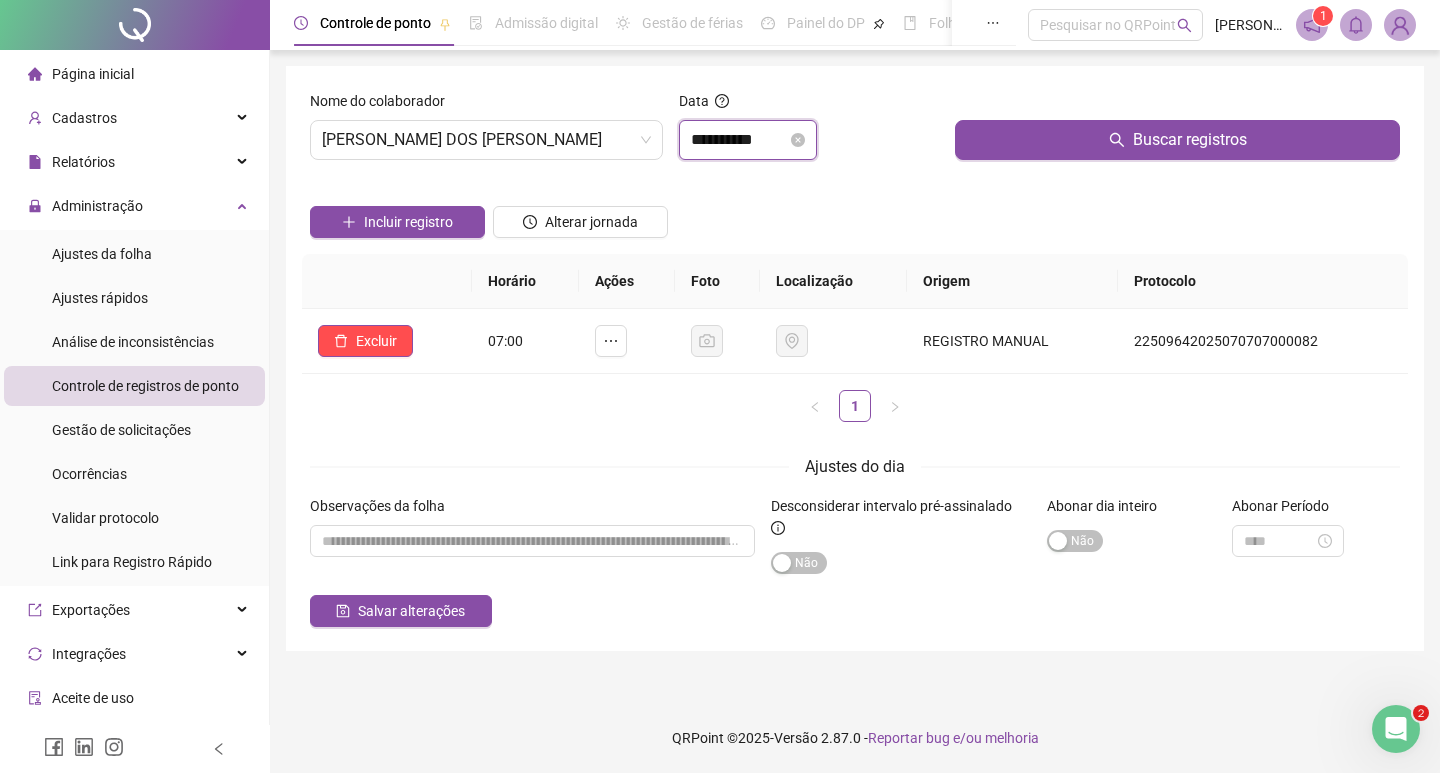 click on "**********" at bounding box center (739, 140) 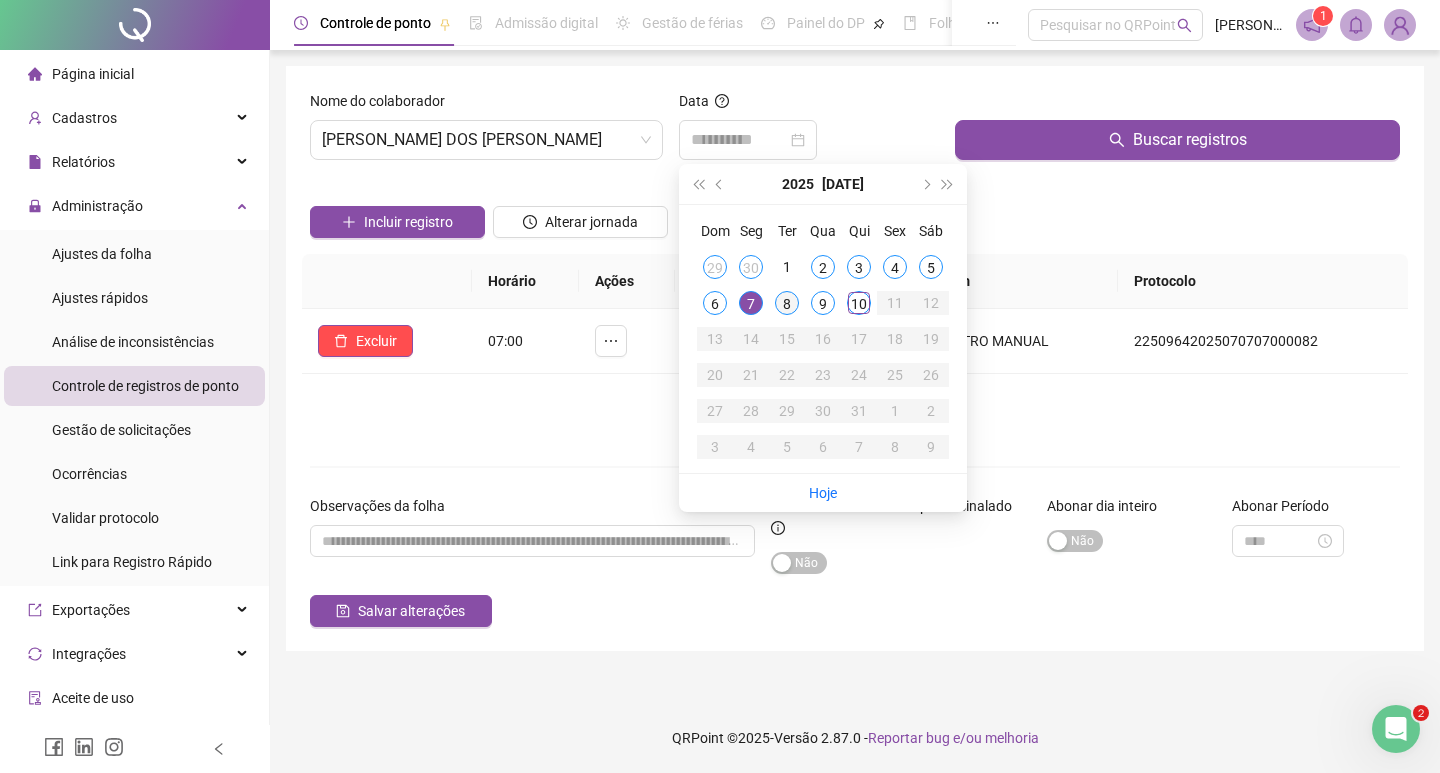 click on "8" at bounding box center [787, 303] 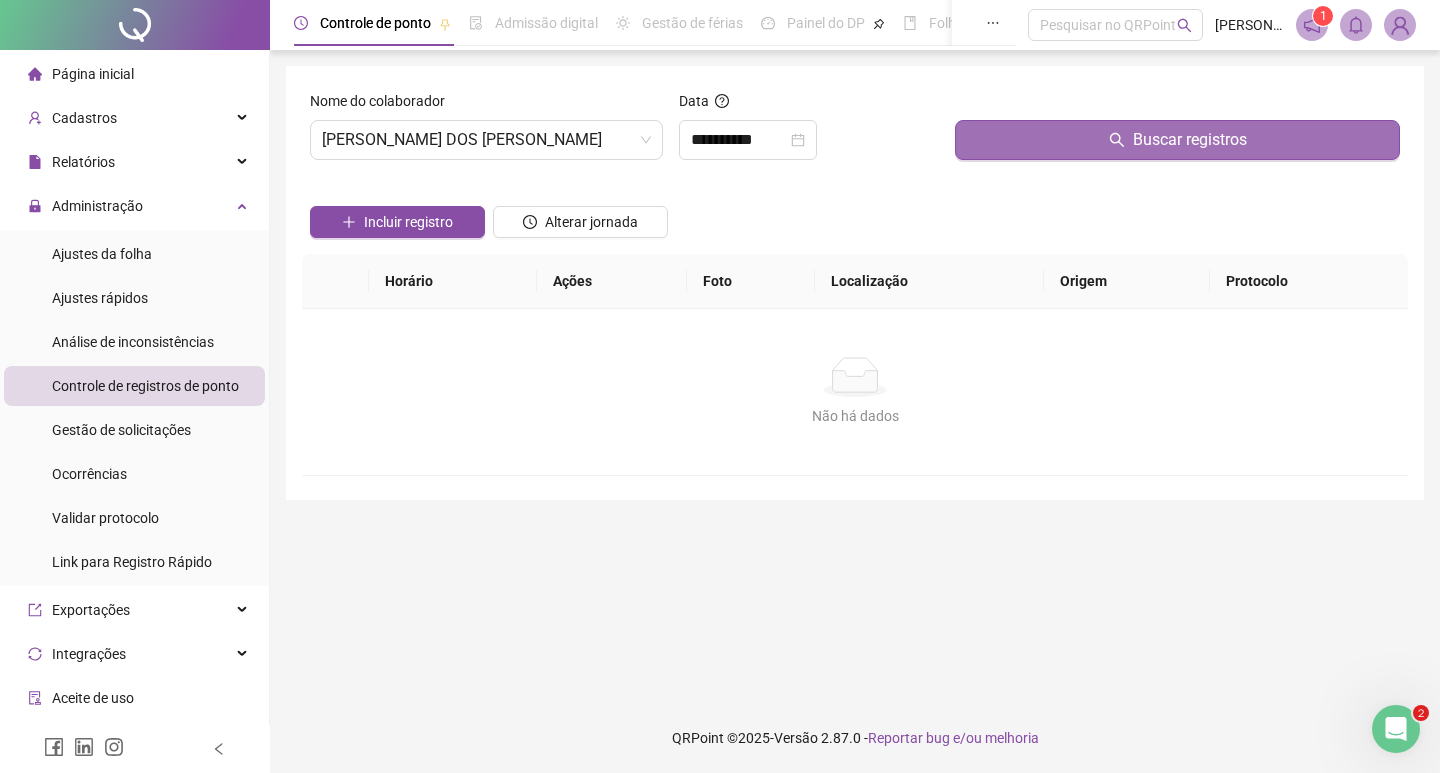 click on "Buscar registros" at bounding box center (1177, 140) 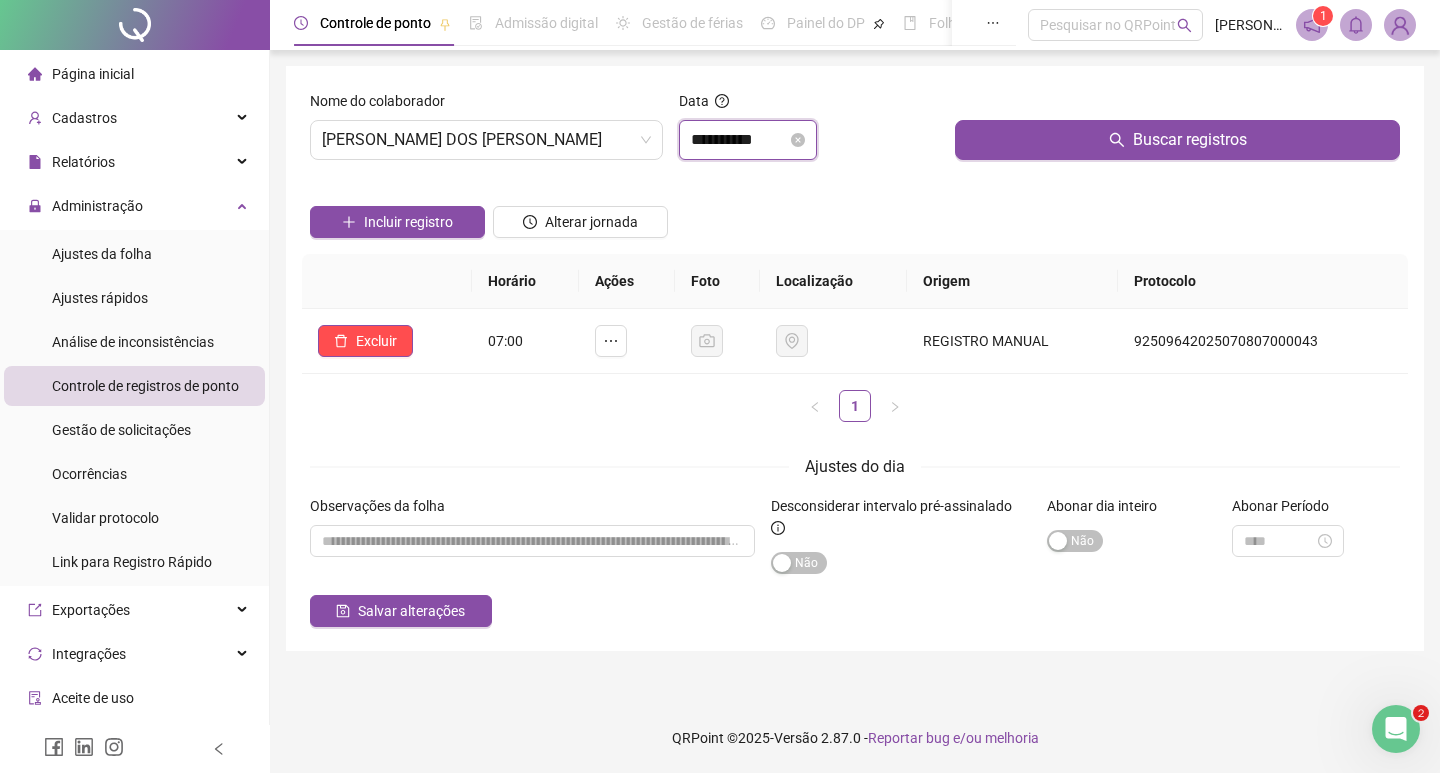 click on "**********" at bounding box center (739, 140) 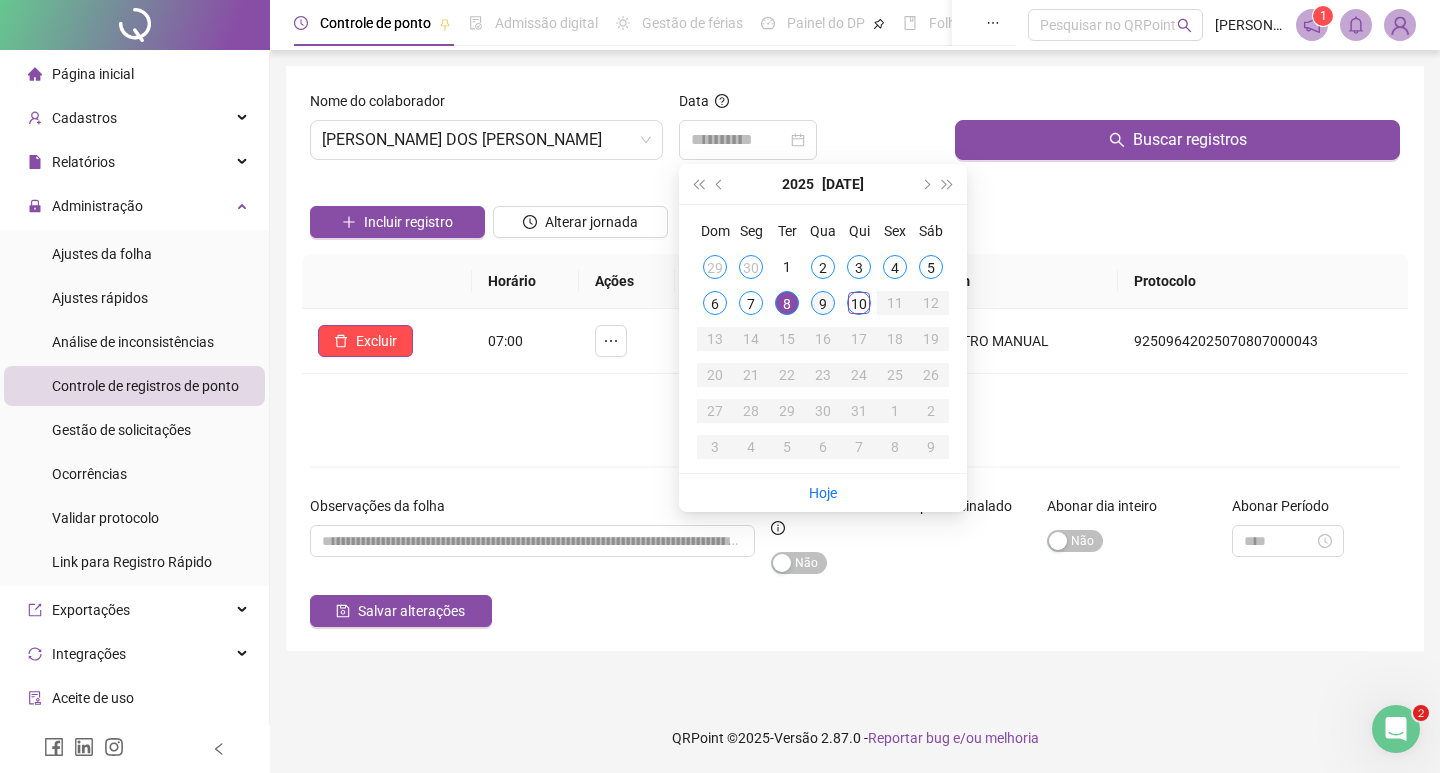click on "9" at bounding box center [823, 303] 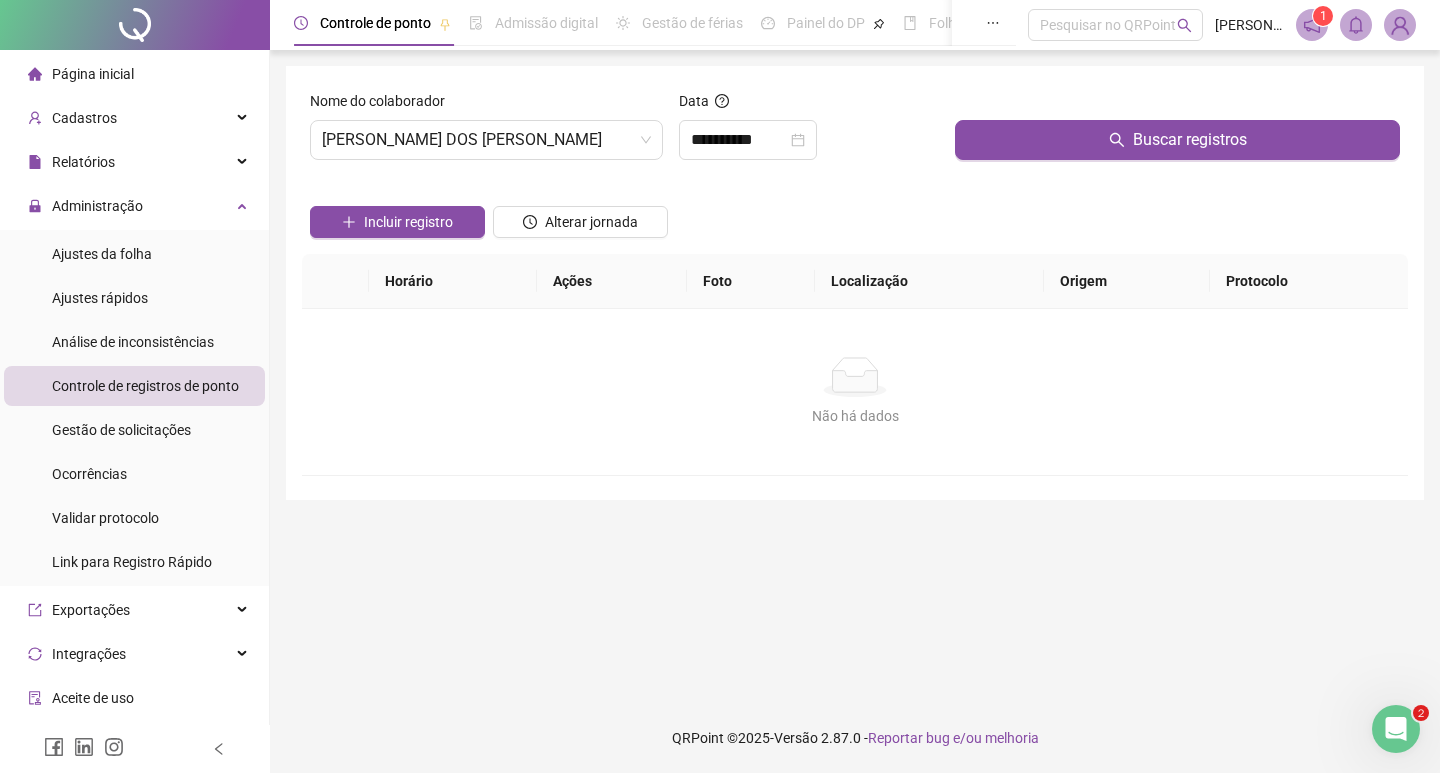 click on "Buscar registros" at bounding box center [1177, 133] 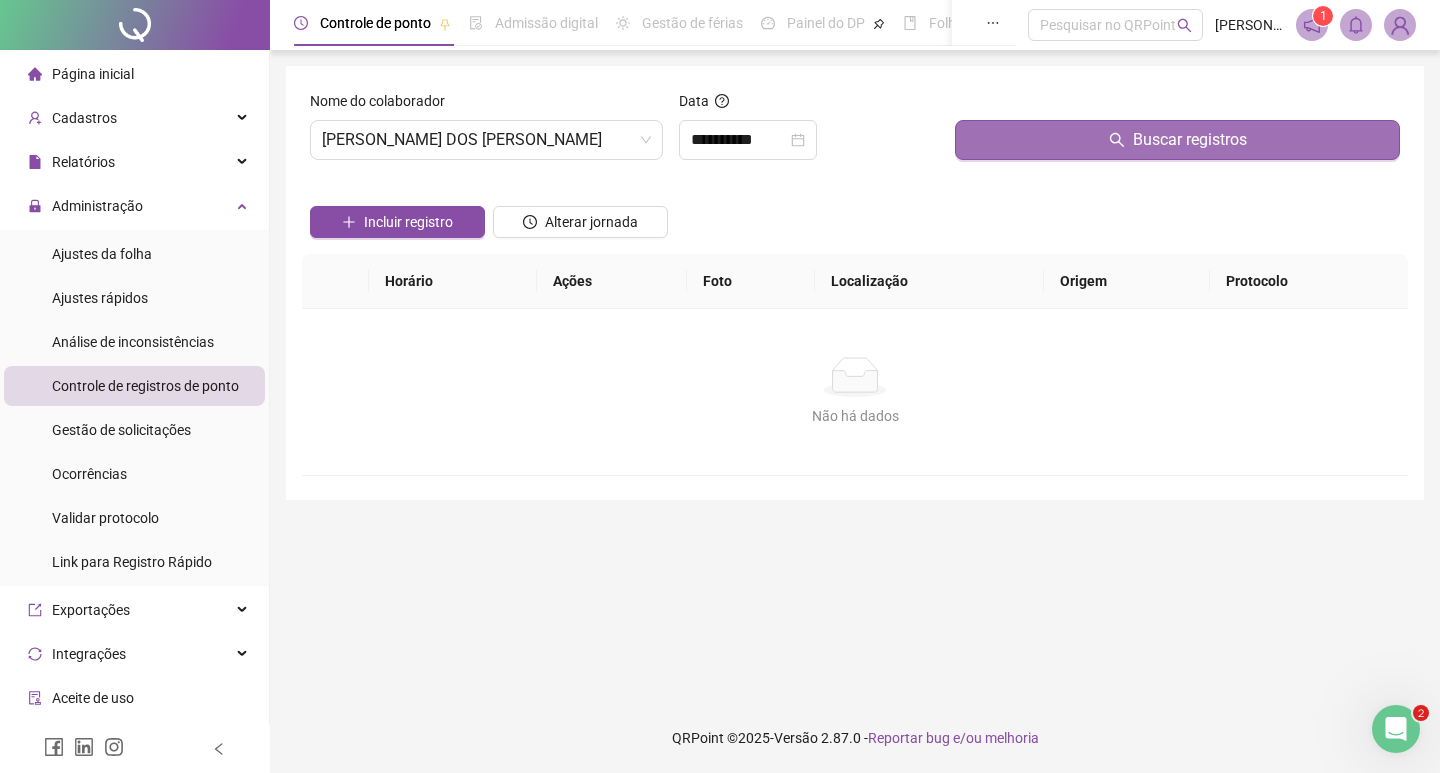 click on "Buscar registros" at bounding box center (1177, 140) 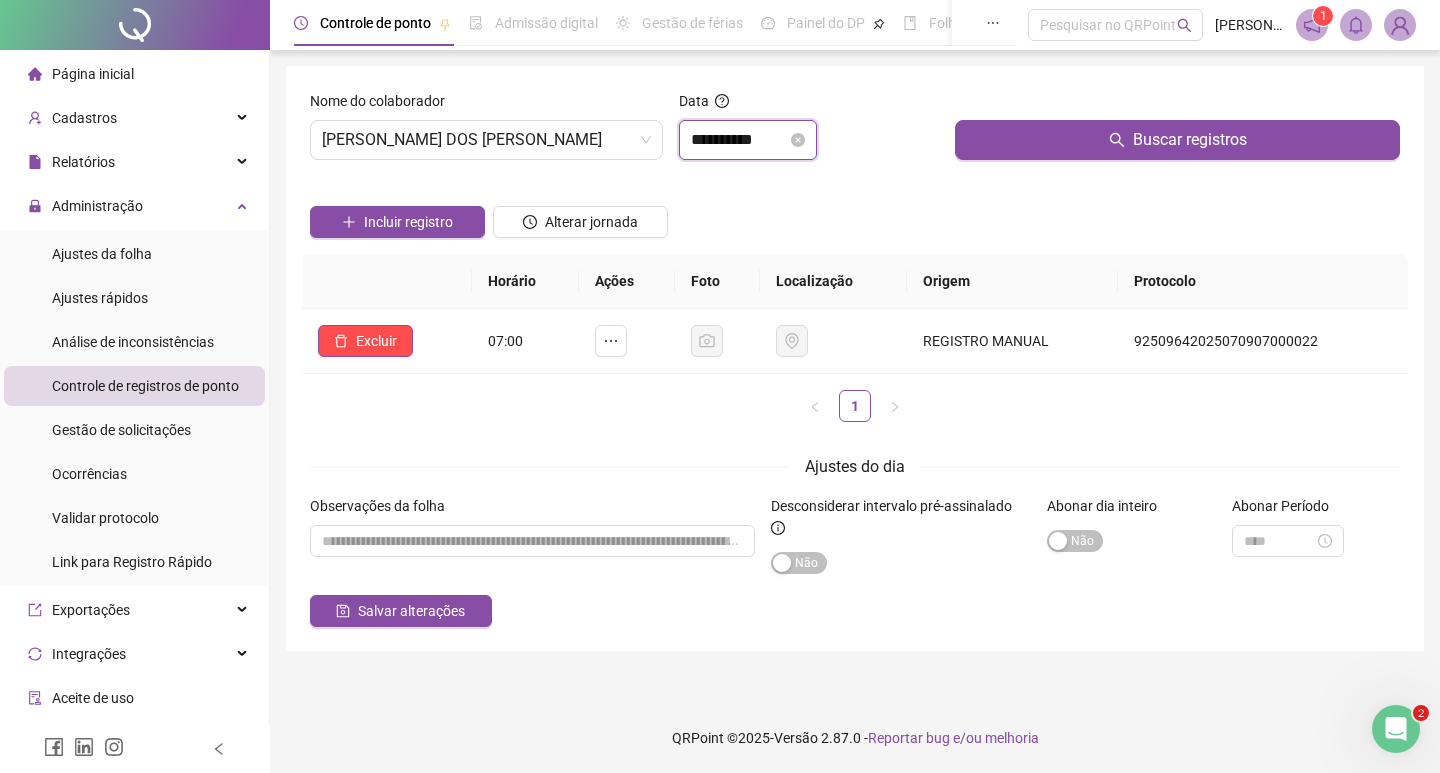 click on "**********" at bounding box center (739, 140) 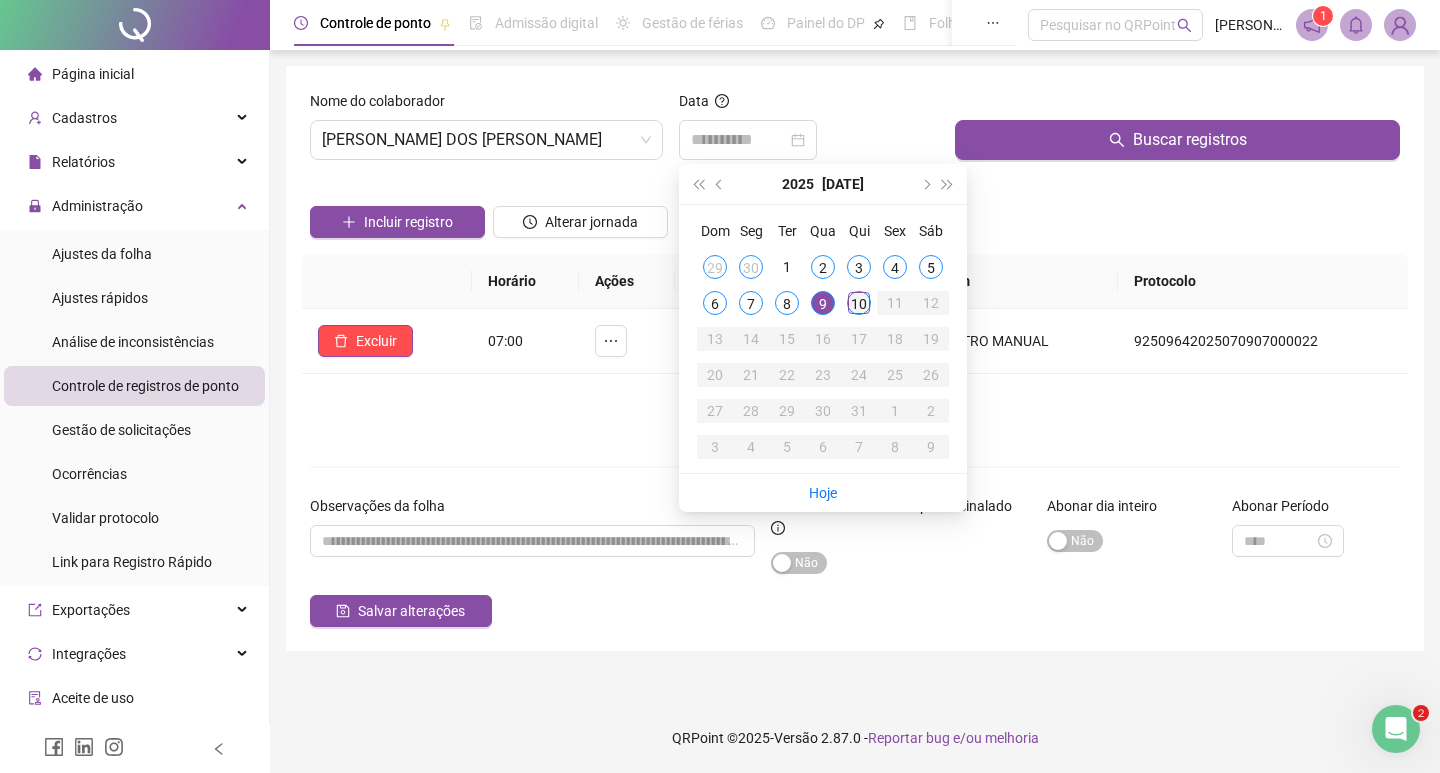 click on "10" at bounding box center (859, 303) 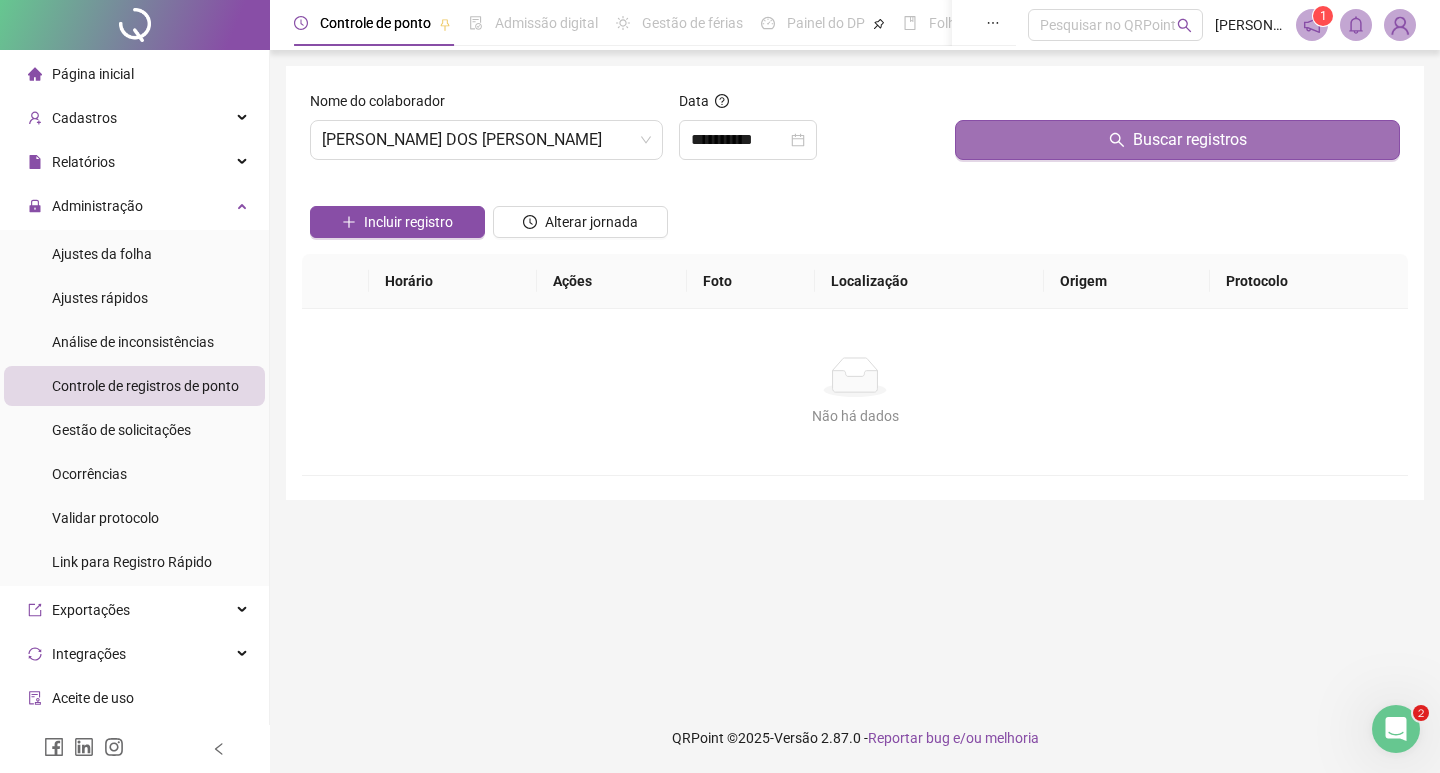click on "Buscar registros" at bounding box center [1177, 140] 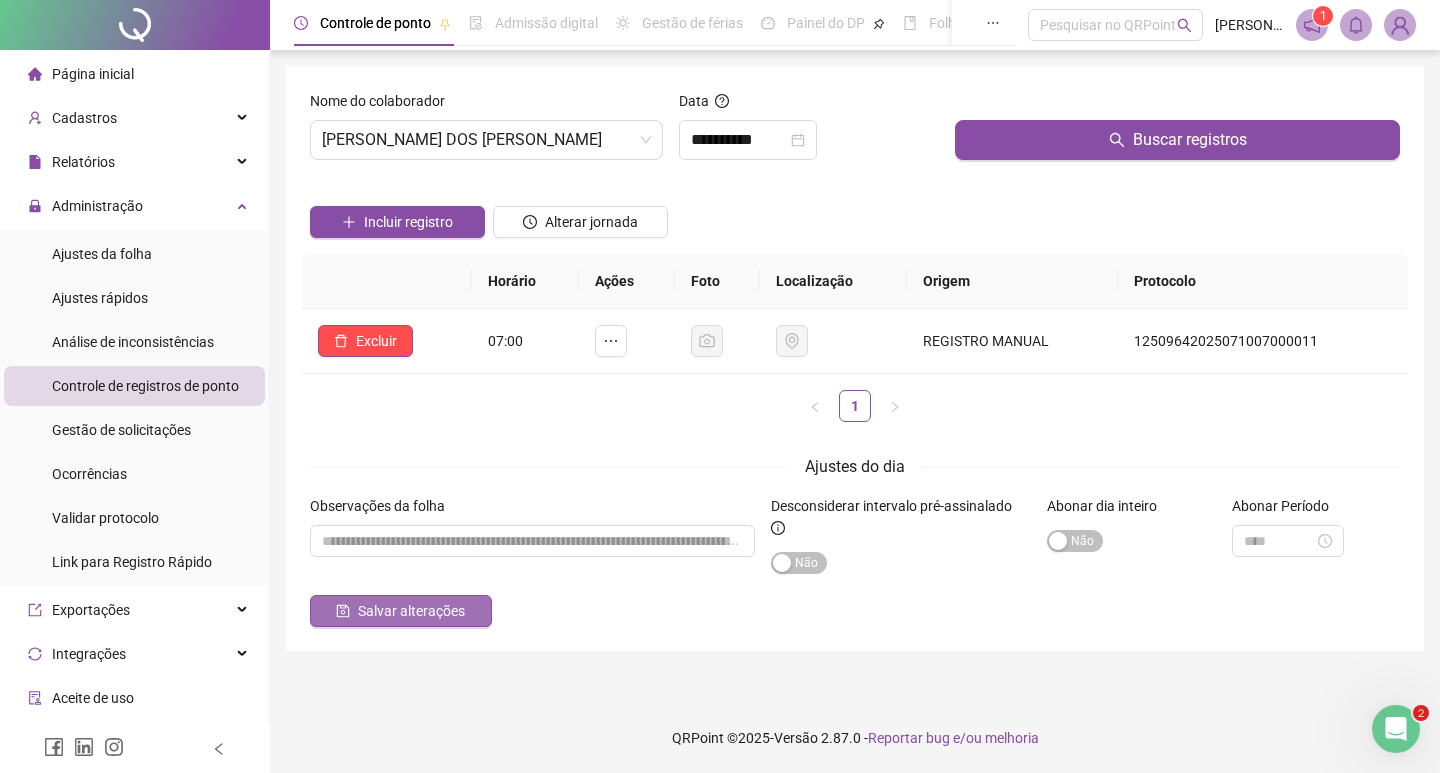 click on "Salvar alterações" at bounding box center (411, 611) 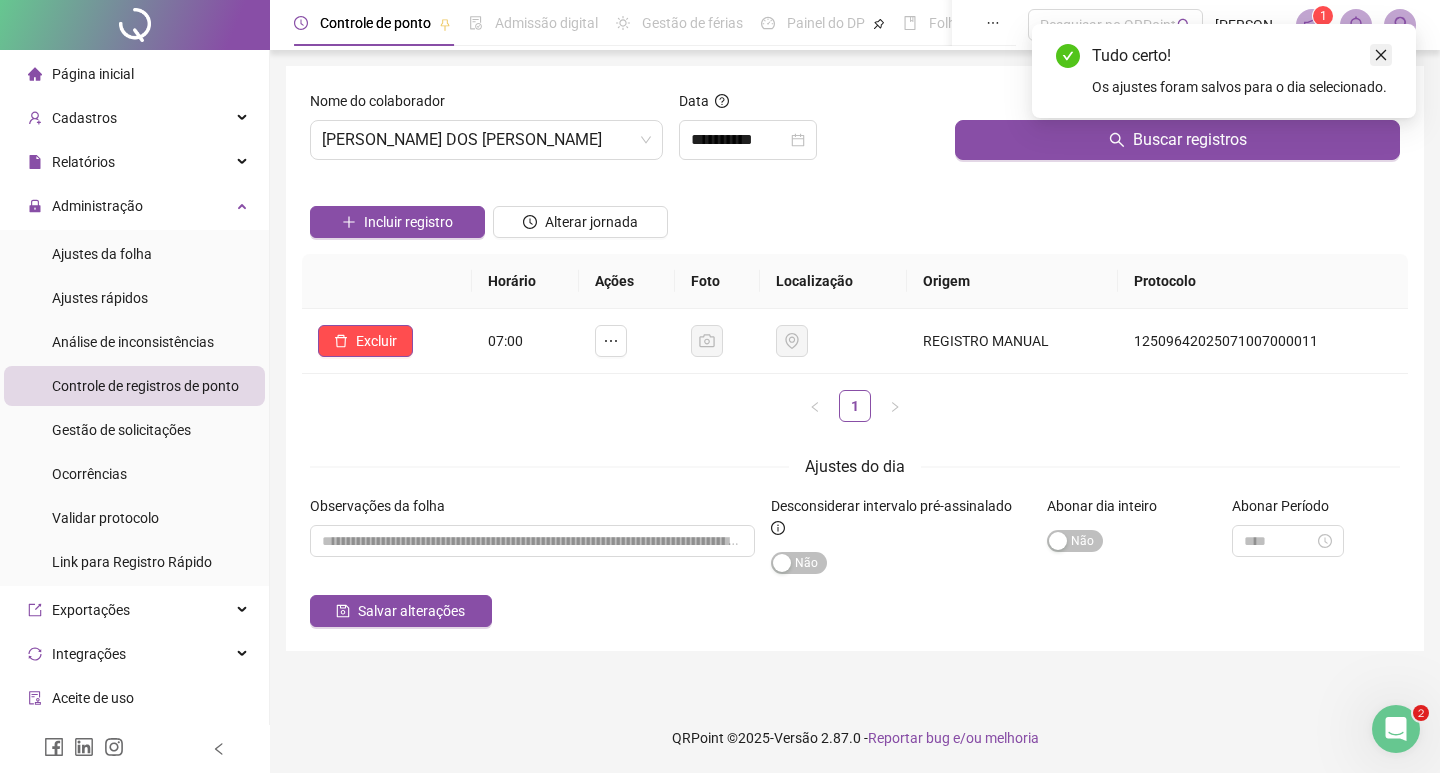 click 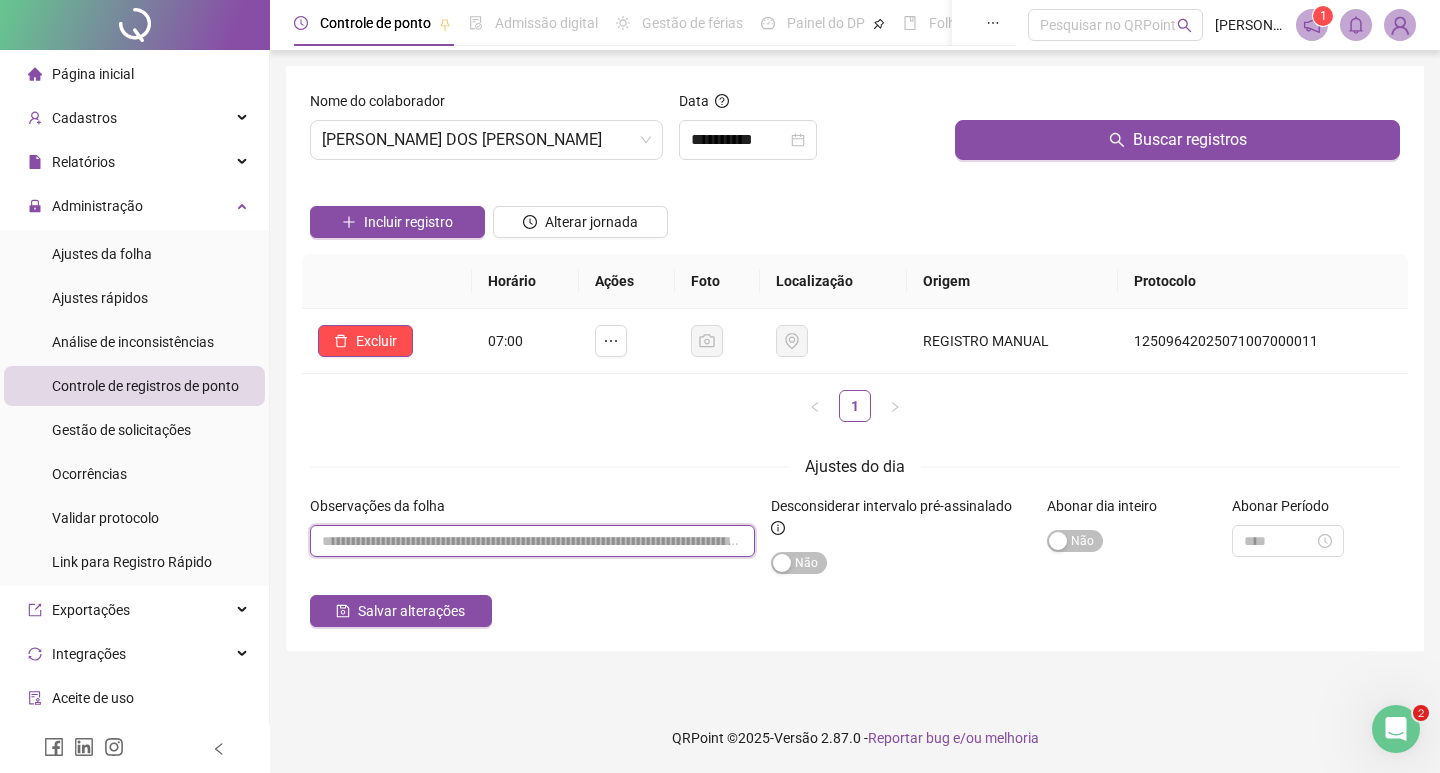 click at bounding box center [532, 541] 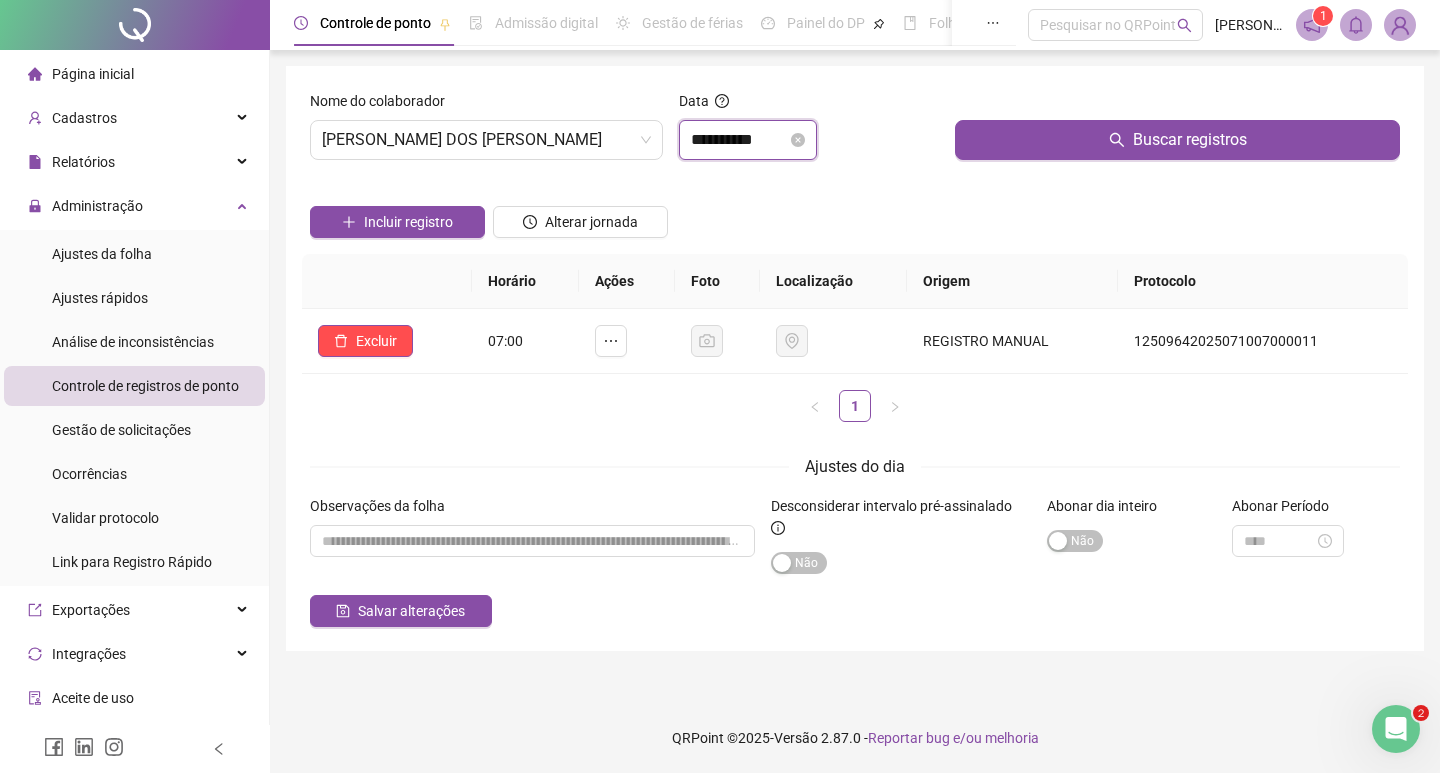 click on "**********" at bounding box center (739, 140) 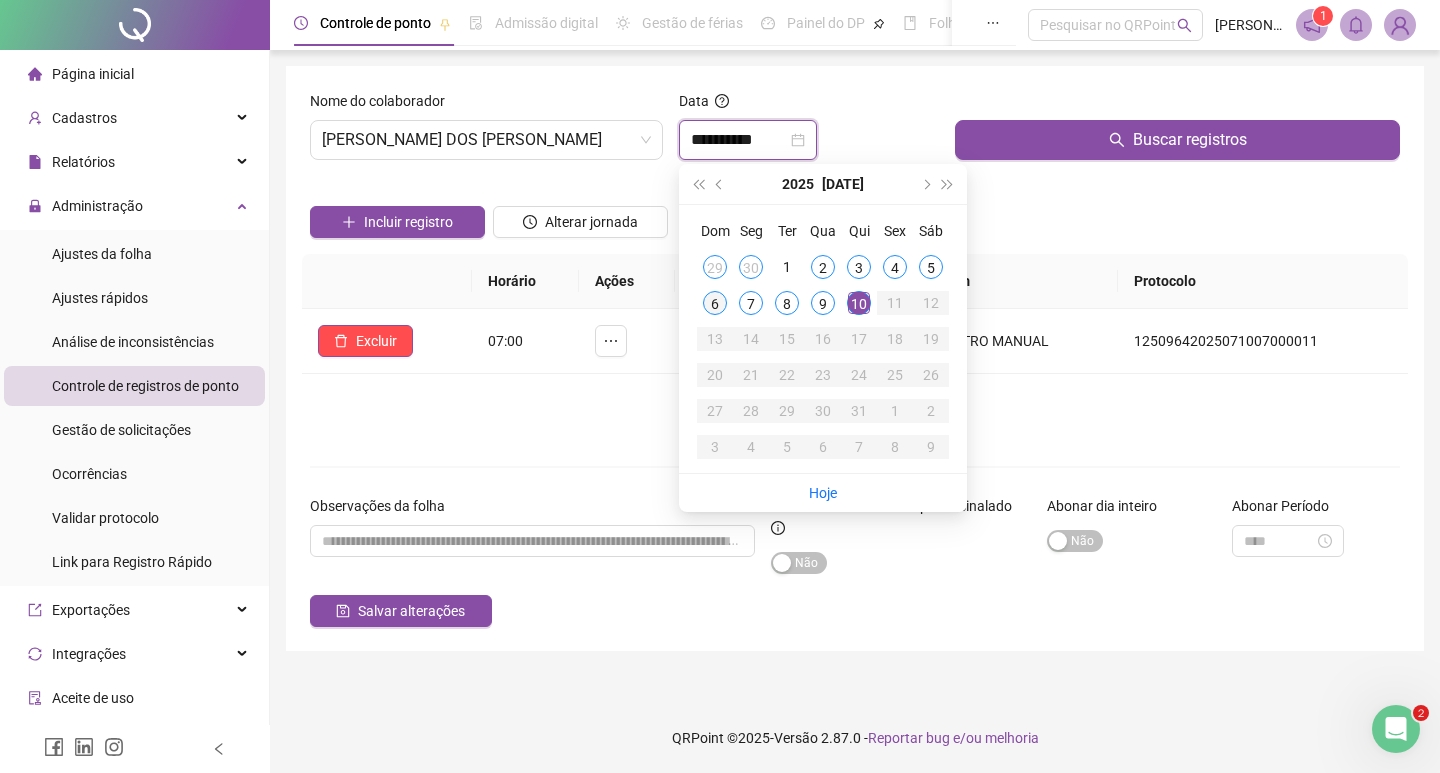 type on "**********" 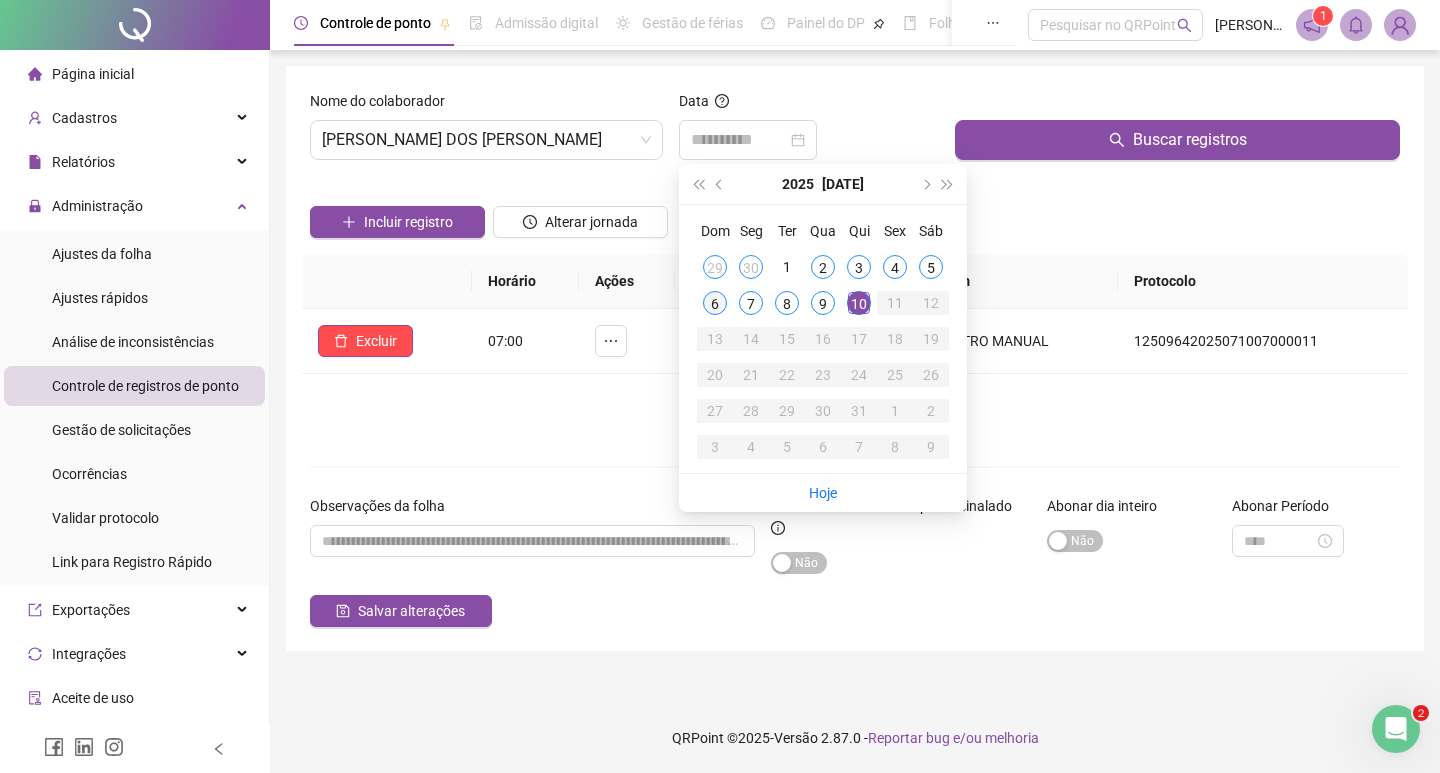 click on "6" at bounding box center [715, 303] 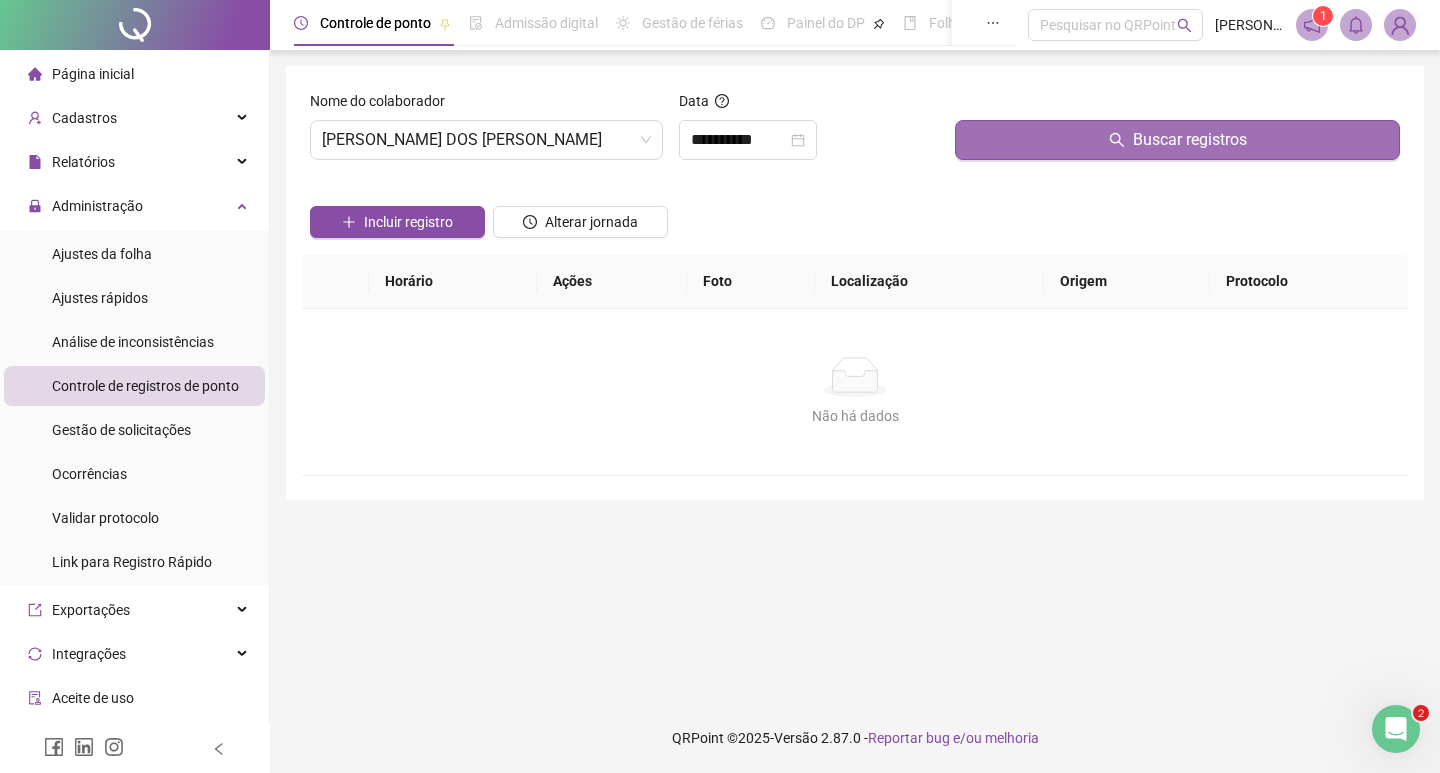 click on "Buscar registros" at bounding box center (1177, 140) 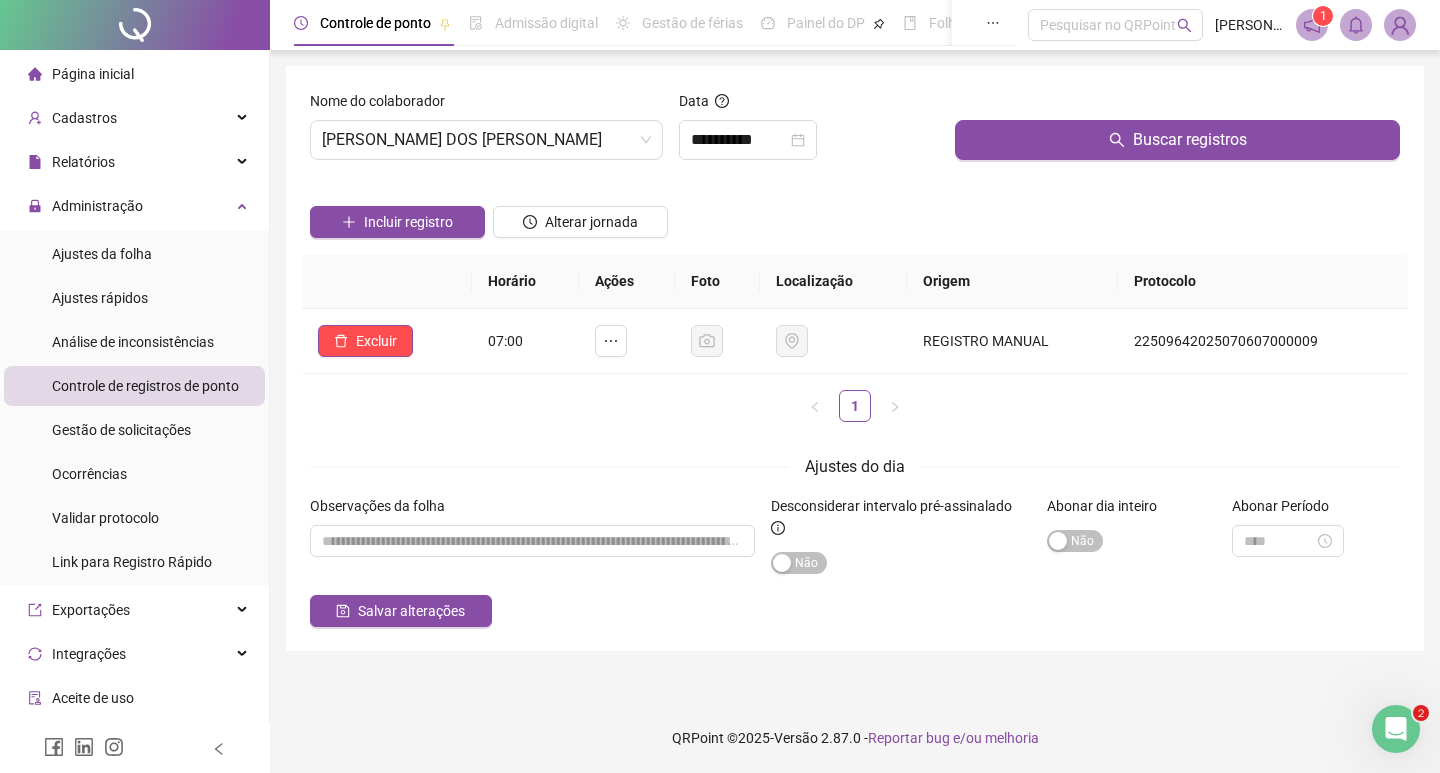 click on "Salvar alterações" at bounding box center [855, 611] 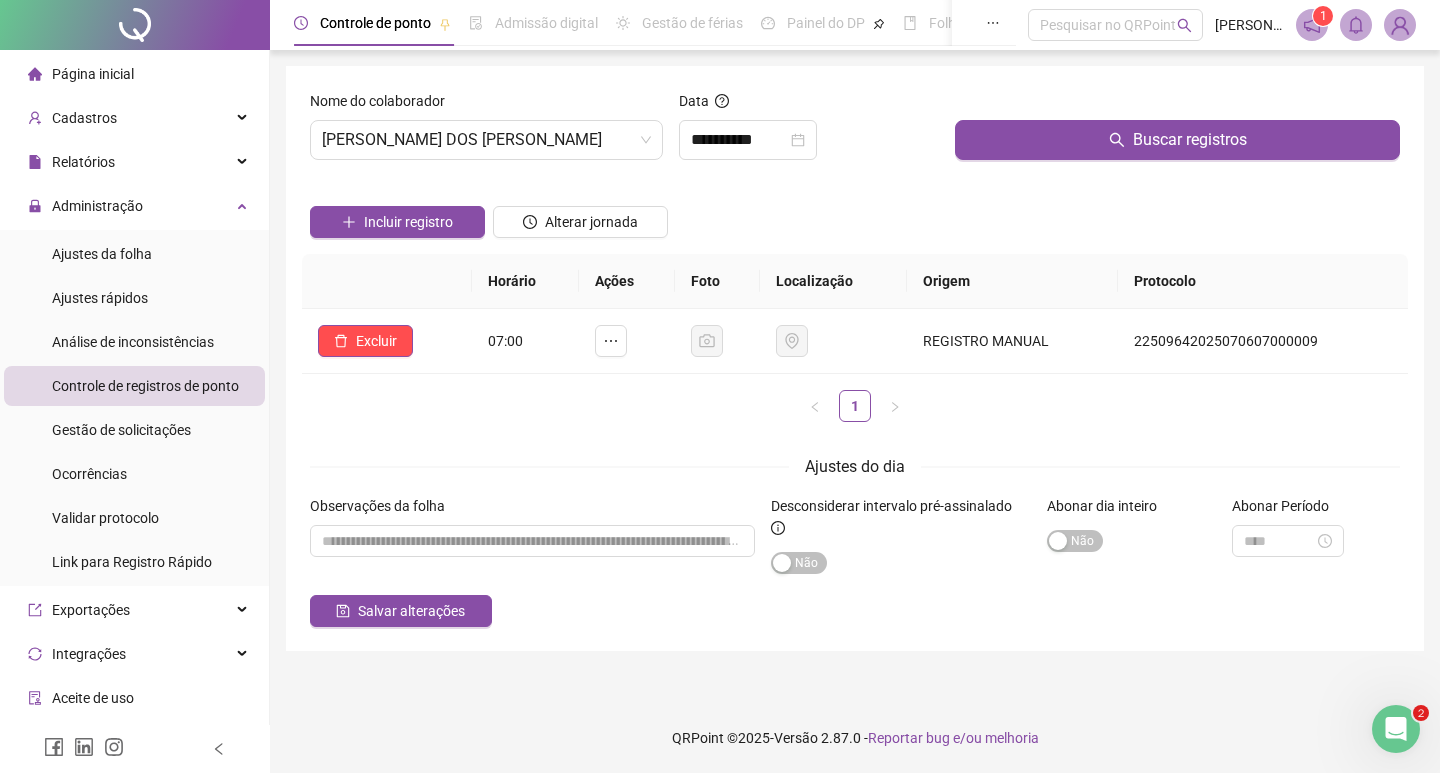 click on "1" at bounding box center [855, 406] 